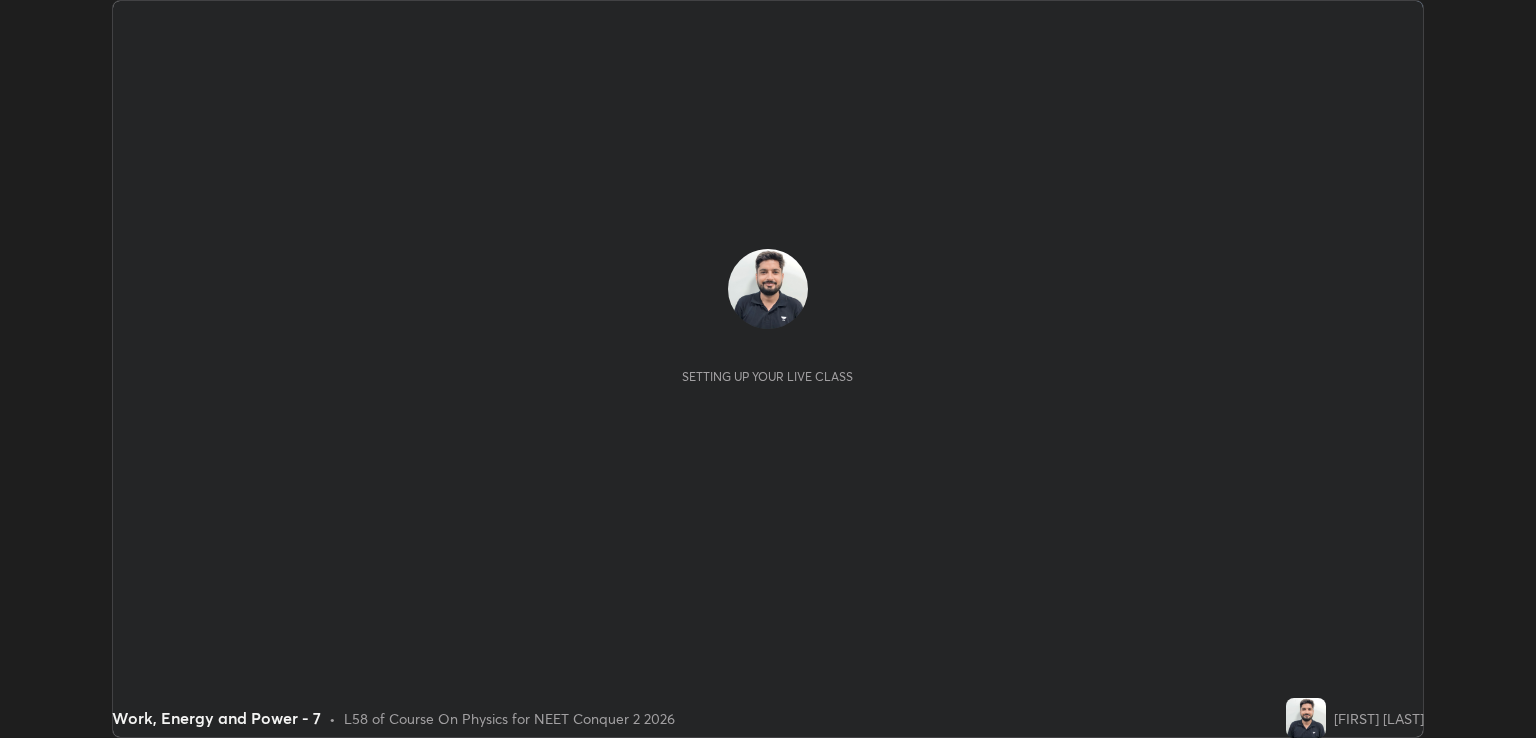 scroll, scrollTop: 0, scrollLeft: 0, axis: both 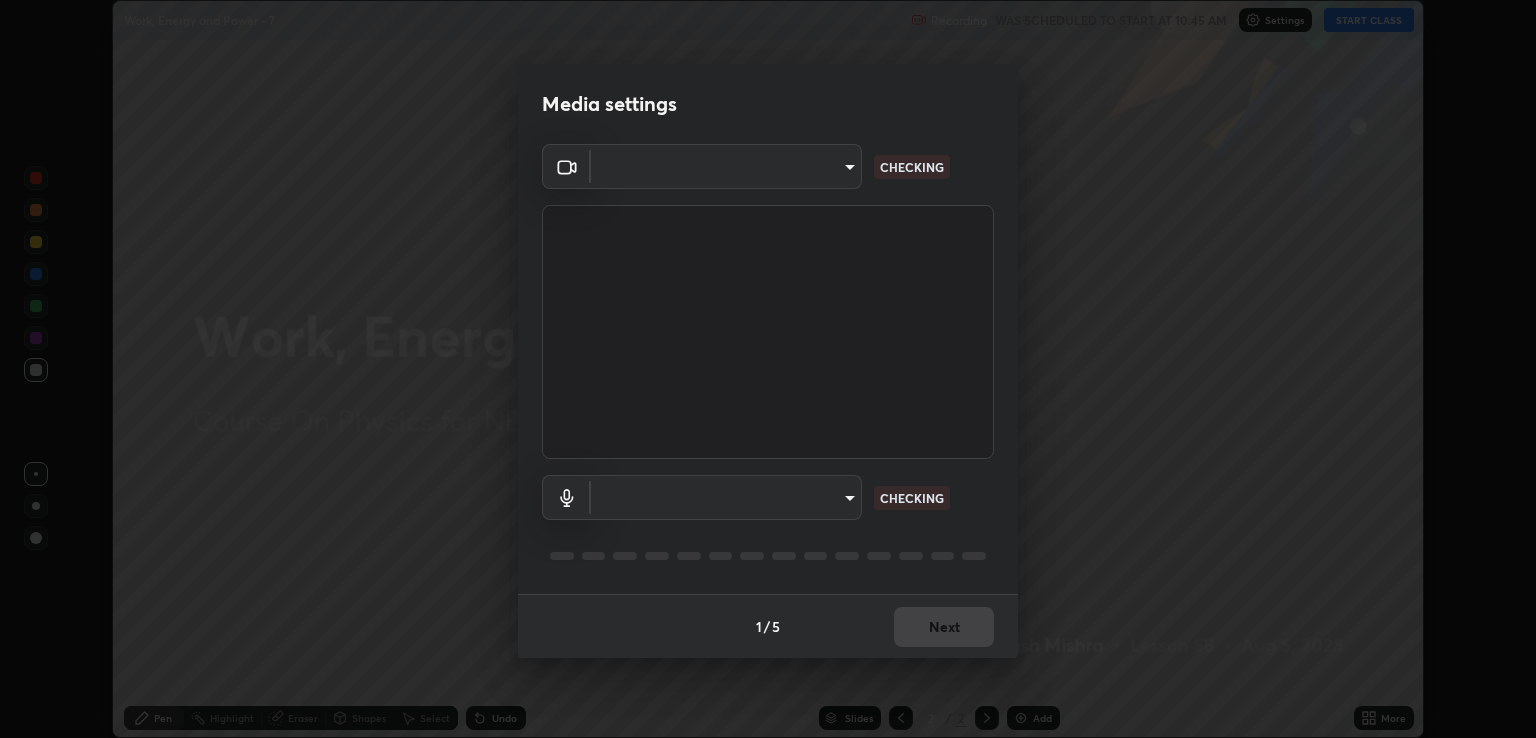 type on "ecbdbd44a66272db987f9f12271ef5319a85e28cdf2a8e5dd884bc8ad31297da" 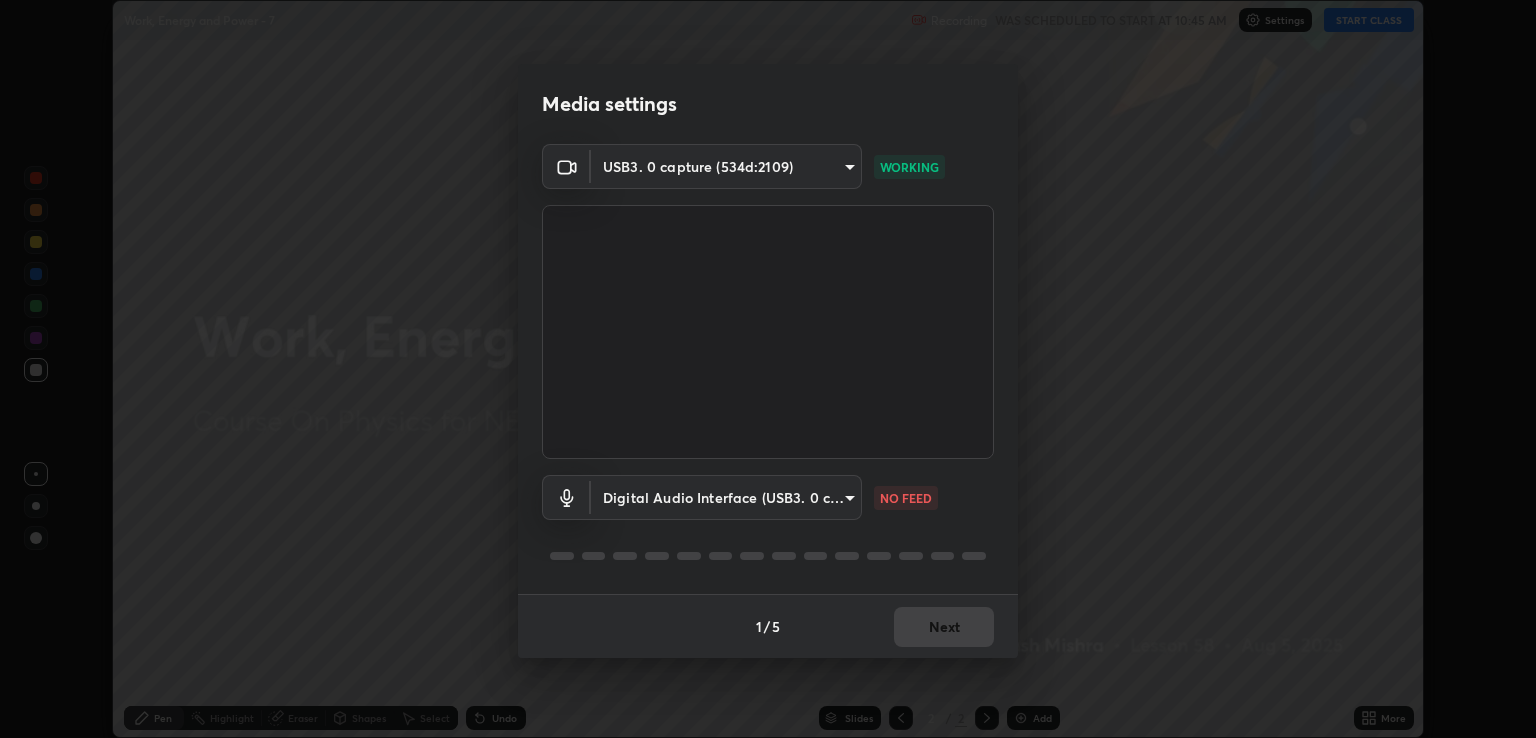 click on "Erase all Work, Energy and Power - 7 Recording WAS SCHEDULED TO START AT  10:45 AM Settings START CLASS Setting up your live class Work, Energy and Power - 7 • L58 of Course On Physics for NEET Conquer 2 2026 [FIRST] [LAST] Pen Highlight Eraser Shapes Select Undo Slides 2 / 2 Add More No doubts shared Encourage your learners to ask a doubt for better clarity Report an issue Reason for reporting Buffering Chat not working Audio - Video sync issue Educator video quality low ​ Attach an image Report Media settings USB3. 0 capture (534d:2109) ecbdbd44a66272db987f9f12271ef5319a85e28cdf2a8e5dd884bc8ad31297da WORKING Digital Audio Interface (USB3. 0 capture) 641fb1797ef8f9550b7f0158b383ff89036df526a4b0c4fe678c68e459c52791 NO FEED 1 / 5 Next" at bounding box center [768, 369] 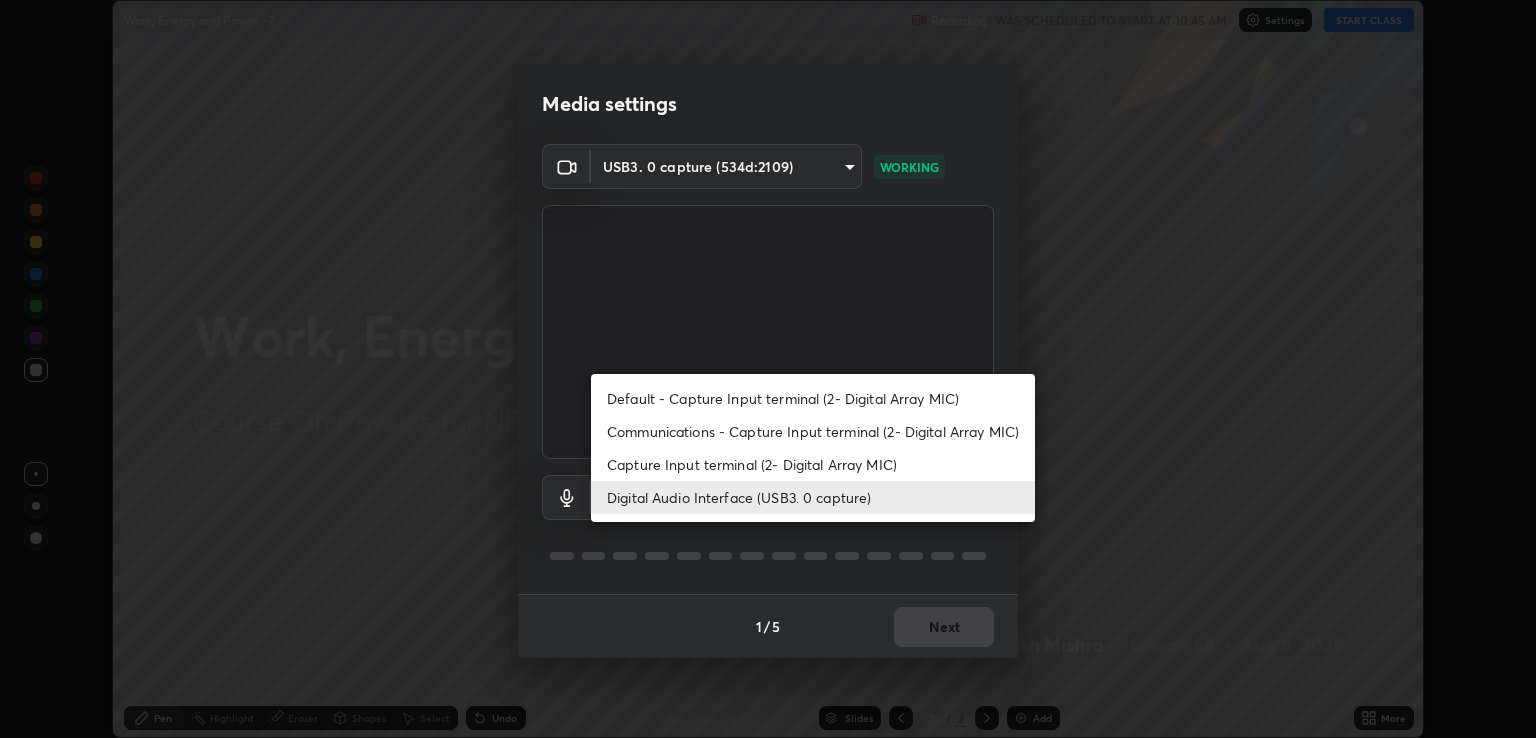 click on "Capture Input terminal (2- Digital Array MIC)" at bounding box center (813, 464) 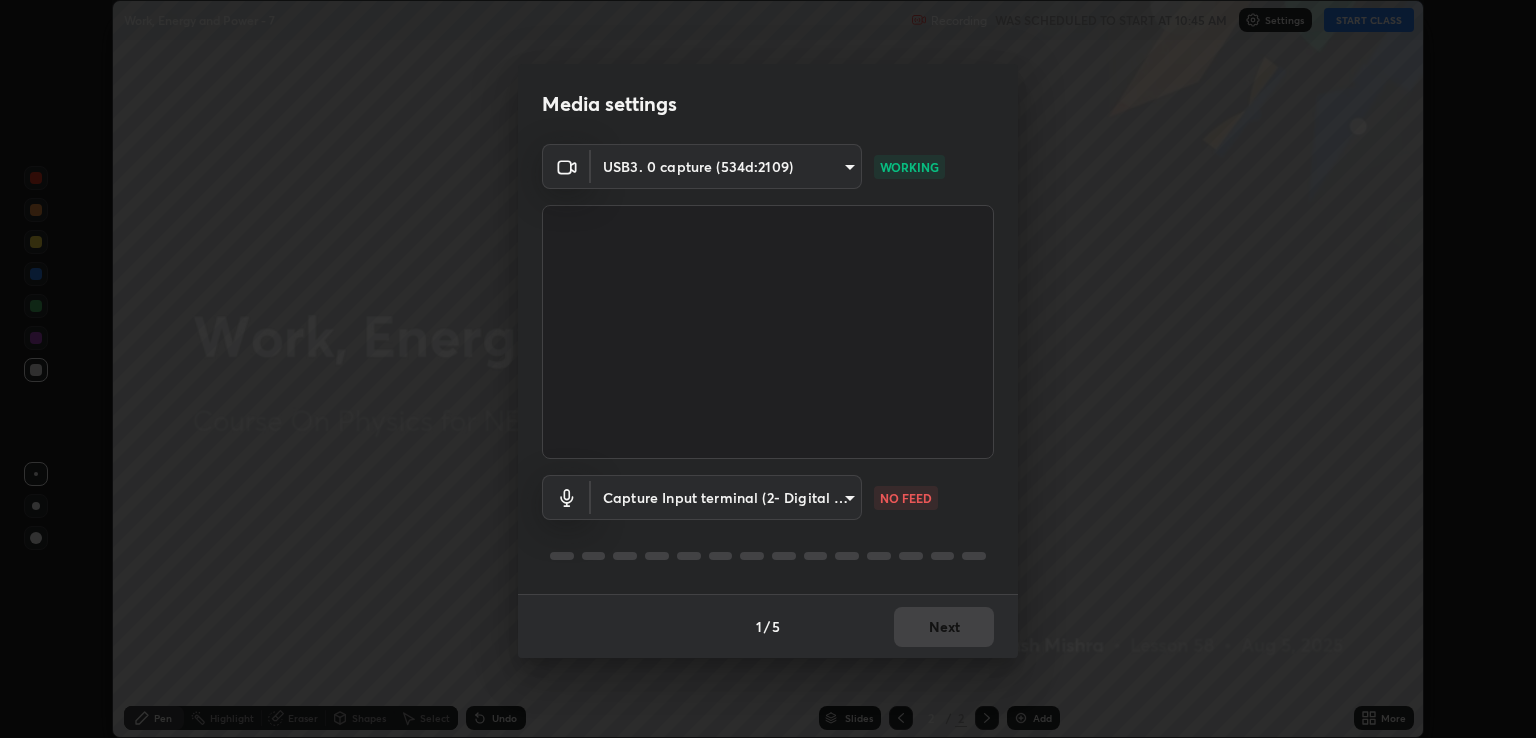 click on "Erase all Work, Energy and Power - 7 Recording WAS SCHEDULED TO START AT  10:45 AM Settings START CLASS Setting up your live class Work, Energy and Power - 7 • L58 of Course On Physics for NEET Conquer 2 2026 [FIRST] [LAST] Pen Highlight Eraser Shapes Select Undo Slides 2 / 2 Add More No doubts shared Encourage your learners to ask a doubt for better clarity Report an issue Reason for reporting Buffering Chat not working Audio - Video sync issue Educator video quality low ​ Attach an image Report Media settings USB3. 0 capture (534d:2109) ecbdbd44a66272db987f9f12271ef5319a85e28cdf2a8e5dd884bc8ad31297da WORKING Capture Input terminal (2- Digital Array MIC) 6f44f3f918cc842ef6afac2364334028f856bd68785194fb92211e1c888e7b5f NO FEED 1 / 5 Next" at bounding box center (768, 369) 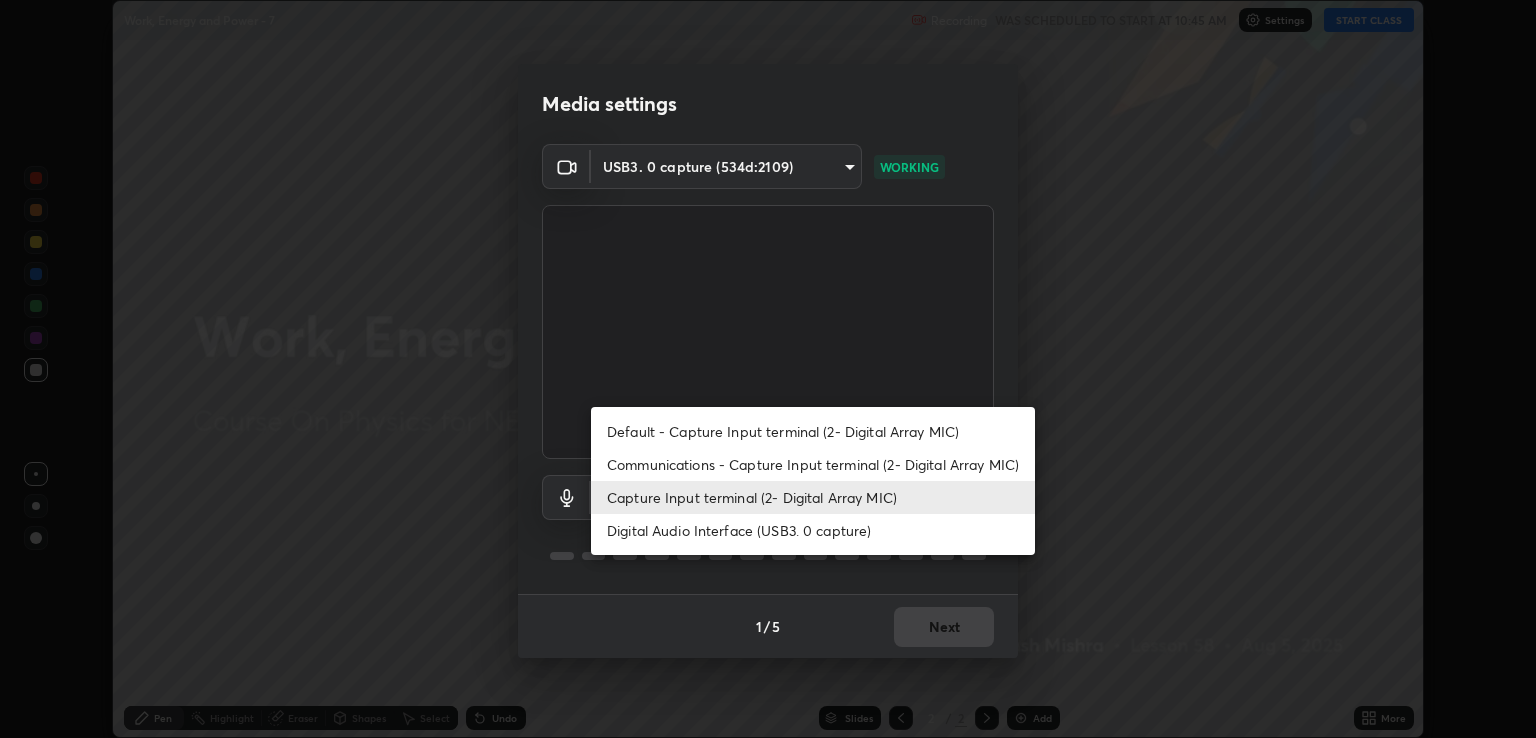 click on "Digital Audio Interface (USB3. 0 capture)" at bounding box center (813, 530) 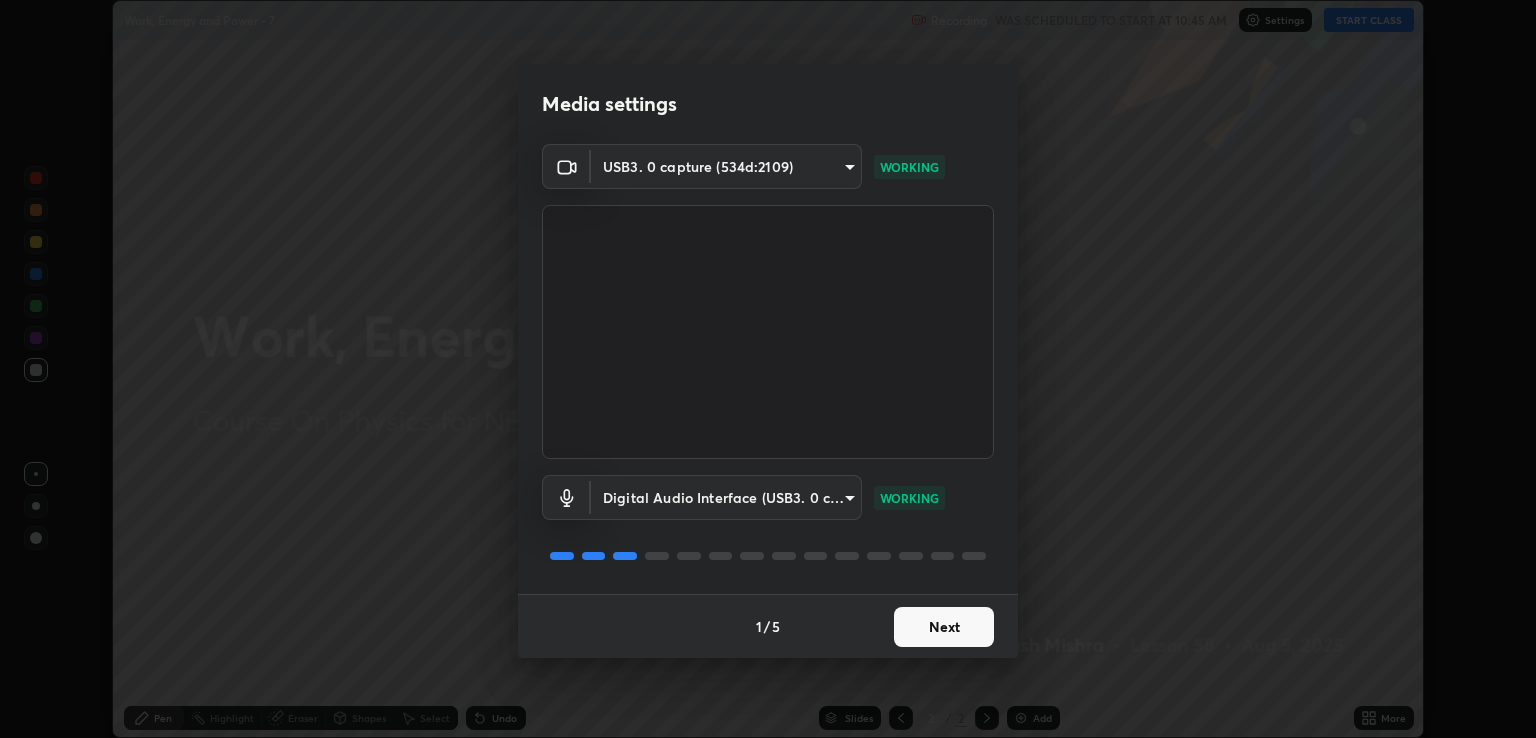 click on "Next" at bounding box center (944, 627) 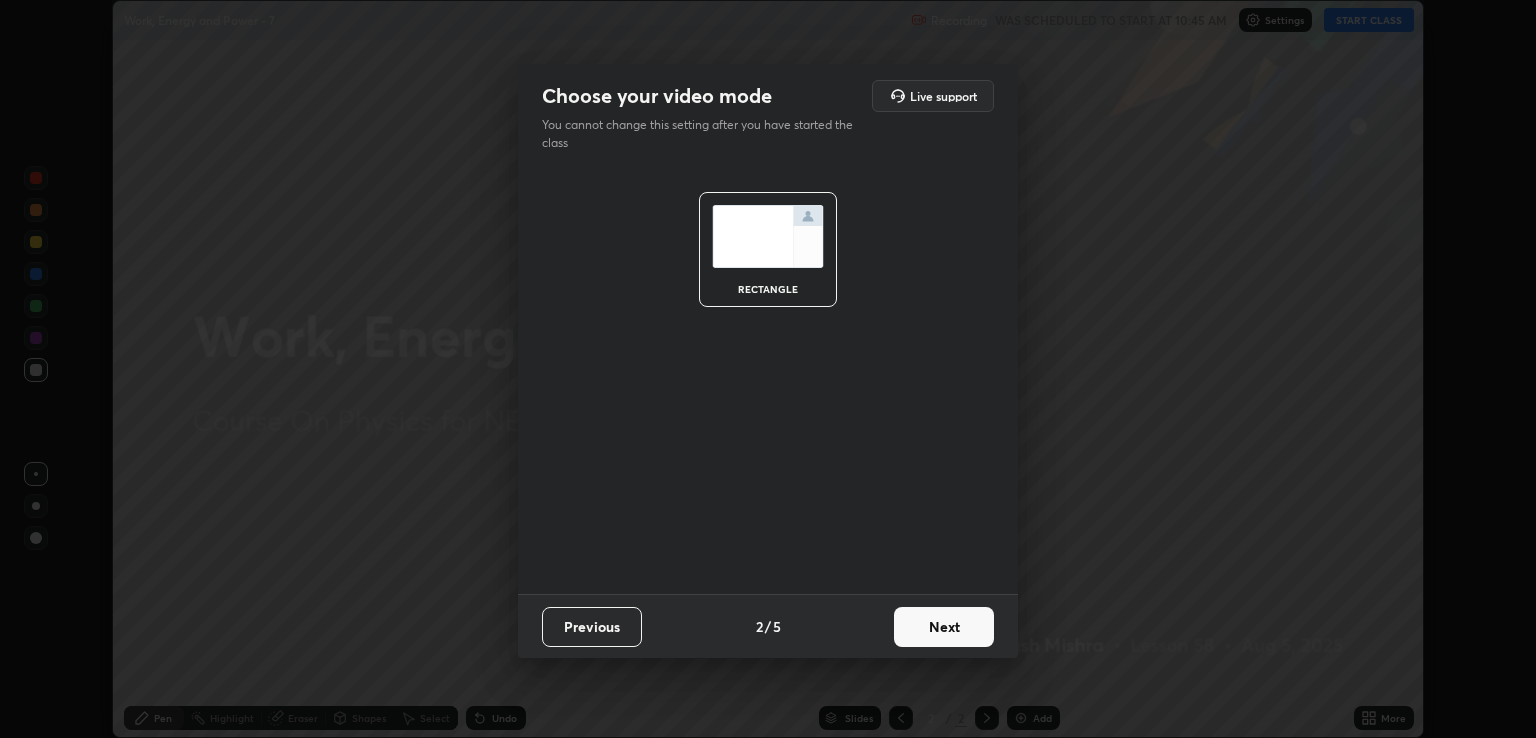 click on "Next" at bounding box center (944, 627) 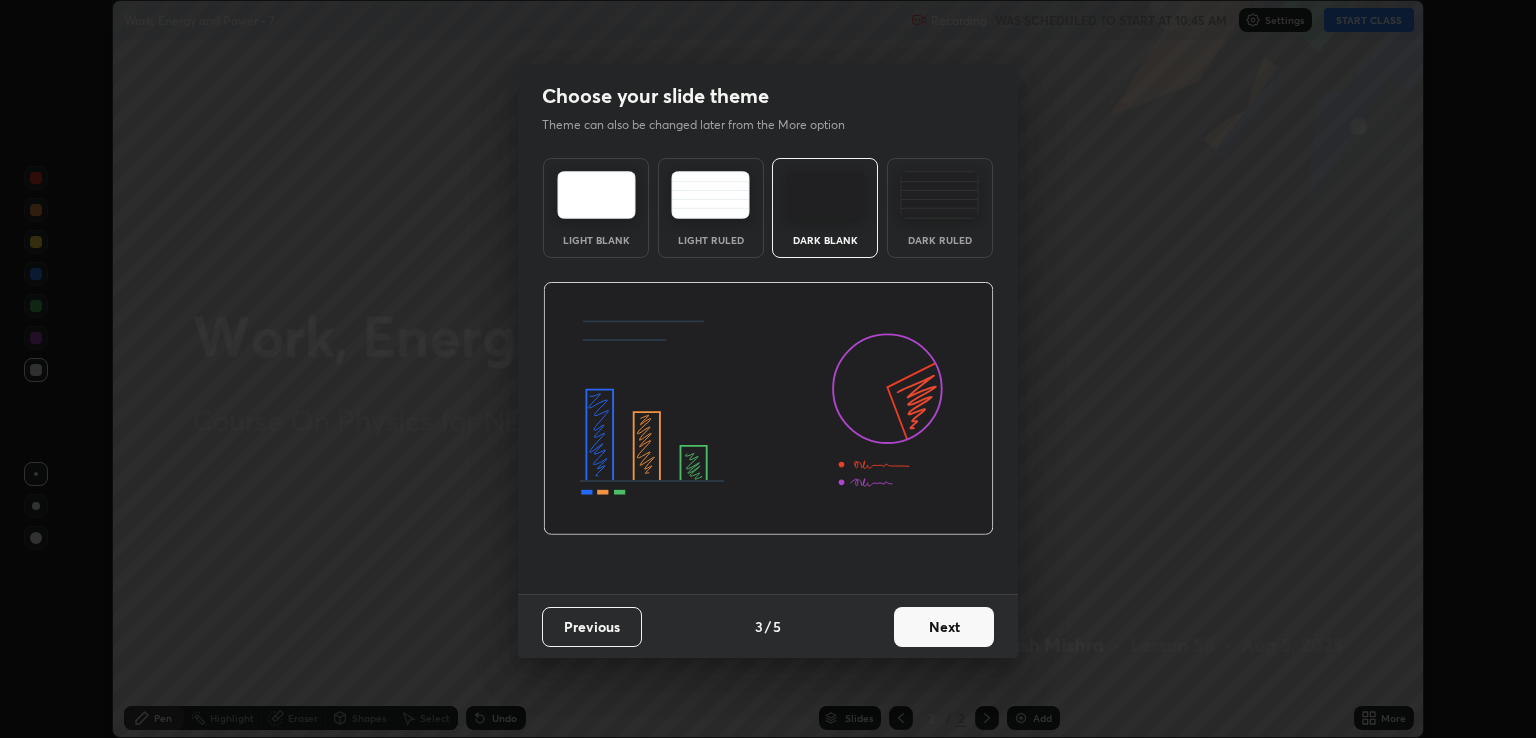 click on "Next" at bounding box center [944, 627] 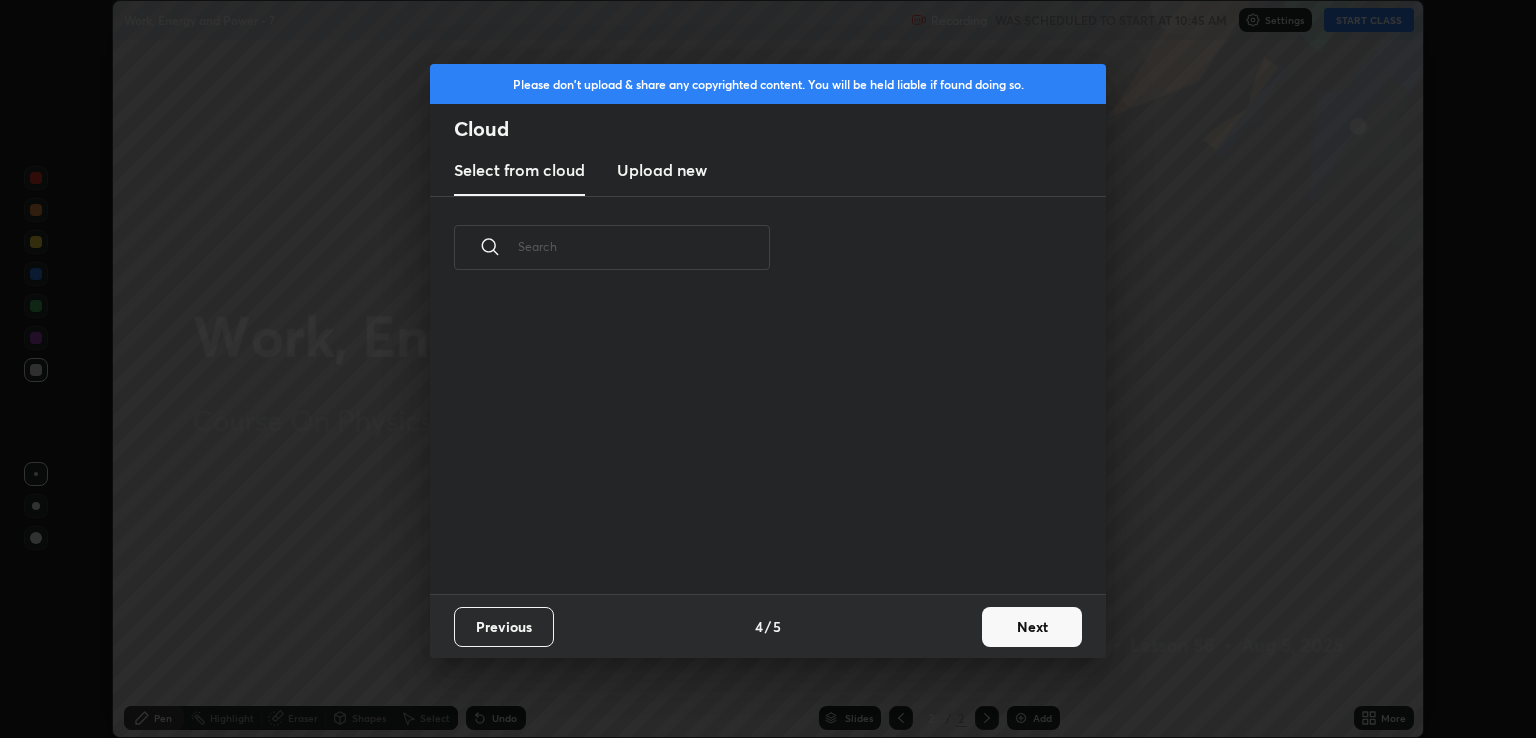 click on "Next" at bounding box center (1032, 627) 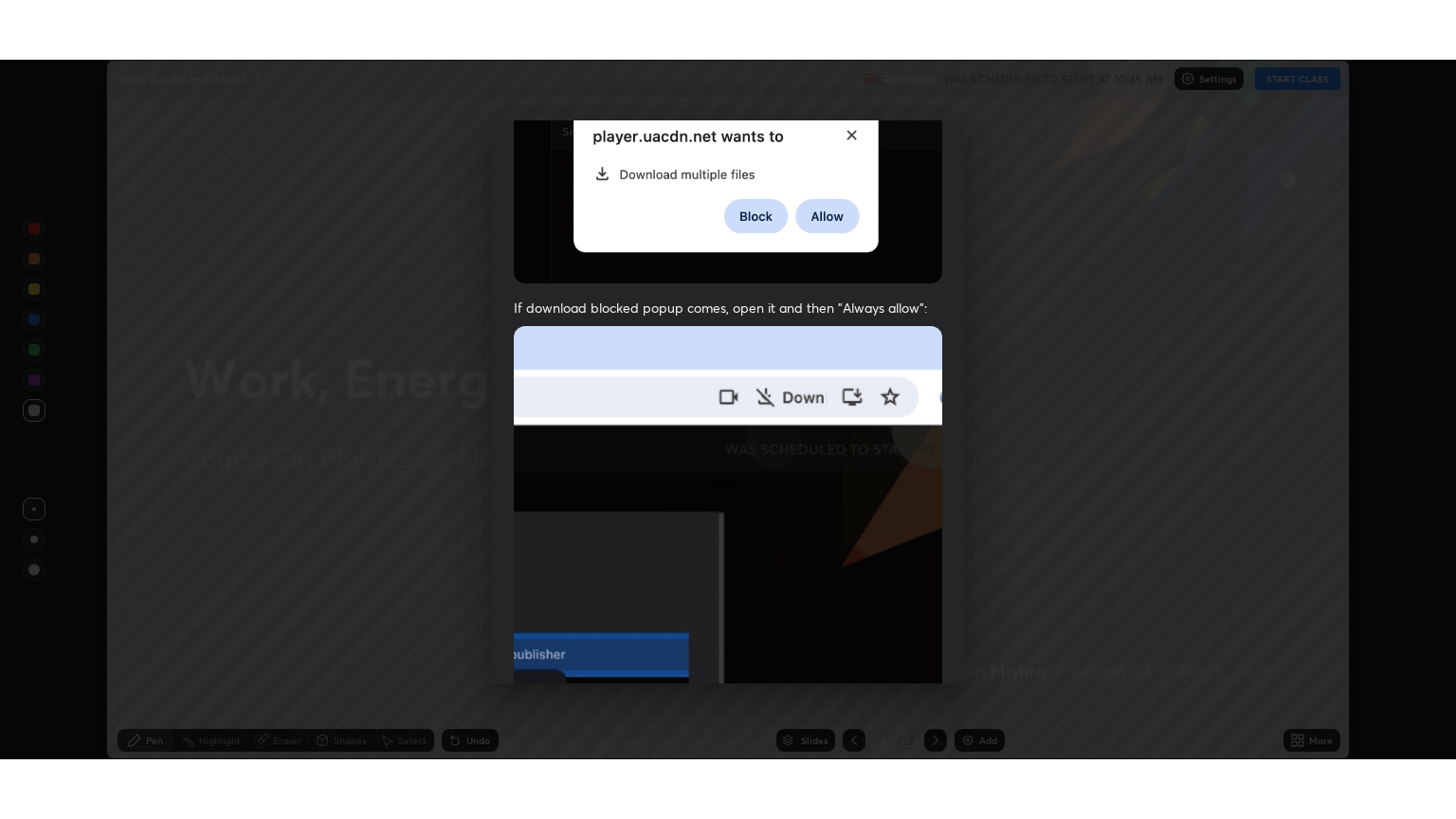 scroll, scrollTop: 384, scrollLeft: 0, axis: vertical 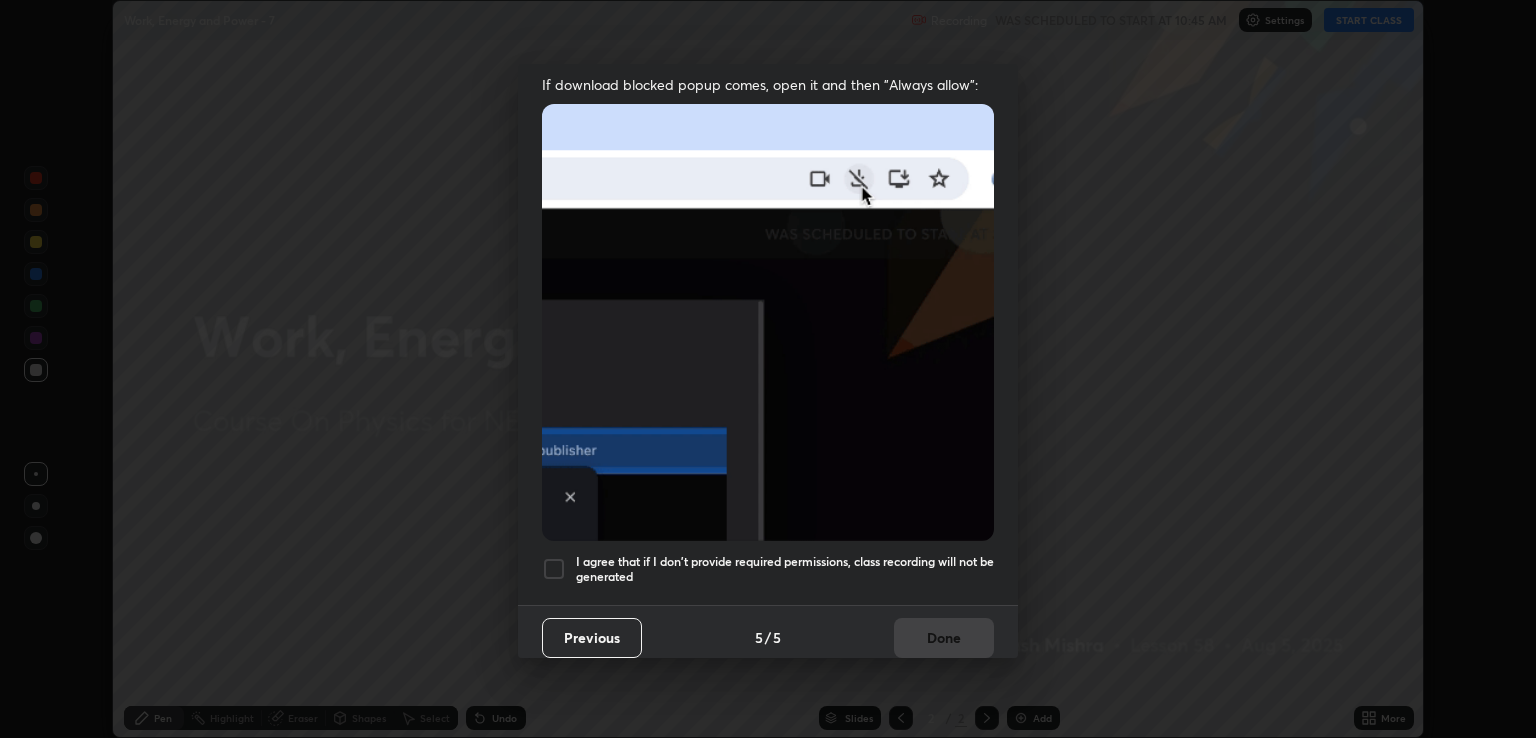 click on "I agree that if I don't provide required permissions, class recording will not be generated" at bounding box center (785, 569) 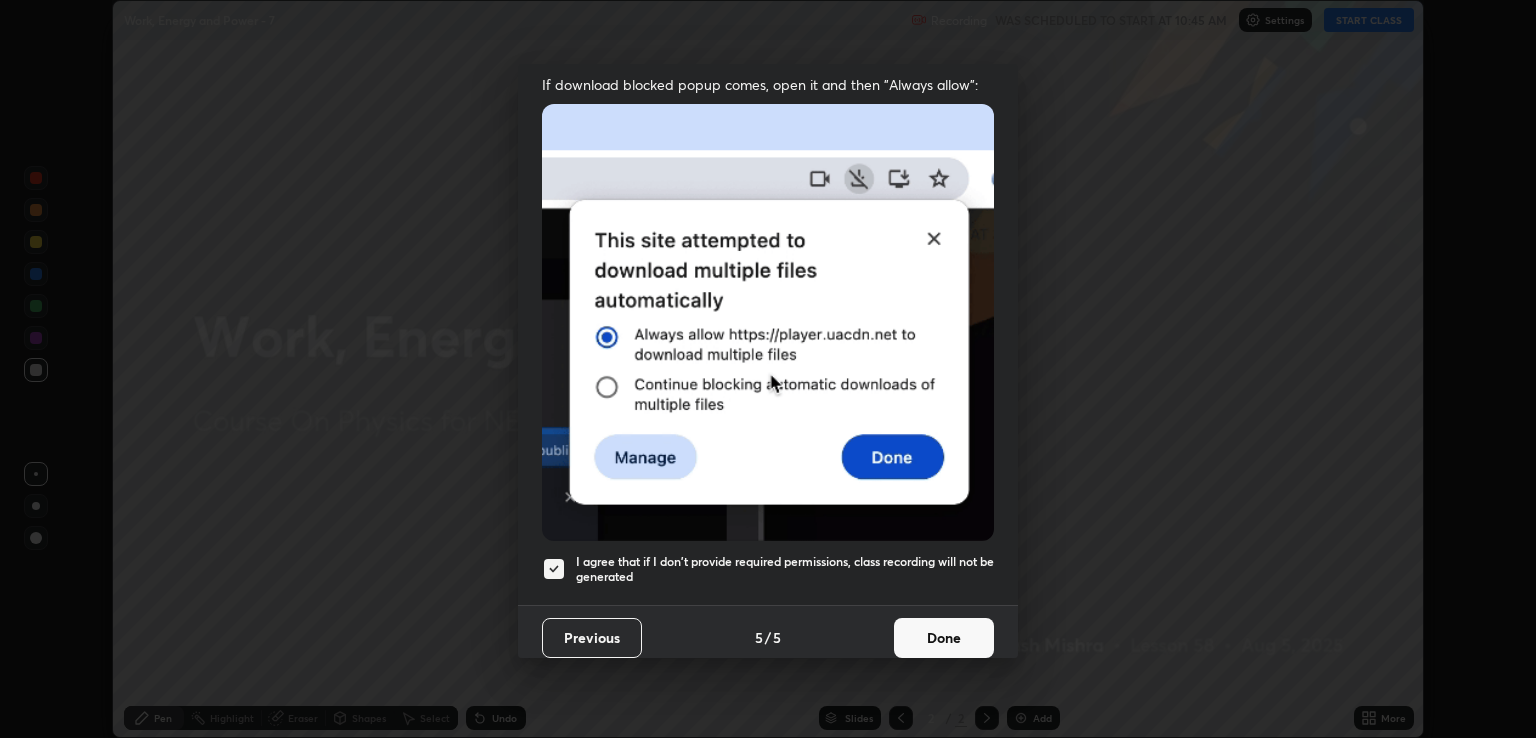 click on "Done" at bounding box center (944, 638) 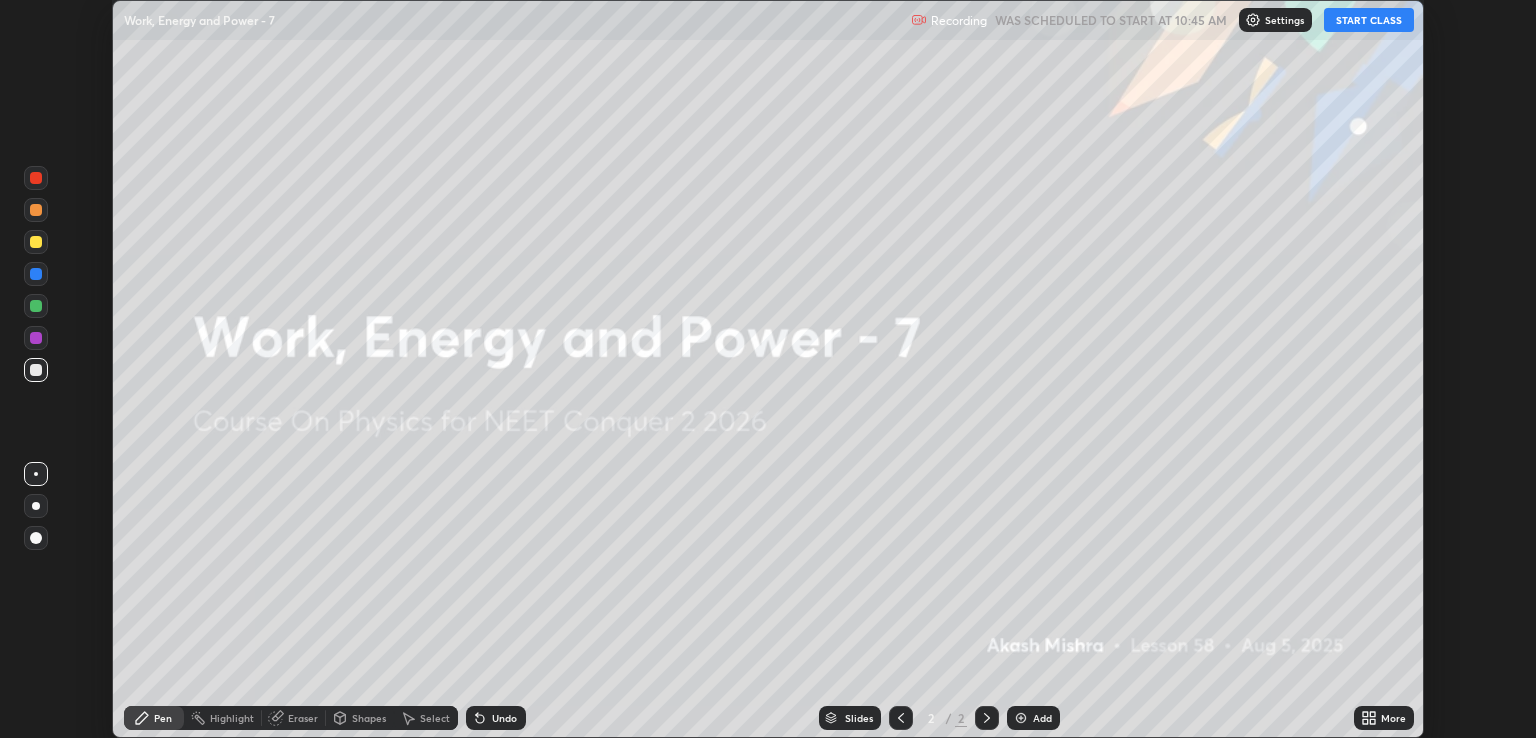 click on "START CLASS" at bounding box center (1369, 20) 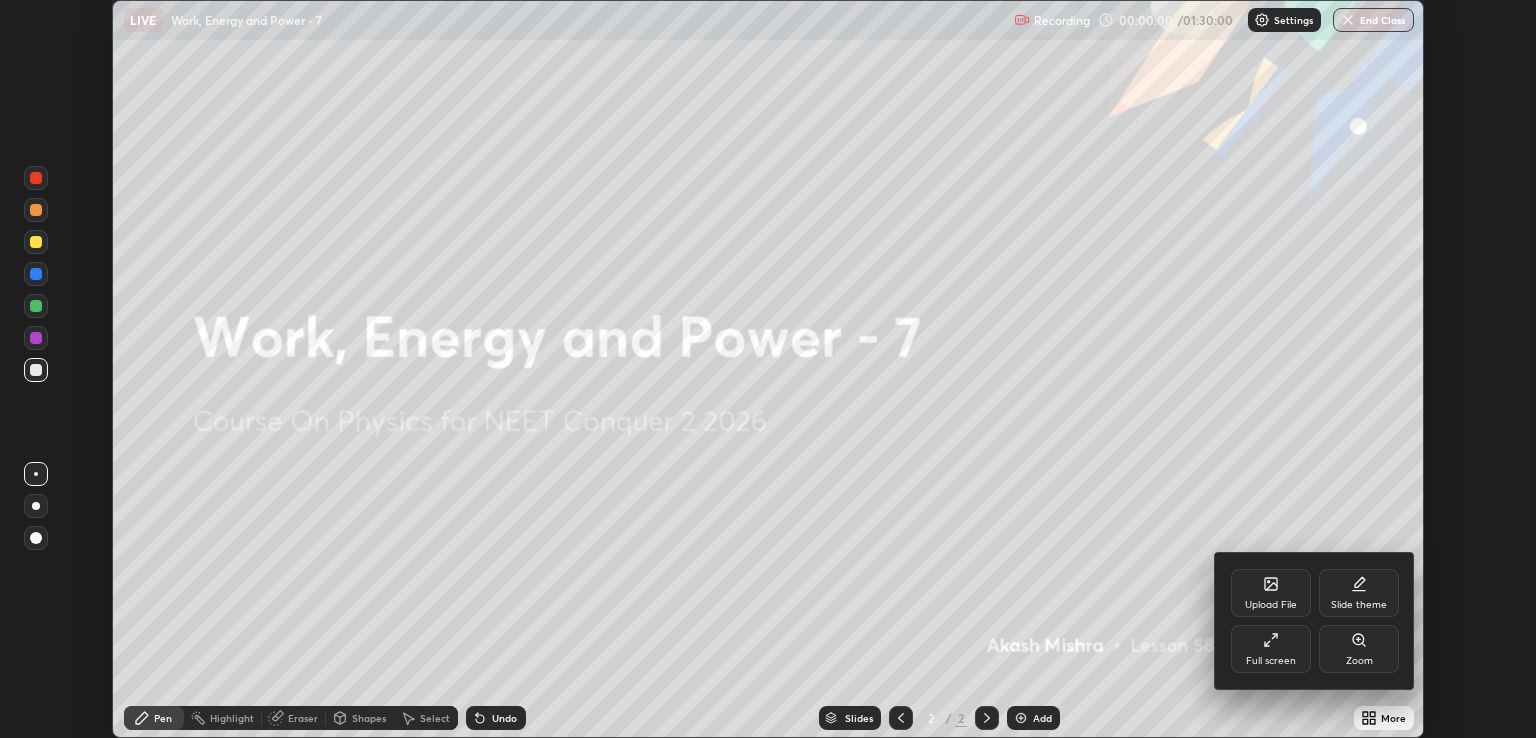 click on "Full screen" at bounding box center (1271, 649) 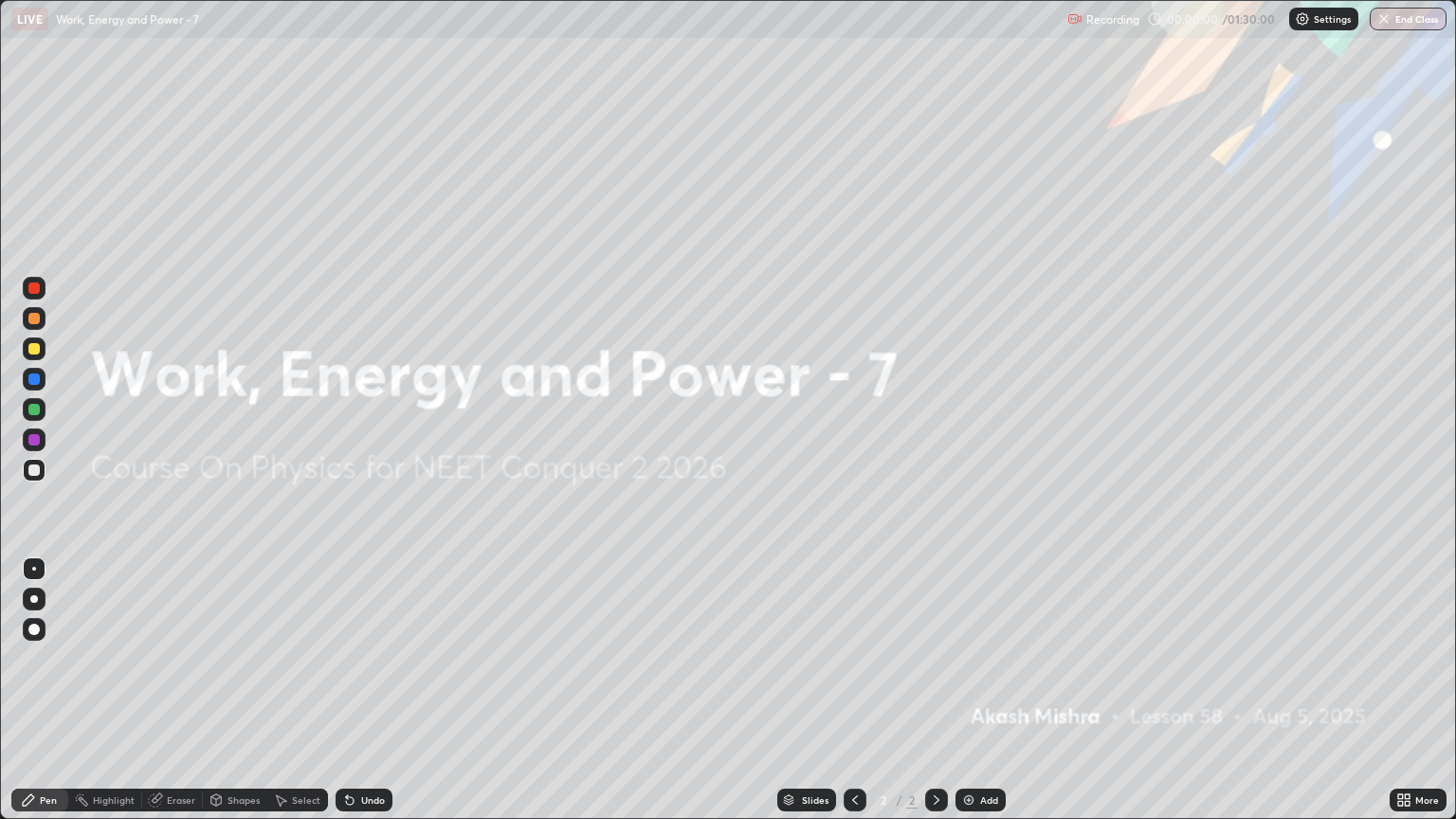 scroll, scrollTop: 93973, scrollLeft: 93336, axis: both 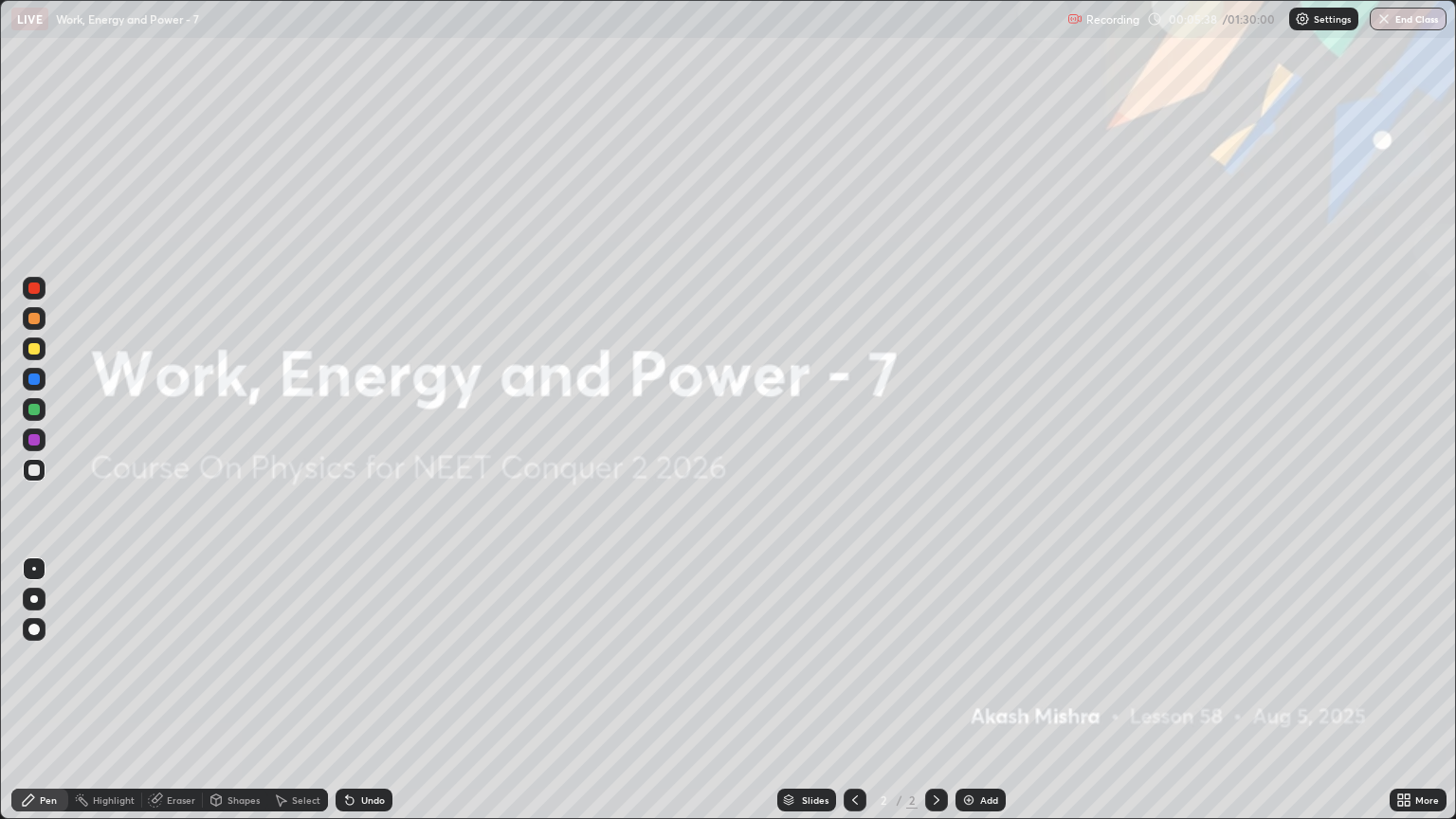 click on "Add" at bounding box center [980, 800] 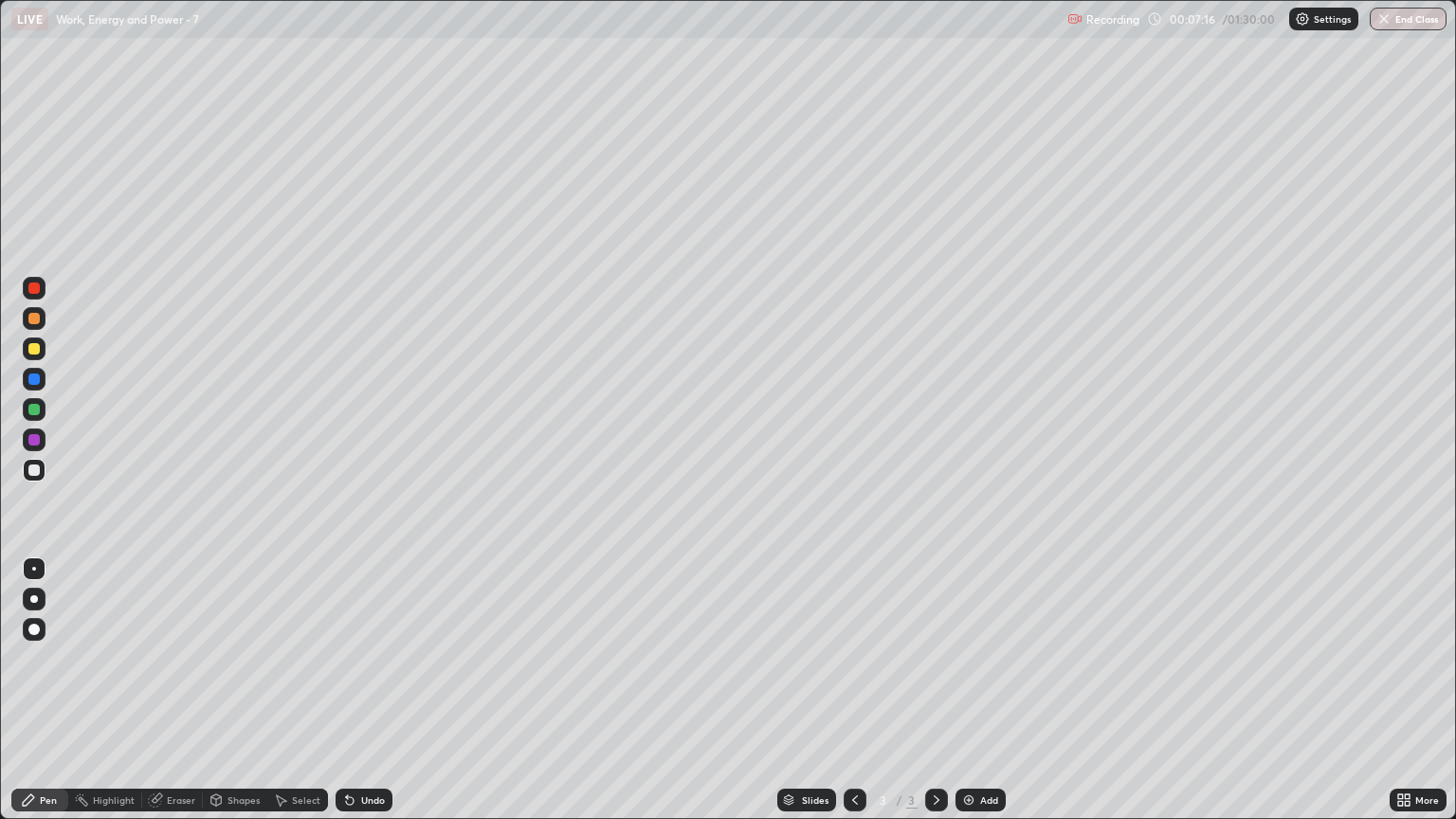 click at bounding box center (34, 349) 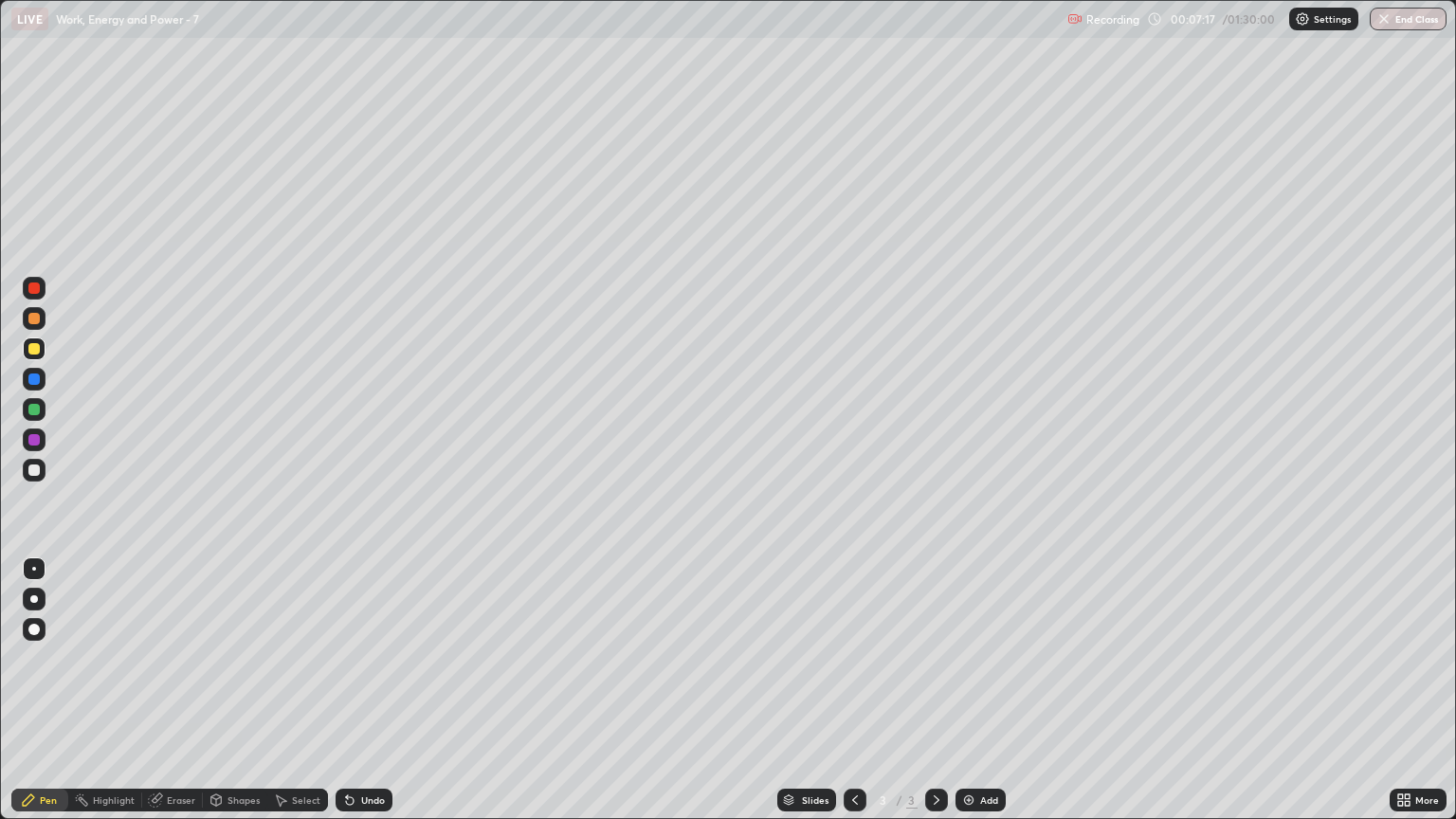 click at bounding box center (34, 470) 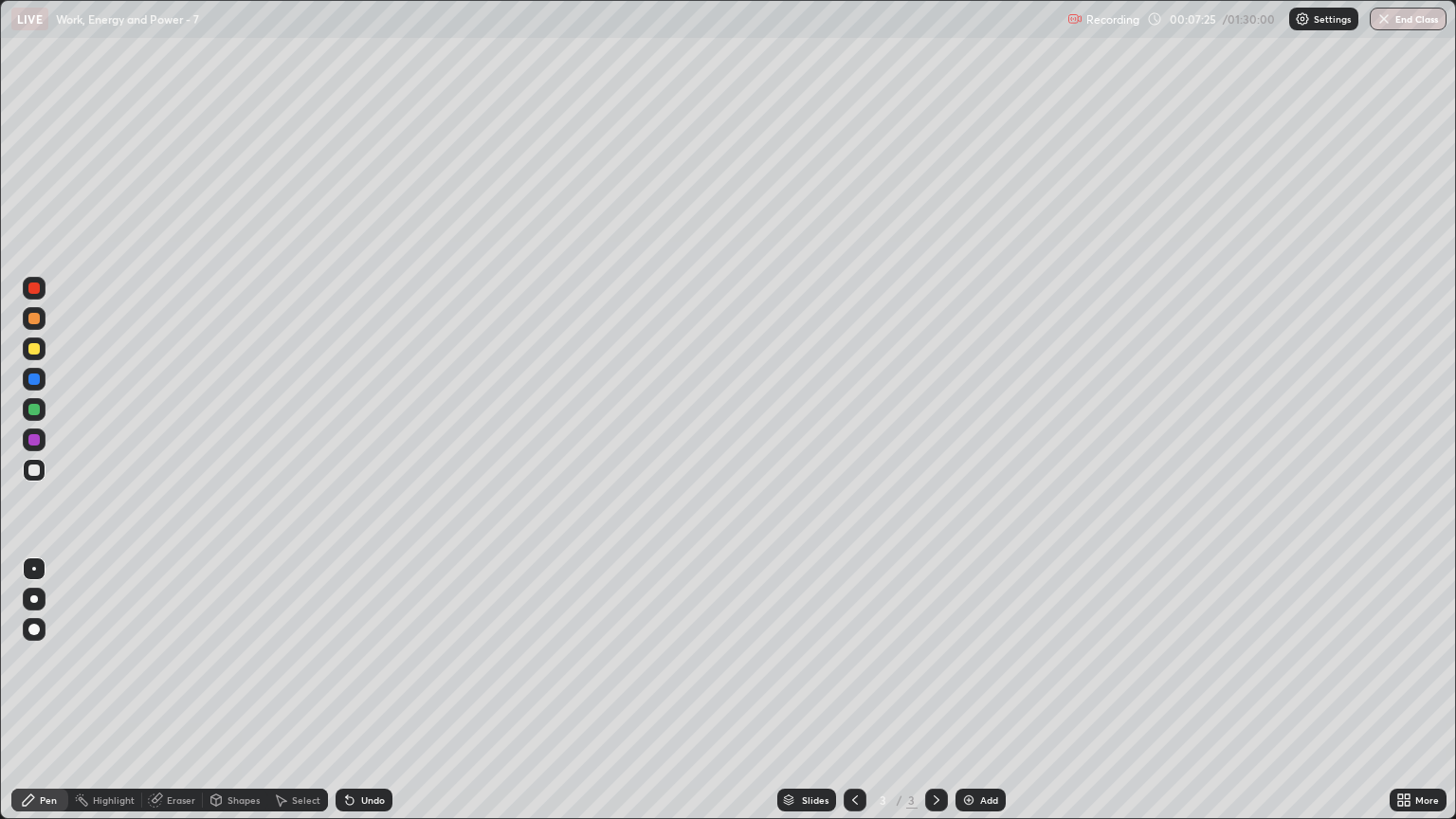 click at bounding box center (34, 349) 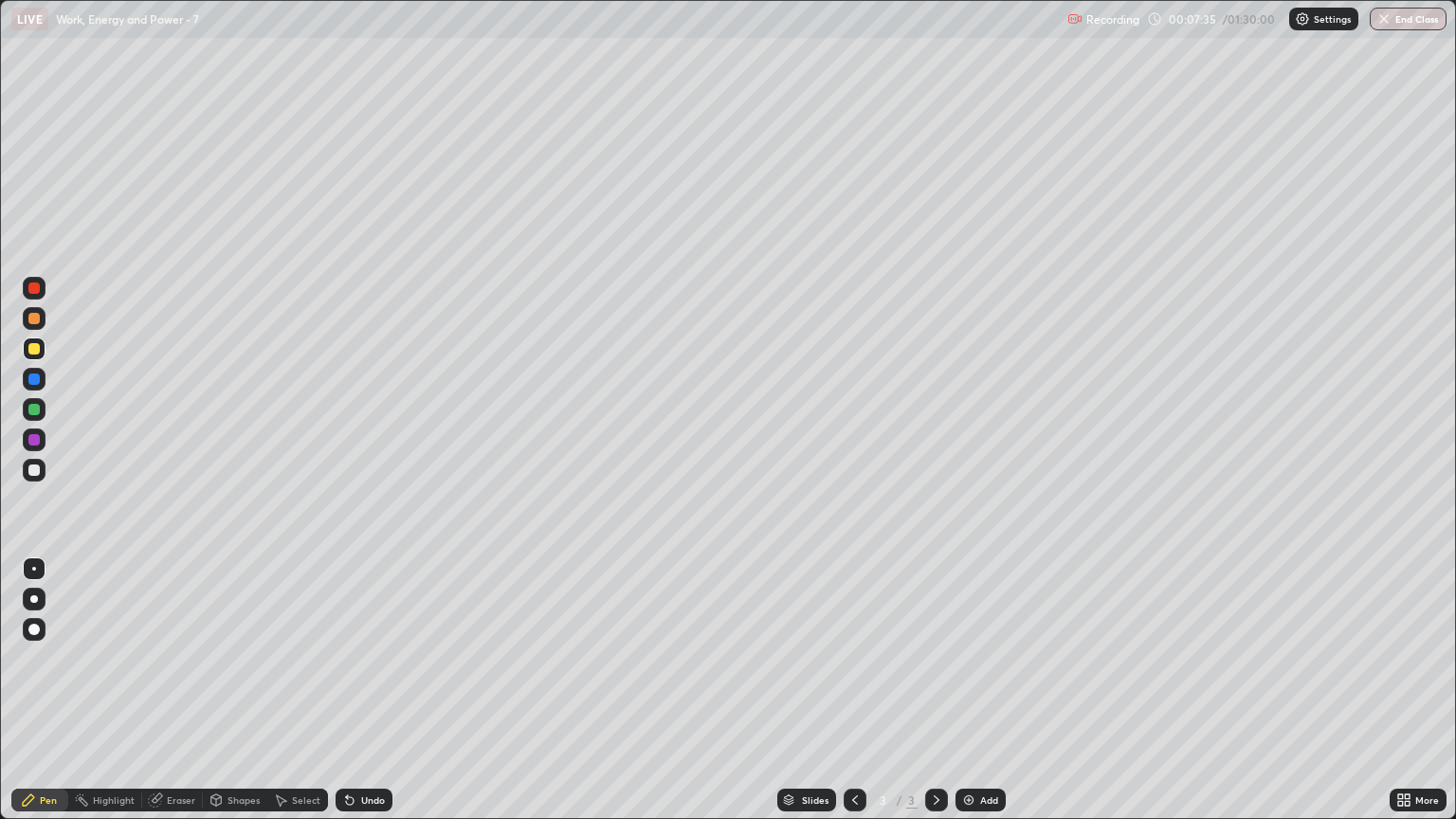 click at bounding box center [34, 410] 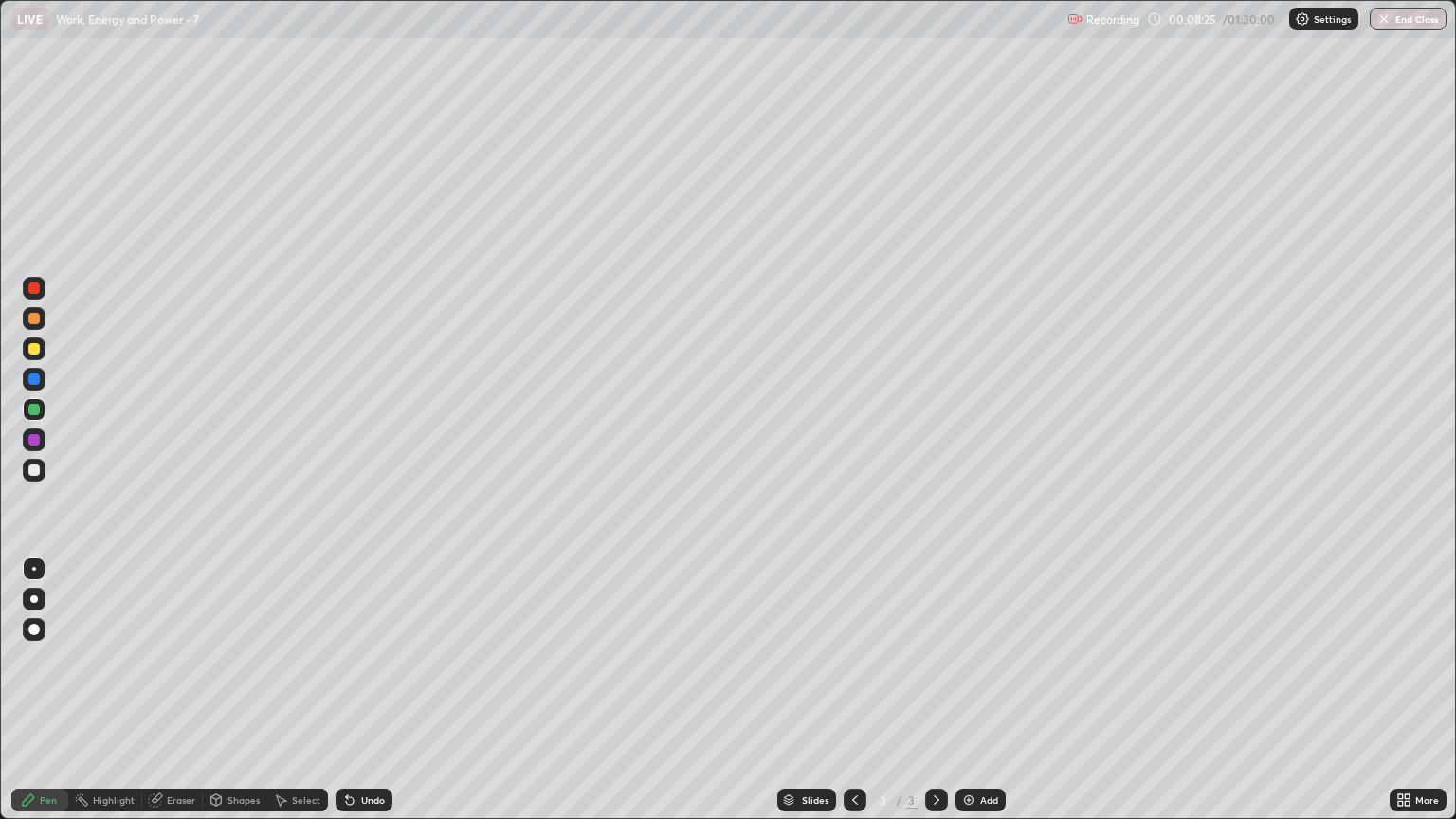click at bounding box center (34, 349) 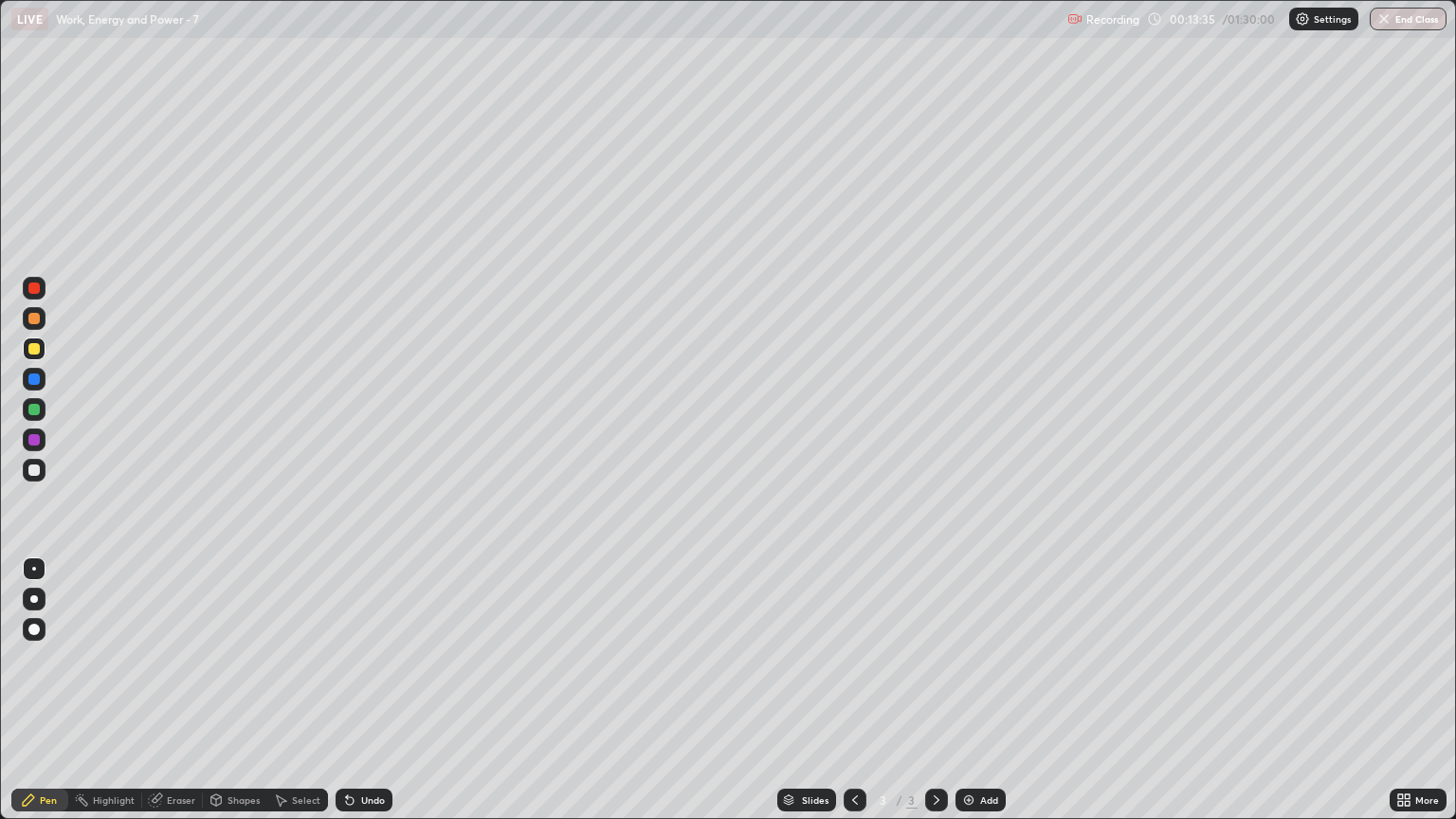 click at bounding box center (34, 470) 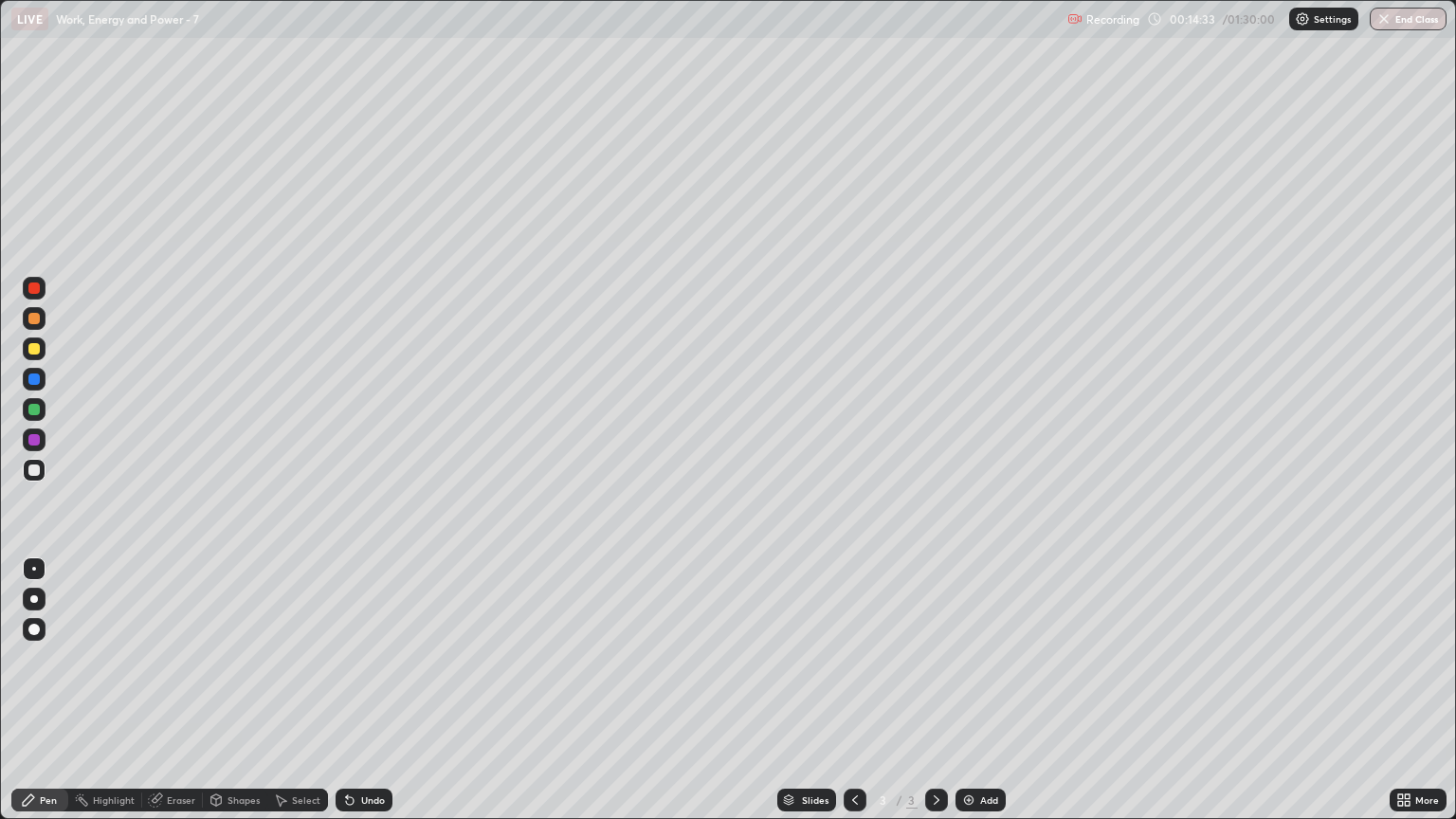 click on "Undo" at bounding box center [364, 800] 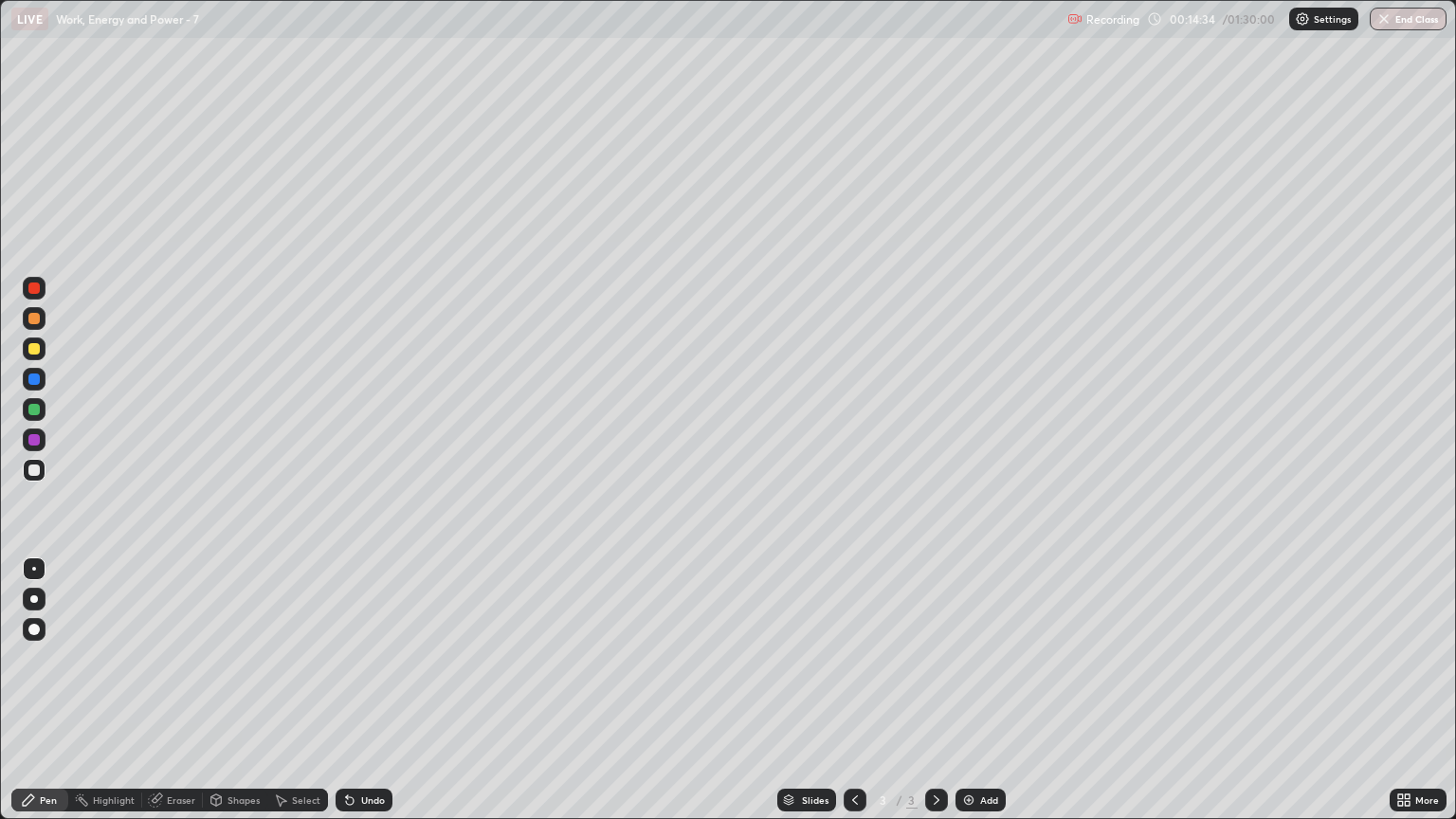 click on "Undo" at bounding box center [364, 800] 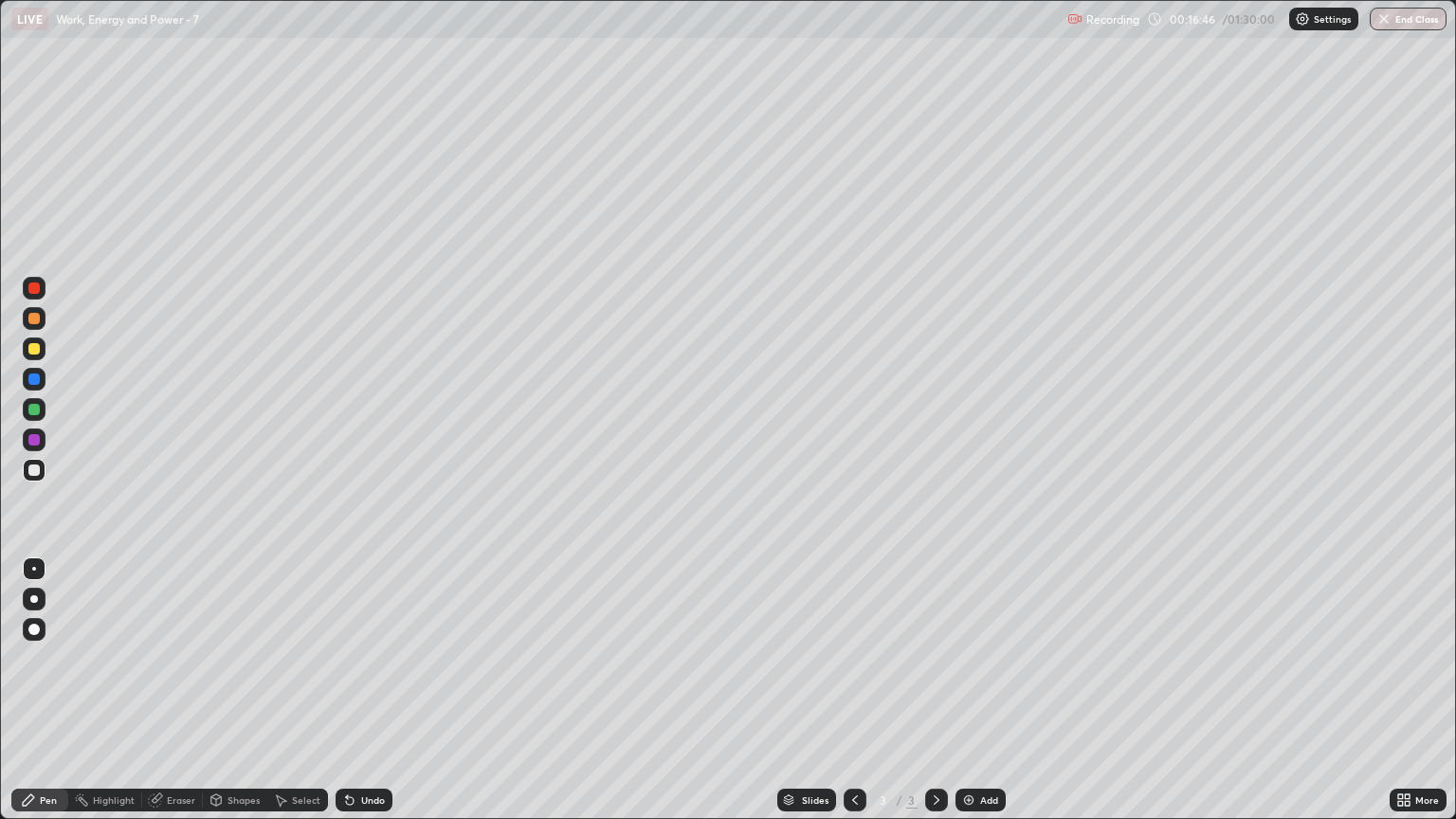 click on "Undo" at bounding box center [364, 800] 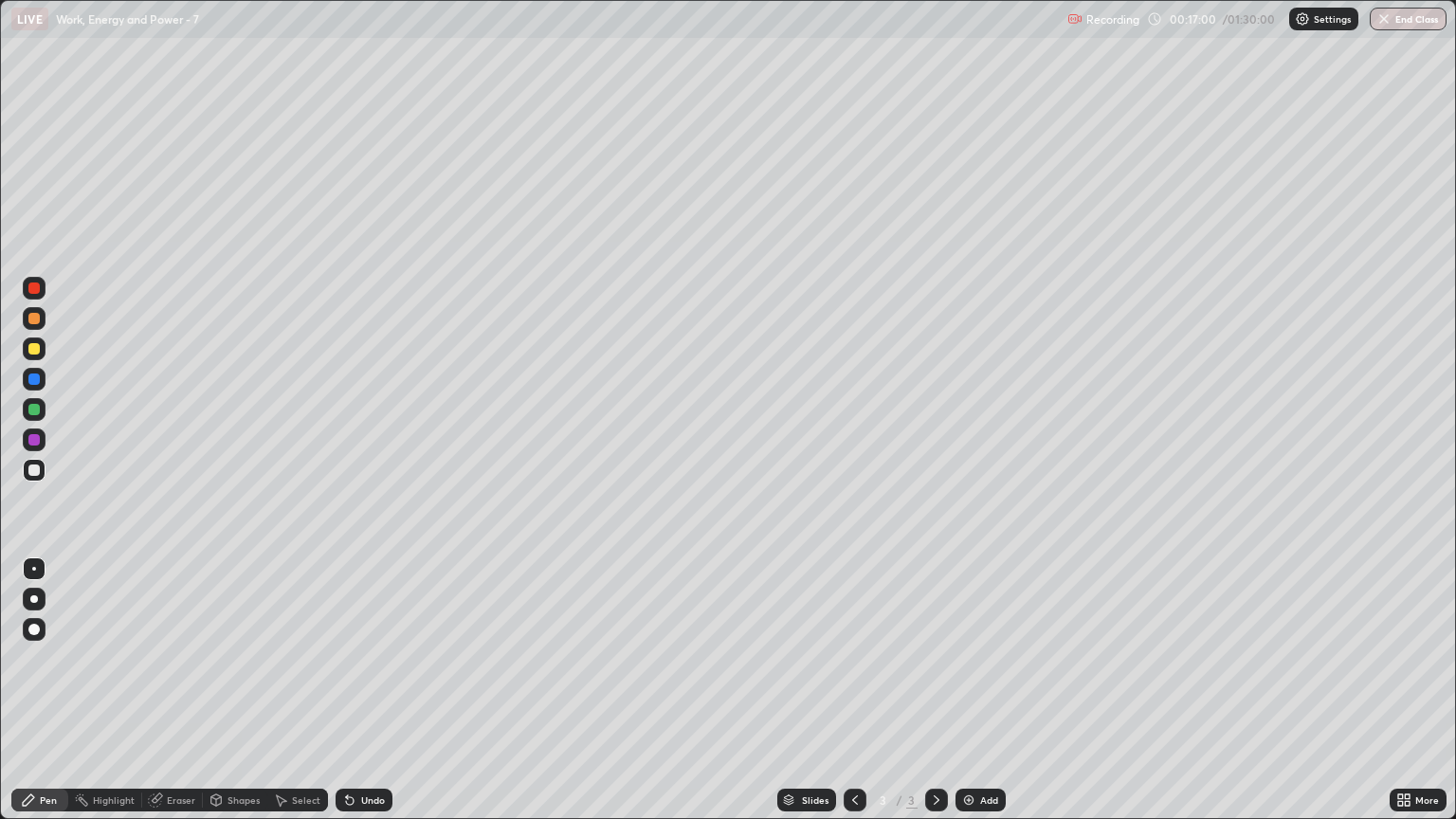click on "Undo" at bounding box center [373, 800] 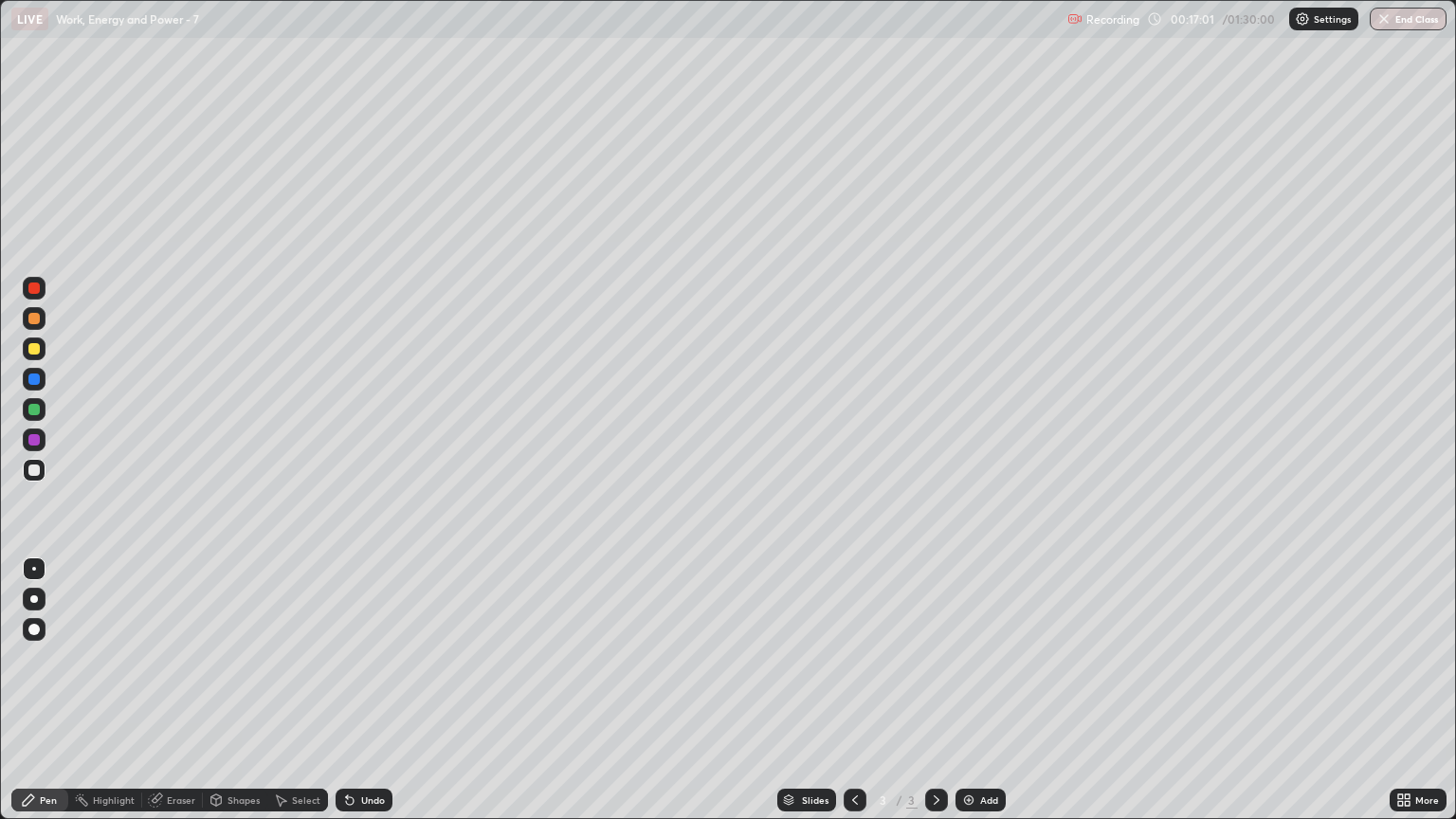 click on "Undo" at bounding box center [373, 800] 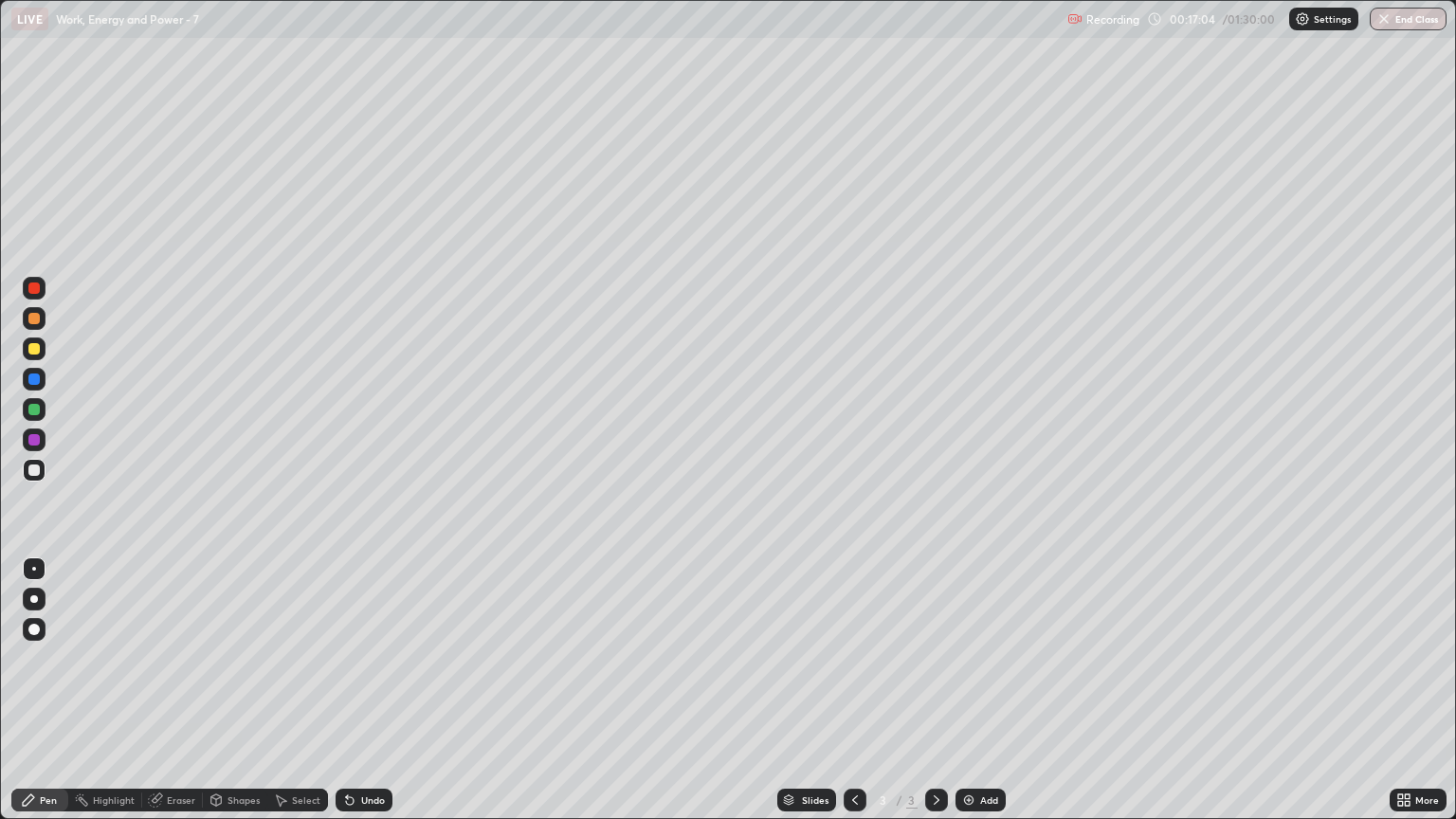 click on "Undo" at bounding box center (373, 800) 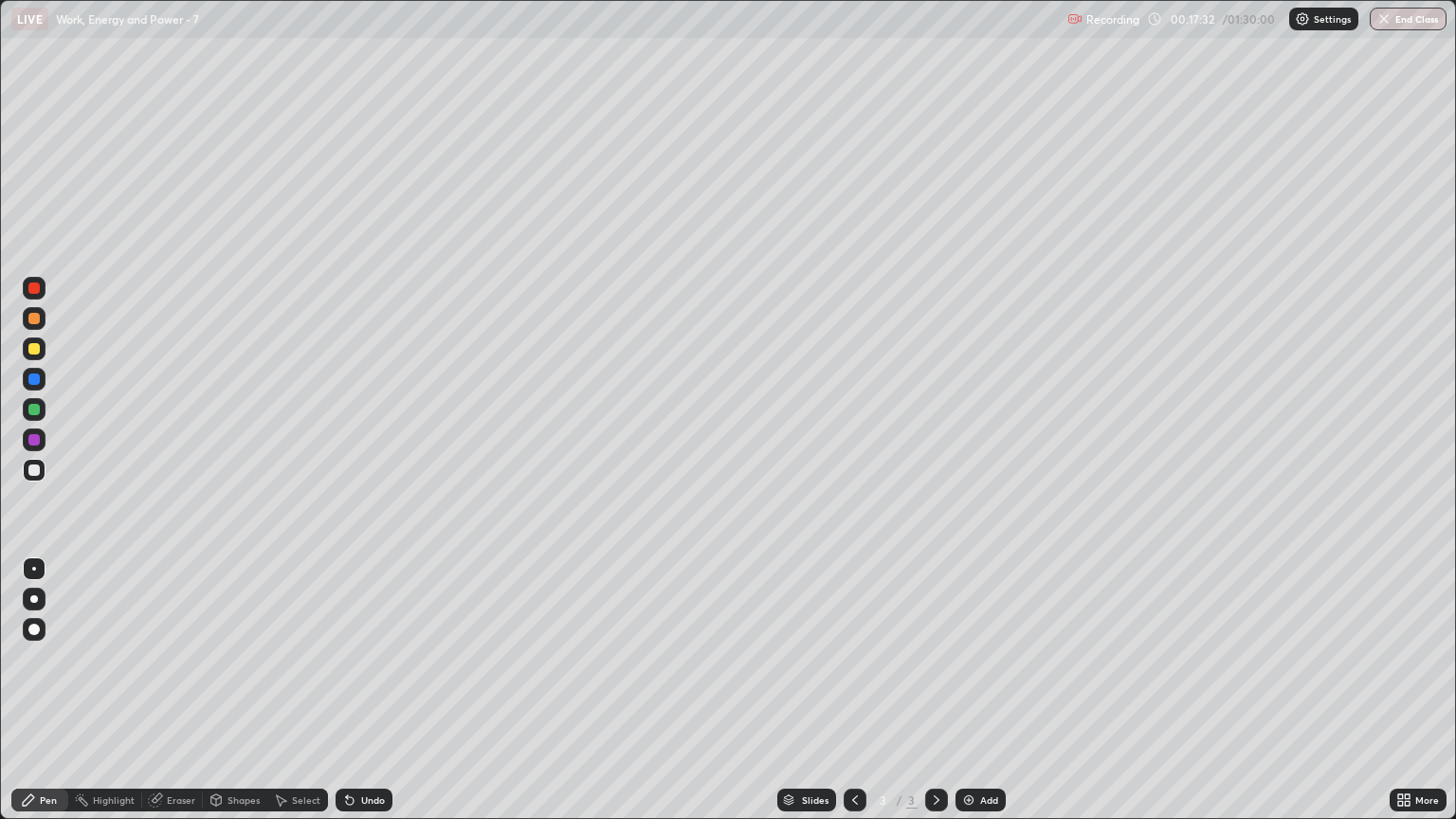 click on "Undo" at bounding box center (364, 800) 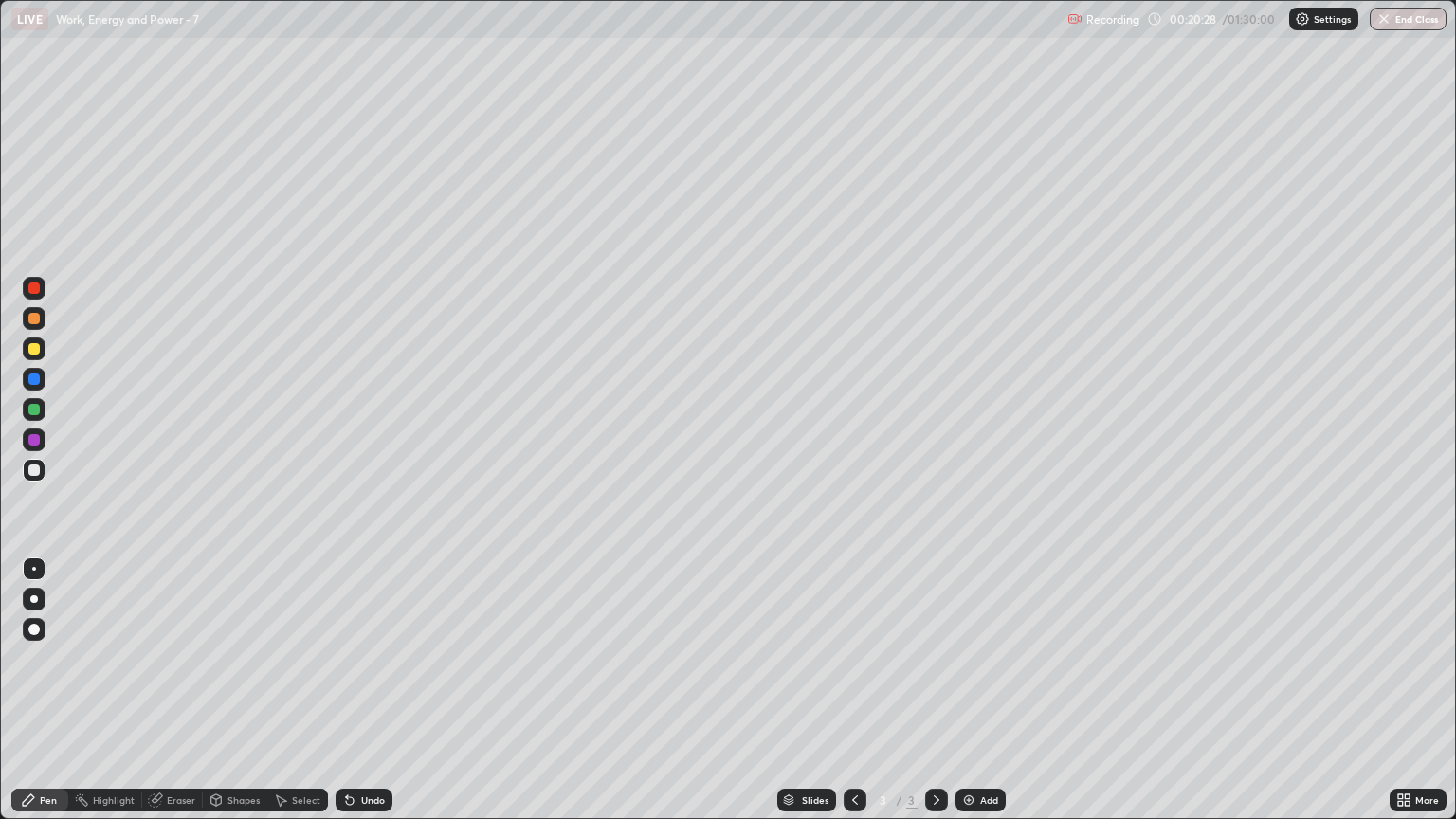 click on "Add" at bounding box center (989, 800) 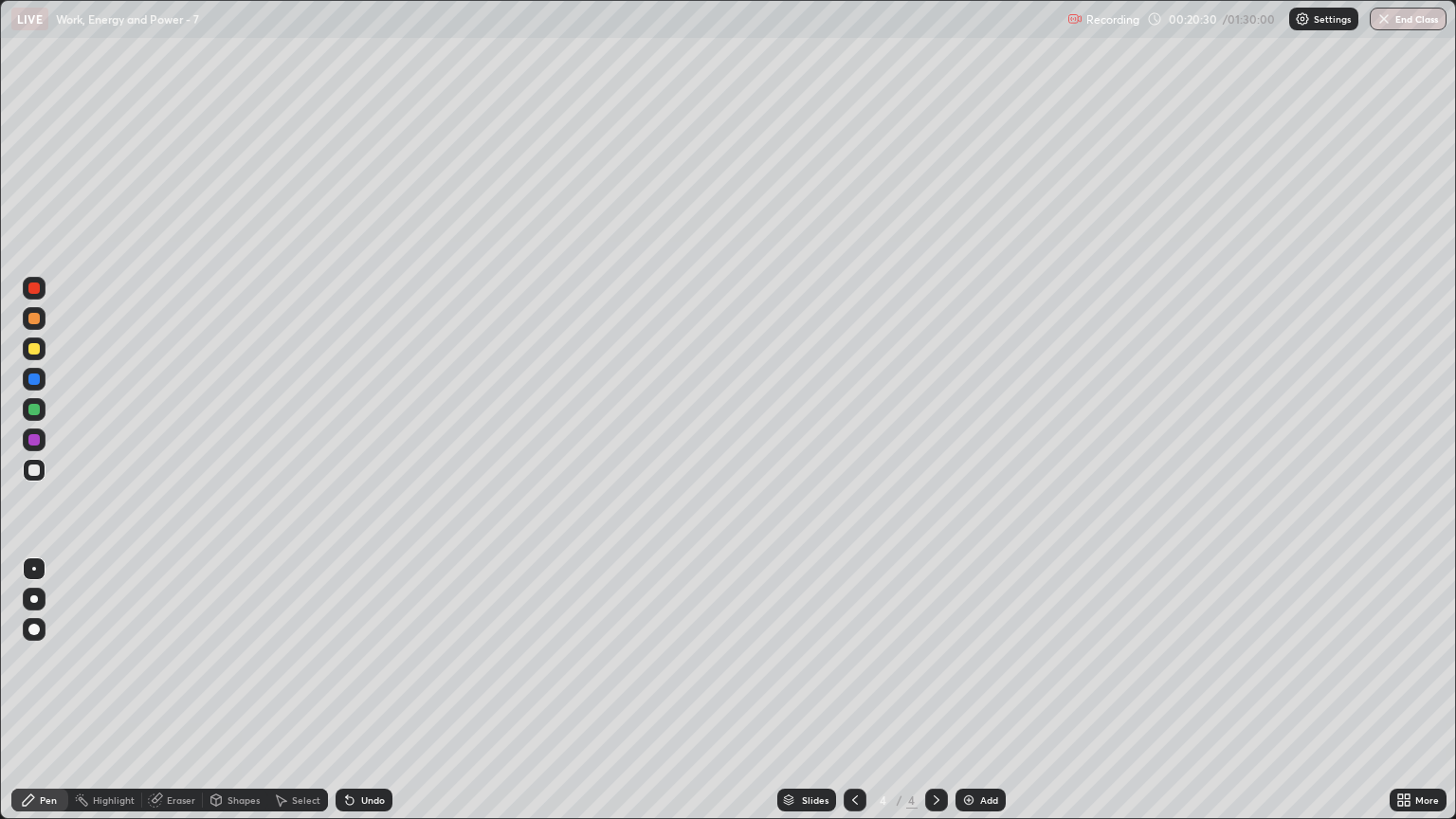 click at bounding box center (34, 470) 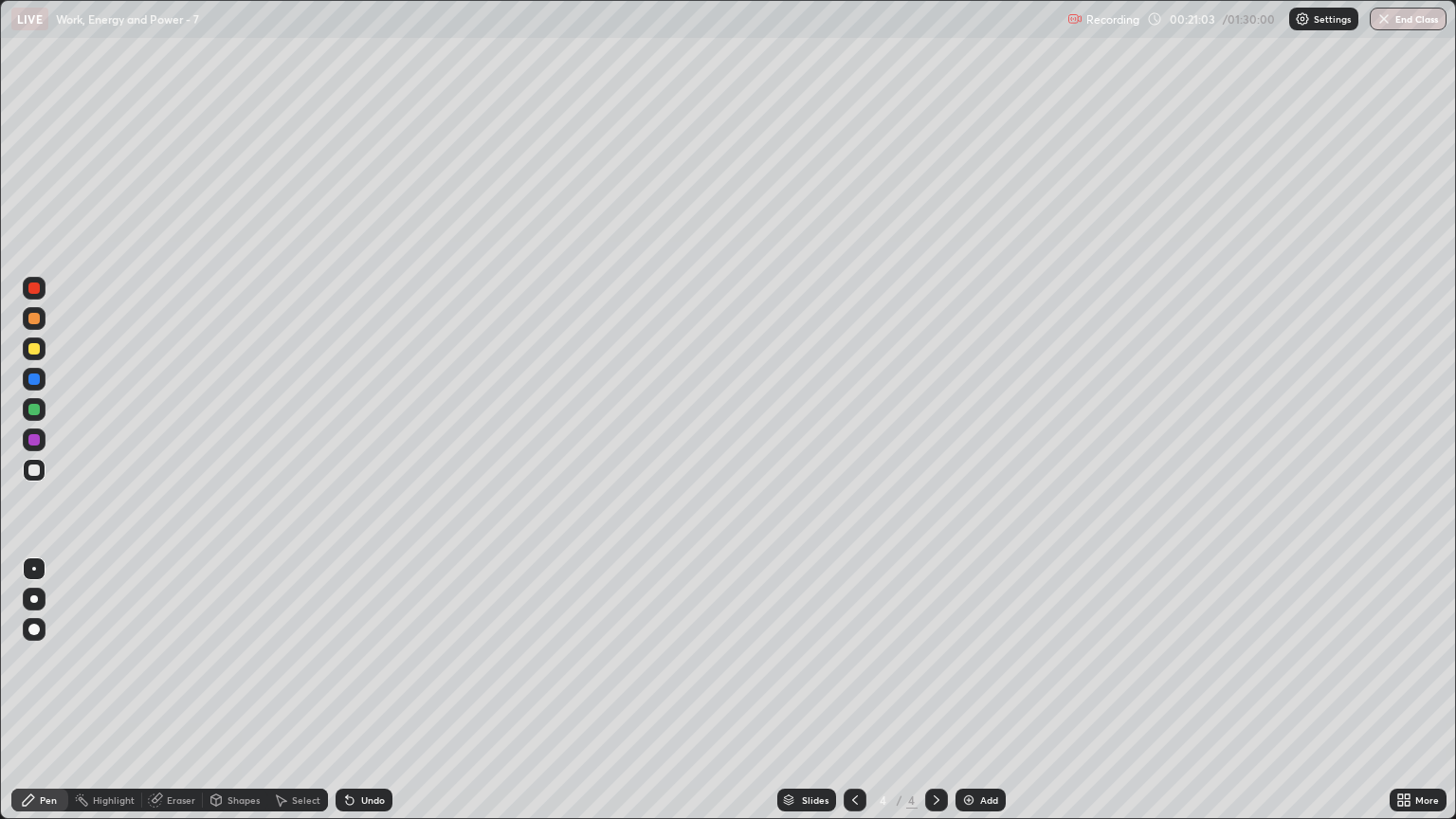 click on "Undo" at bounding box center [373, 800] 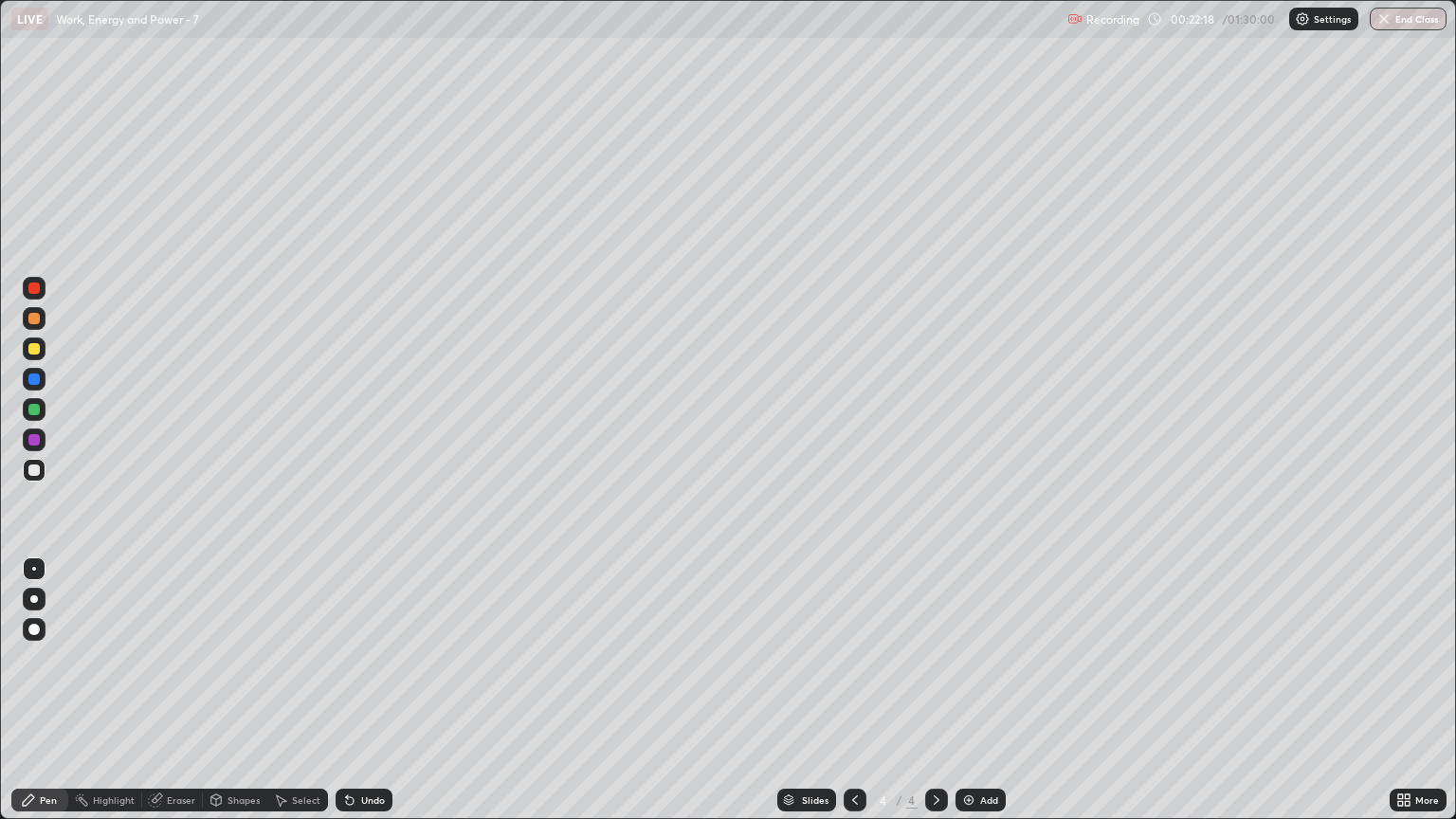 click on "Undo" at bounding box center [364, 800] 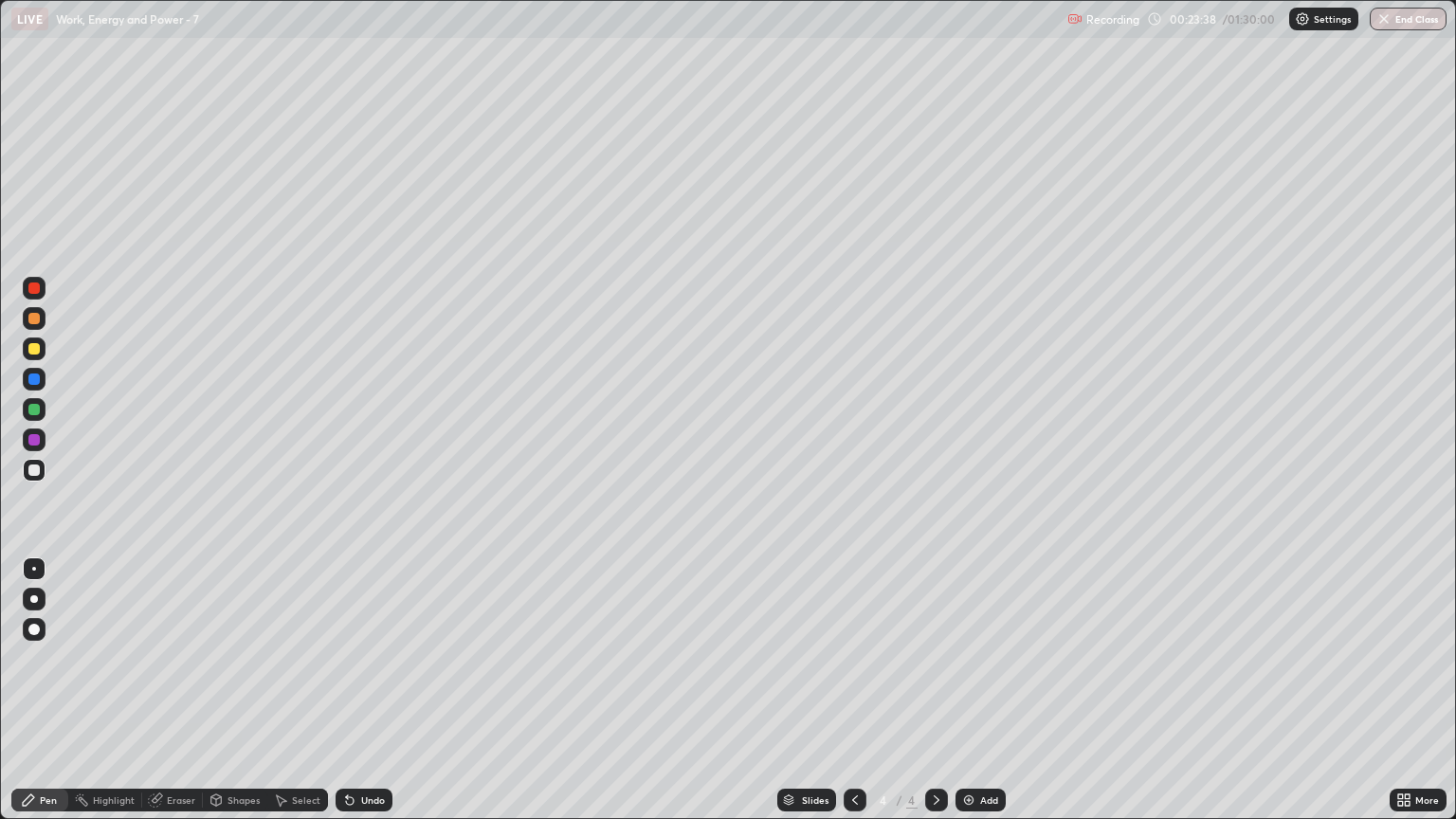 click at bounding box center [34, 349] 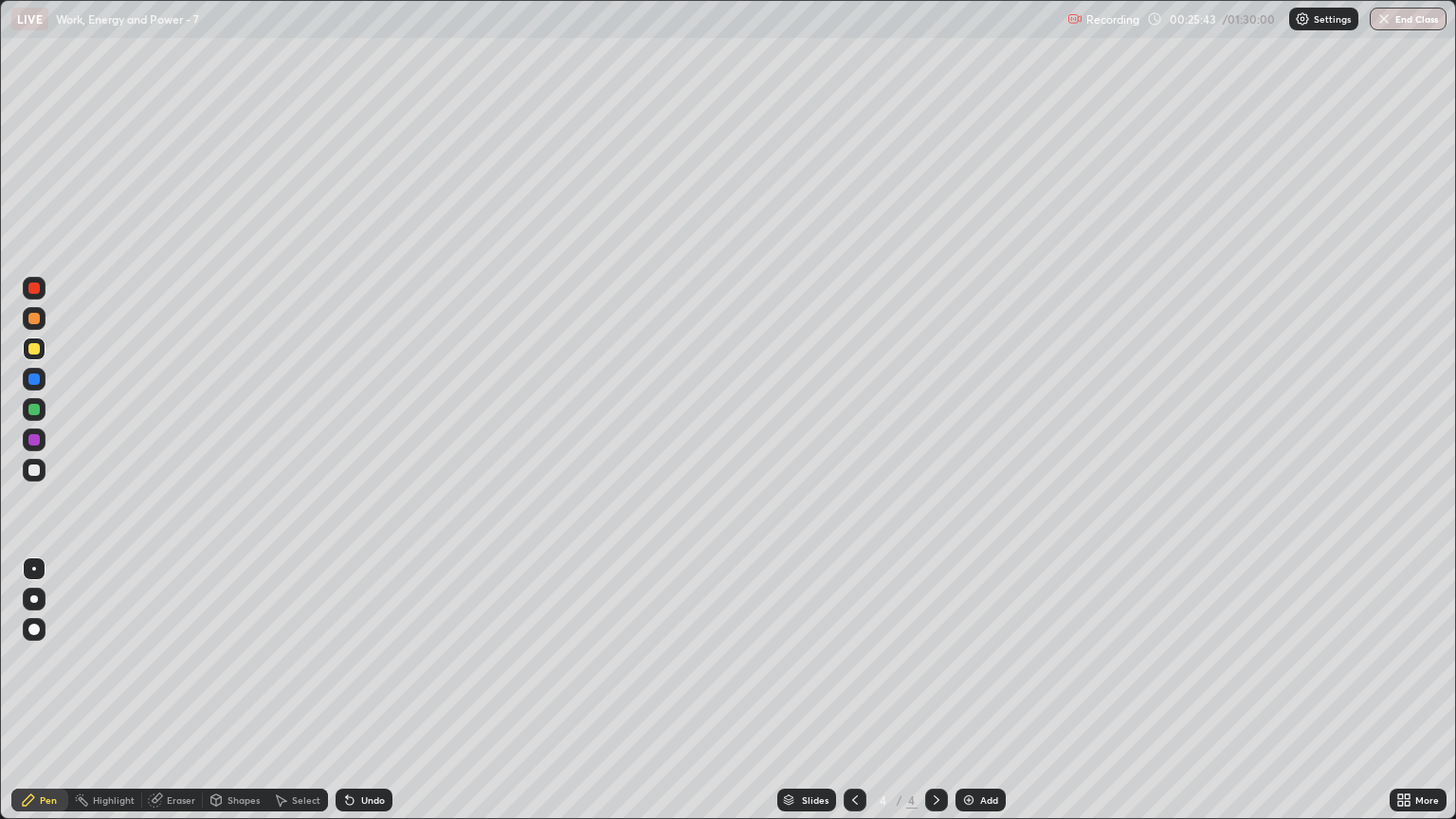 click at bounding box center (34, 470) 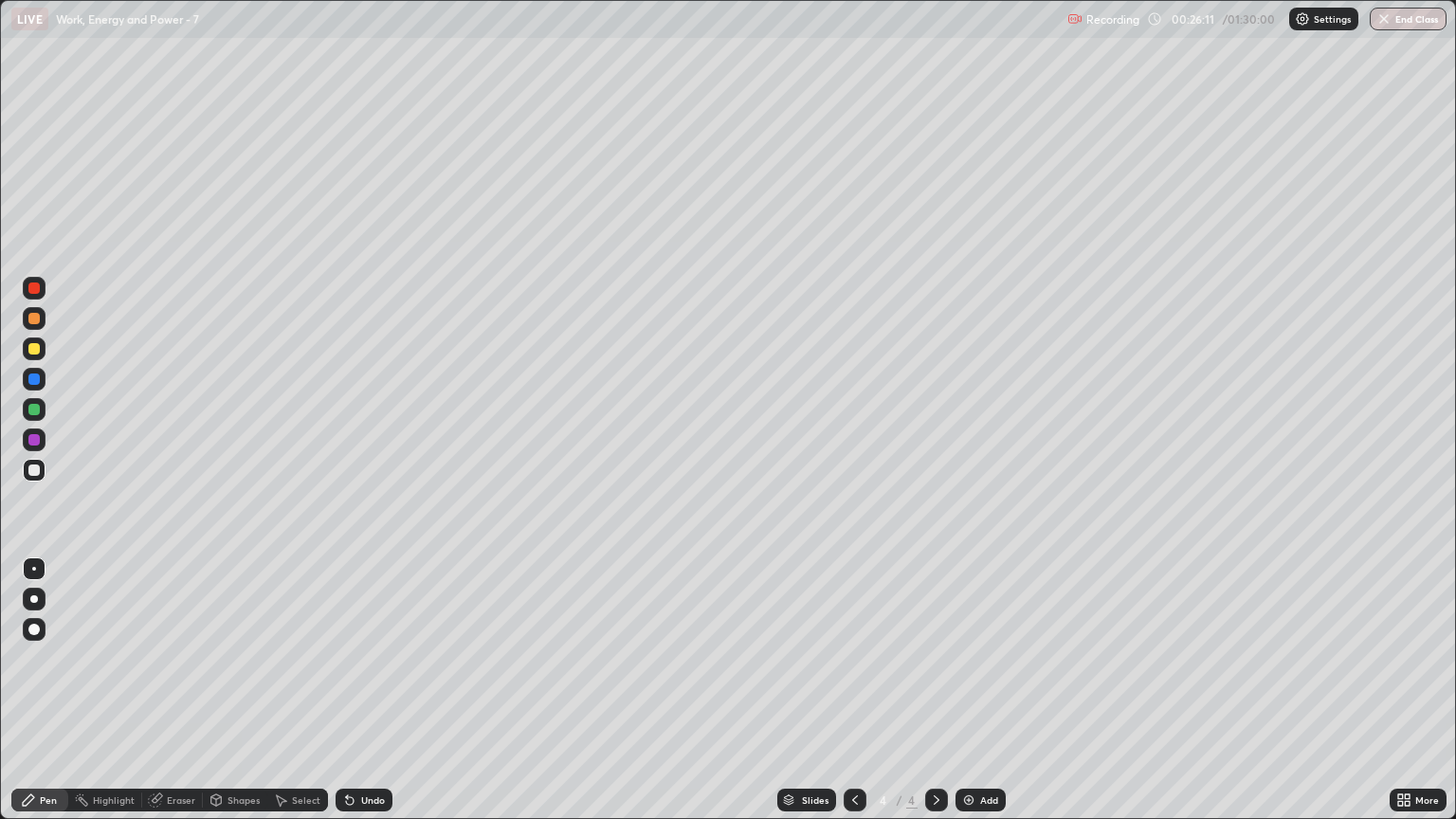 click on "Undo" at bounding box center (373, 800) 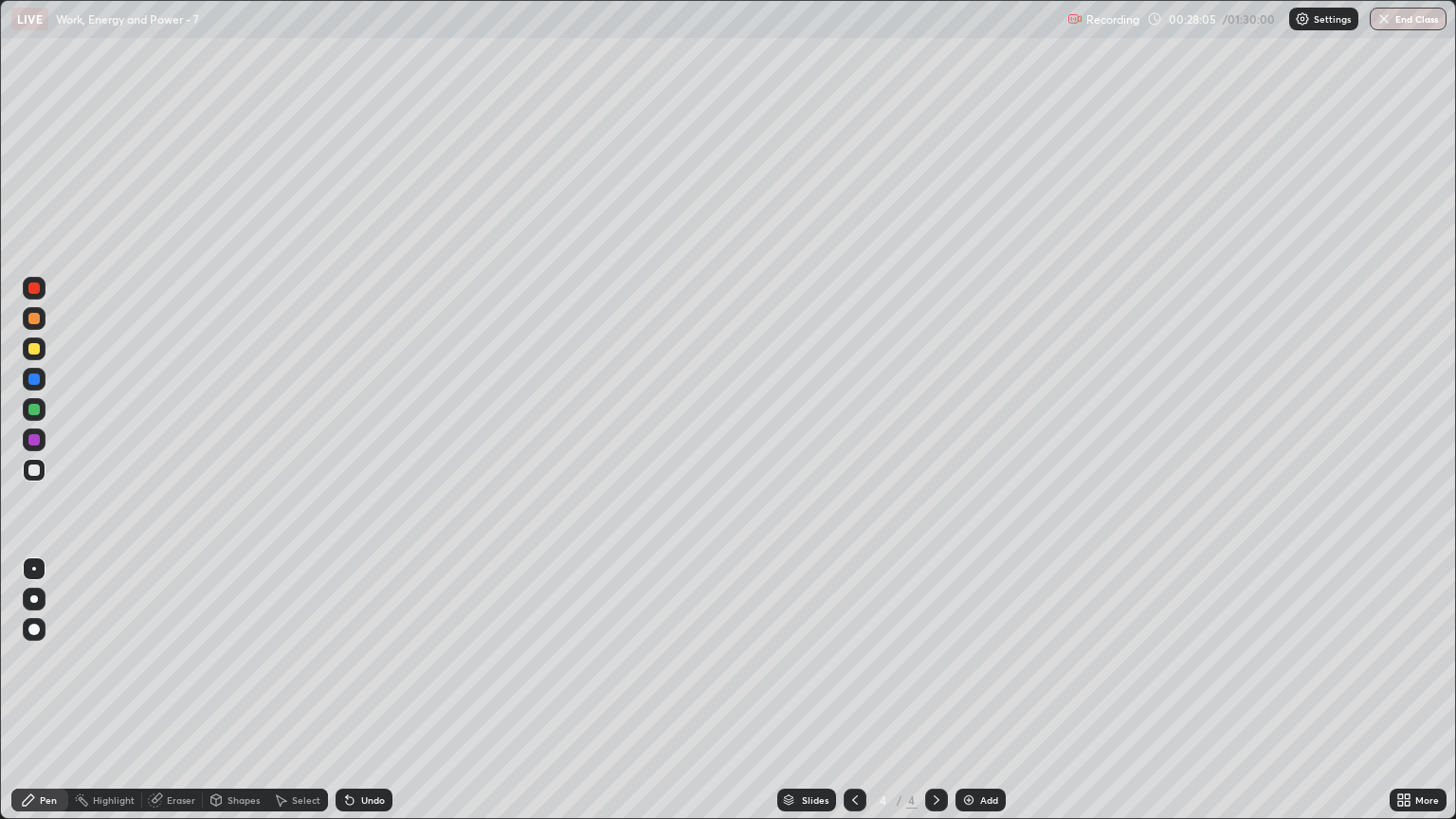 click on "Undo" at bounding box center (373, 800) 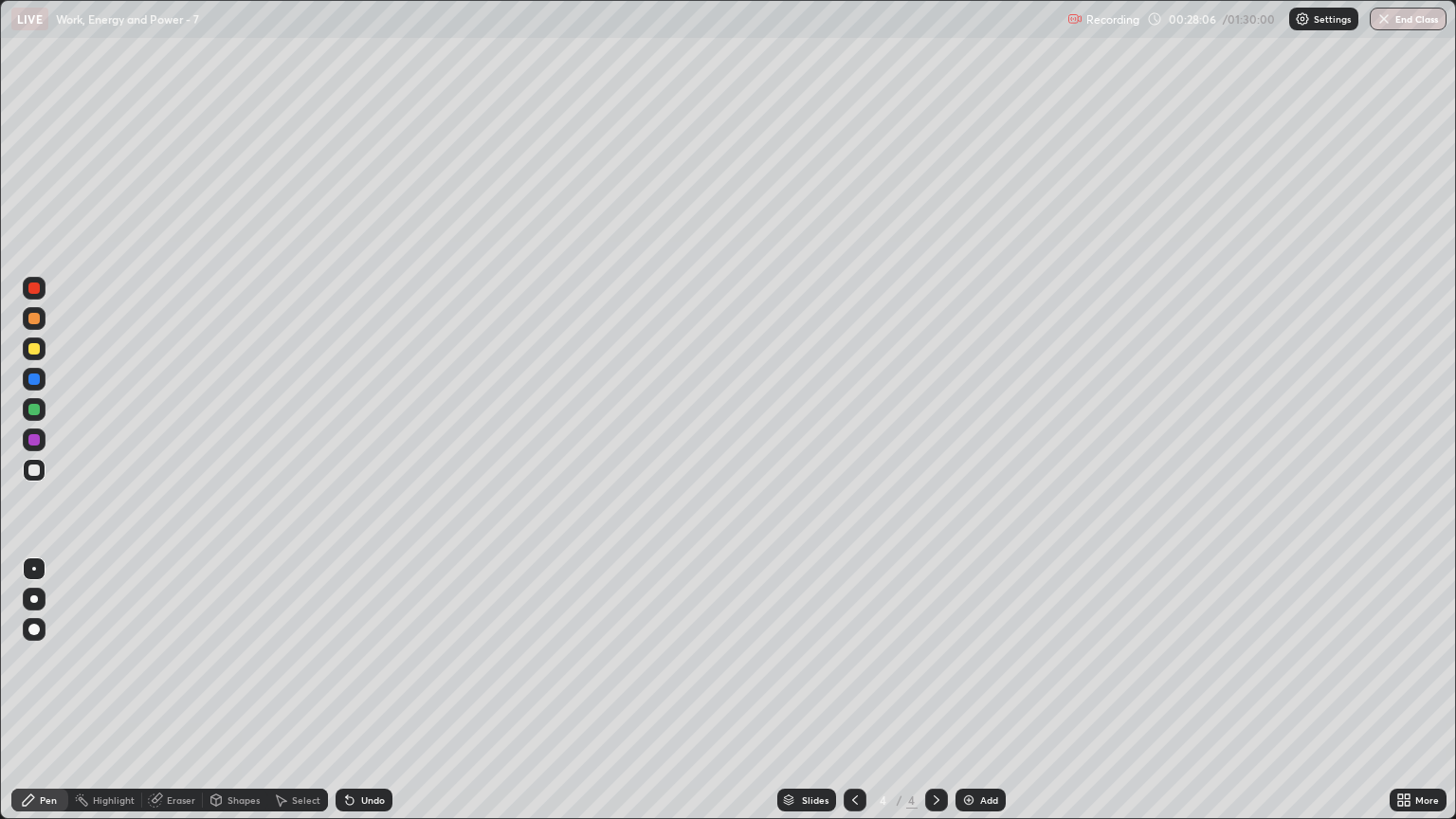 click on "Undo" at bounding box center [373, 800] 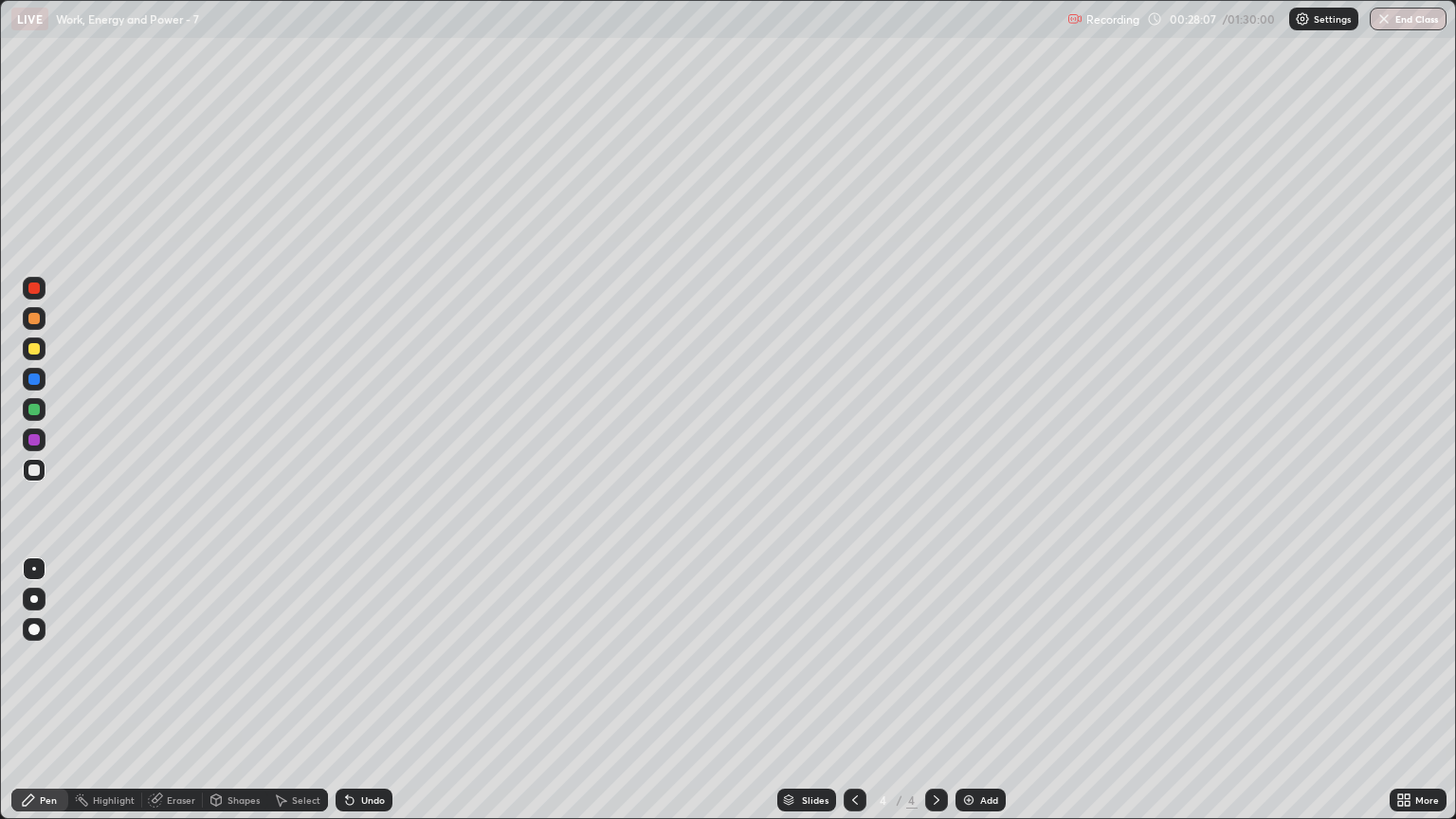 click at bounding box center [34, 349] 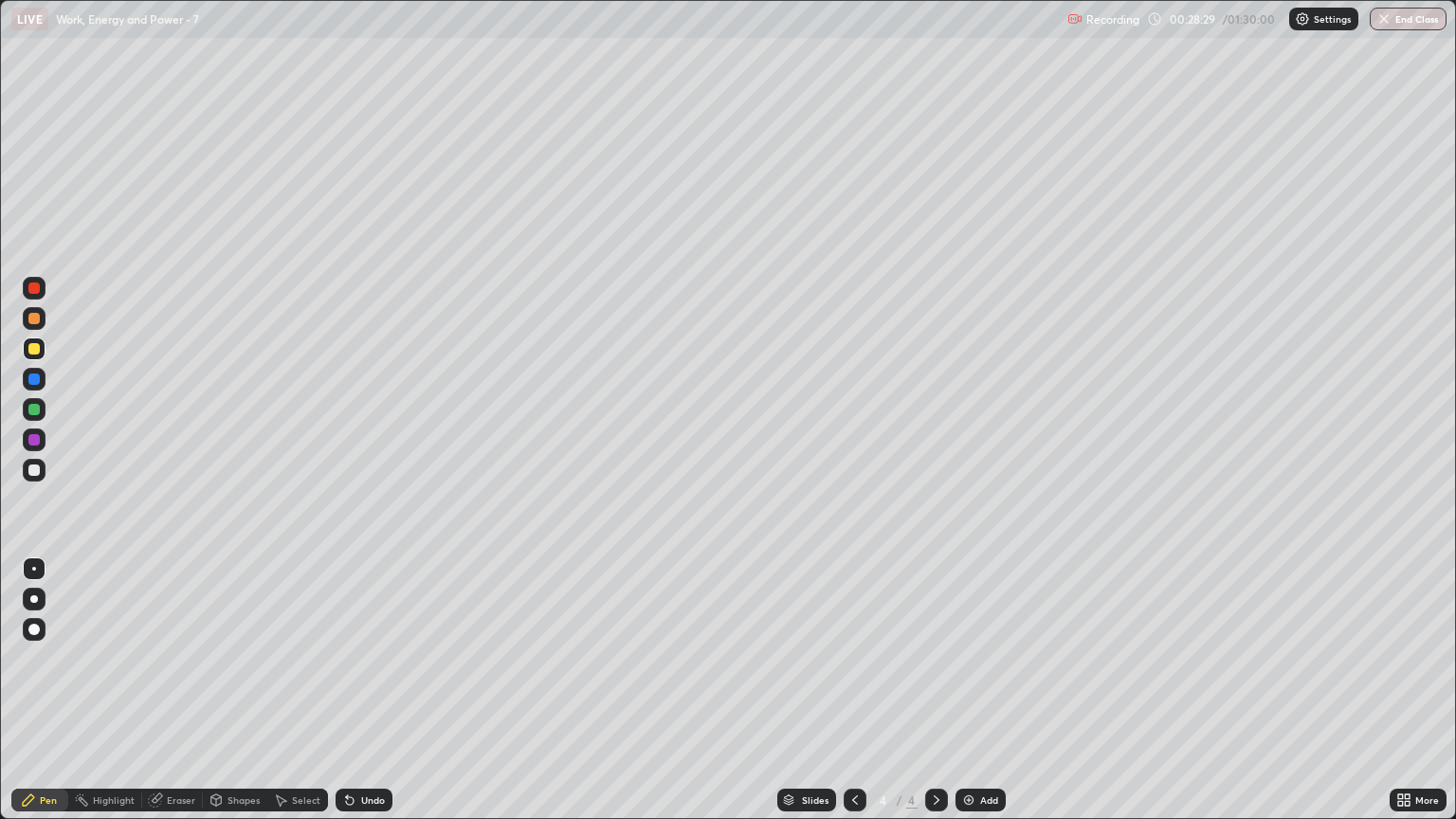 click on "Undo" at bounding box center [373, 800] 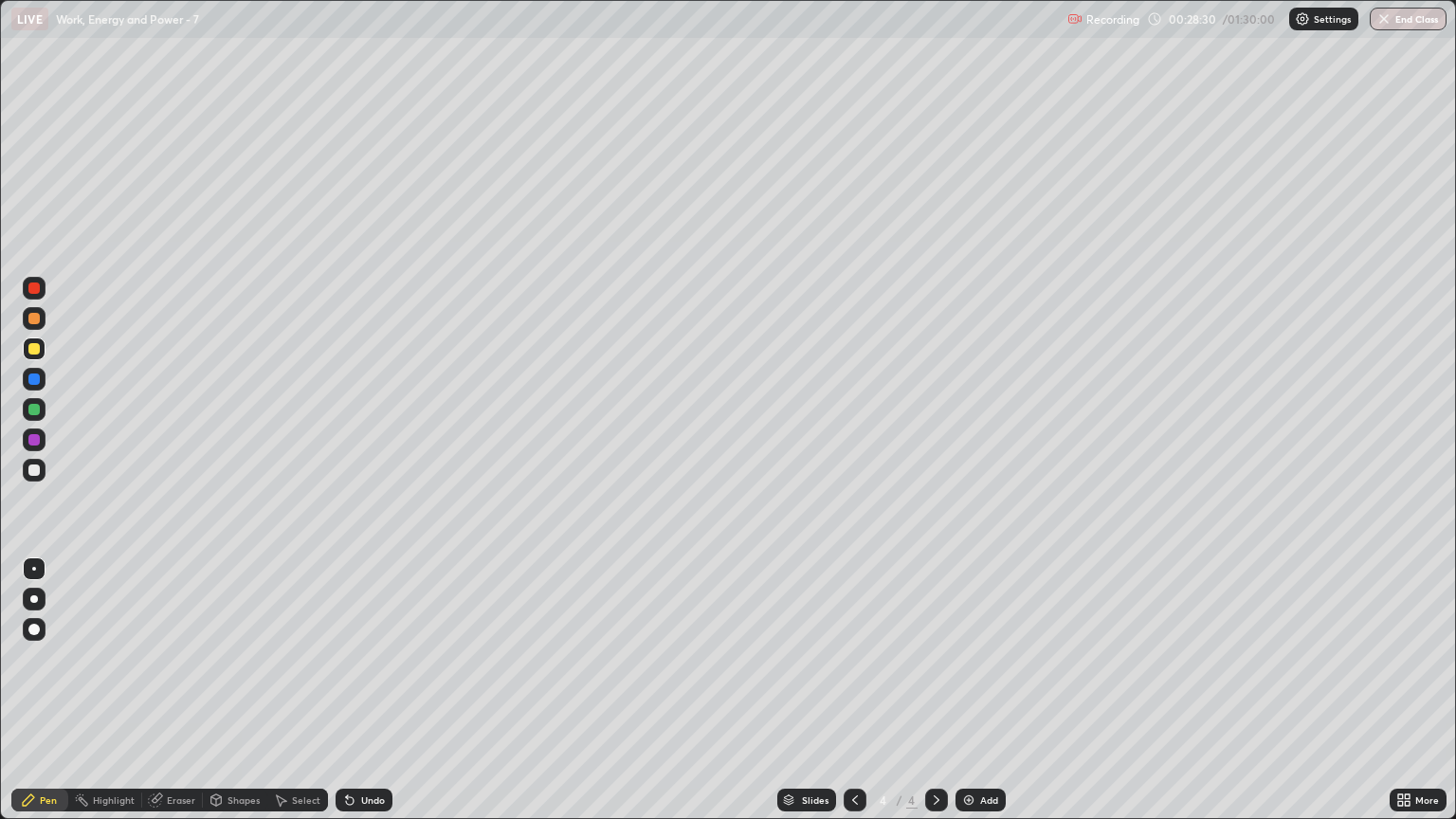 click on "Undo" at bounding box center (373, 800) 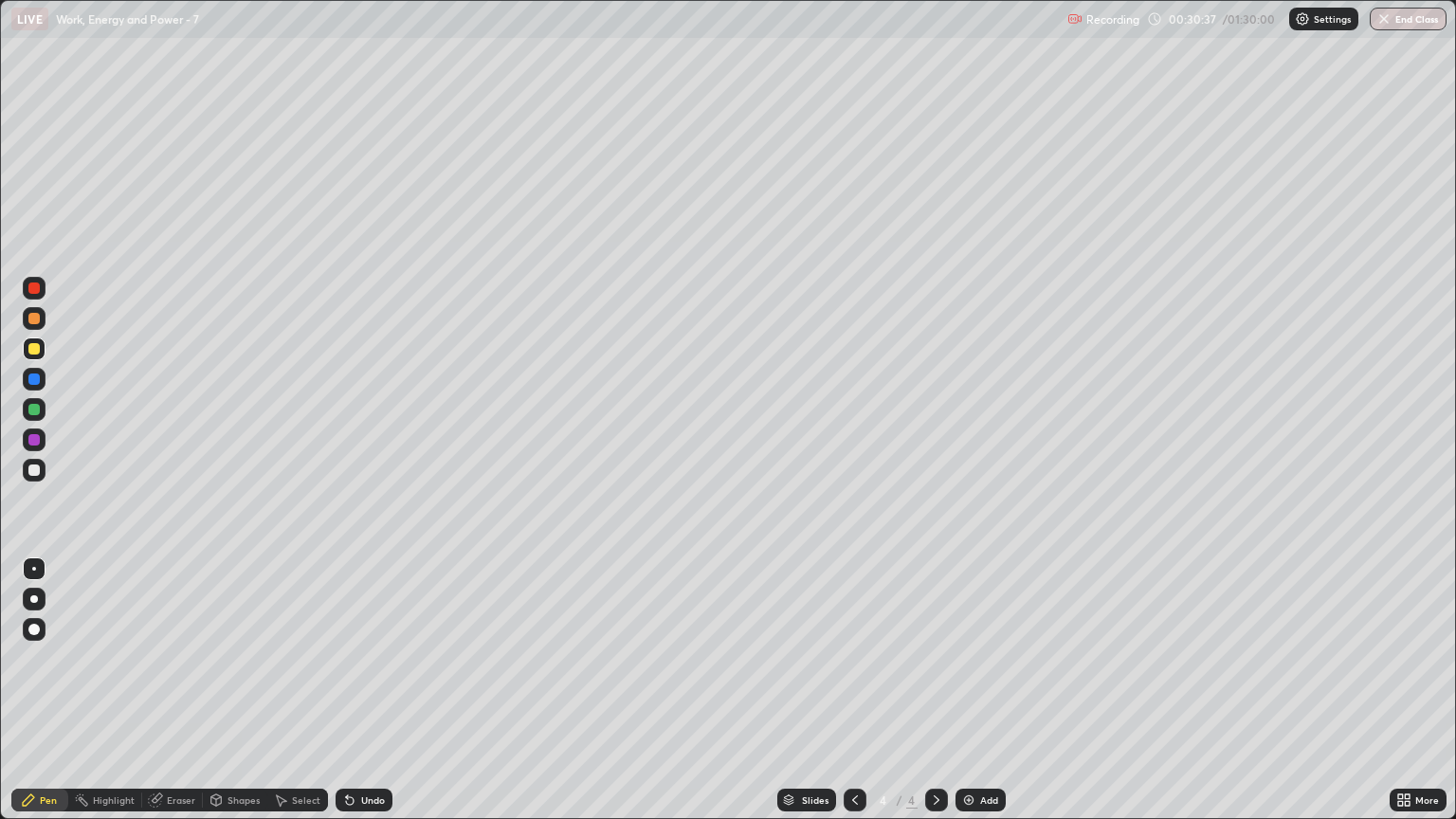 click on "Undo" at bounding box center (373, 800) 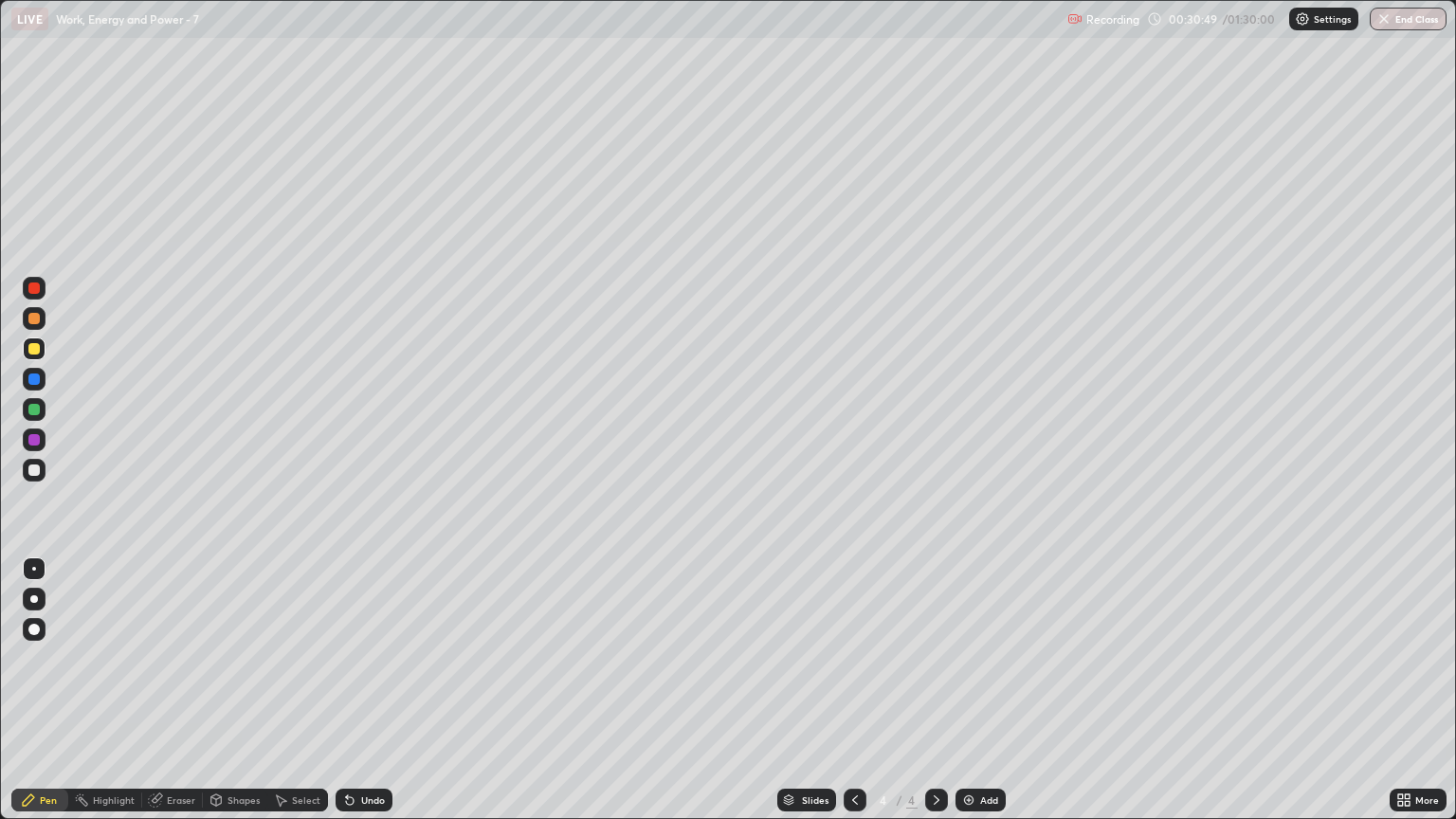 click on "Undo" at bounding box center [373, 800] 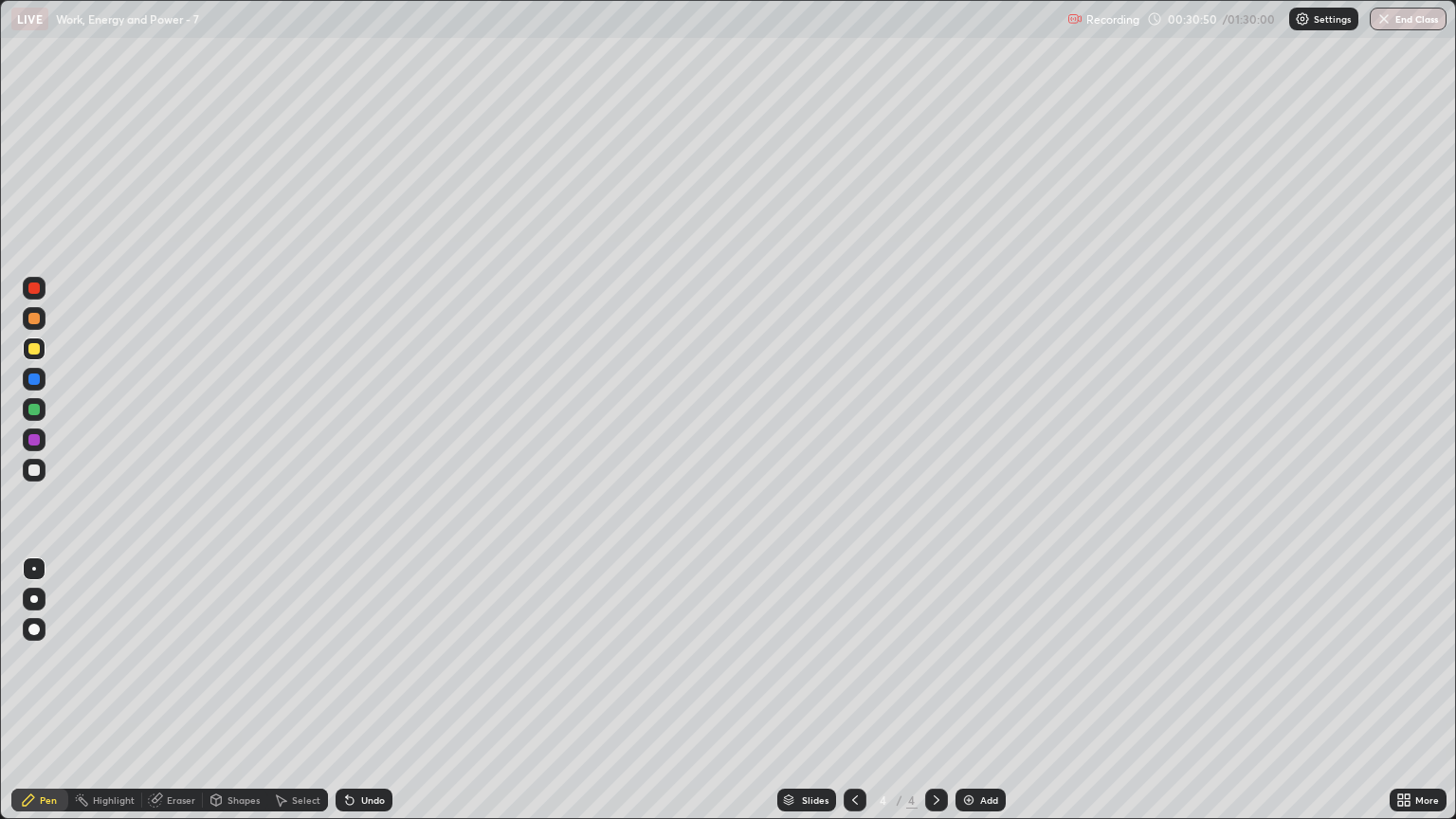 click 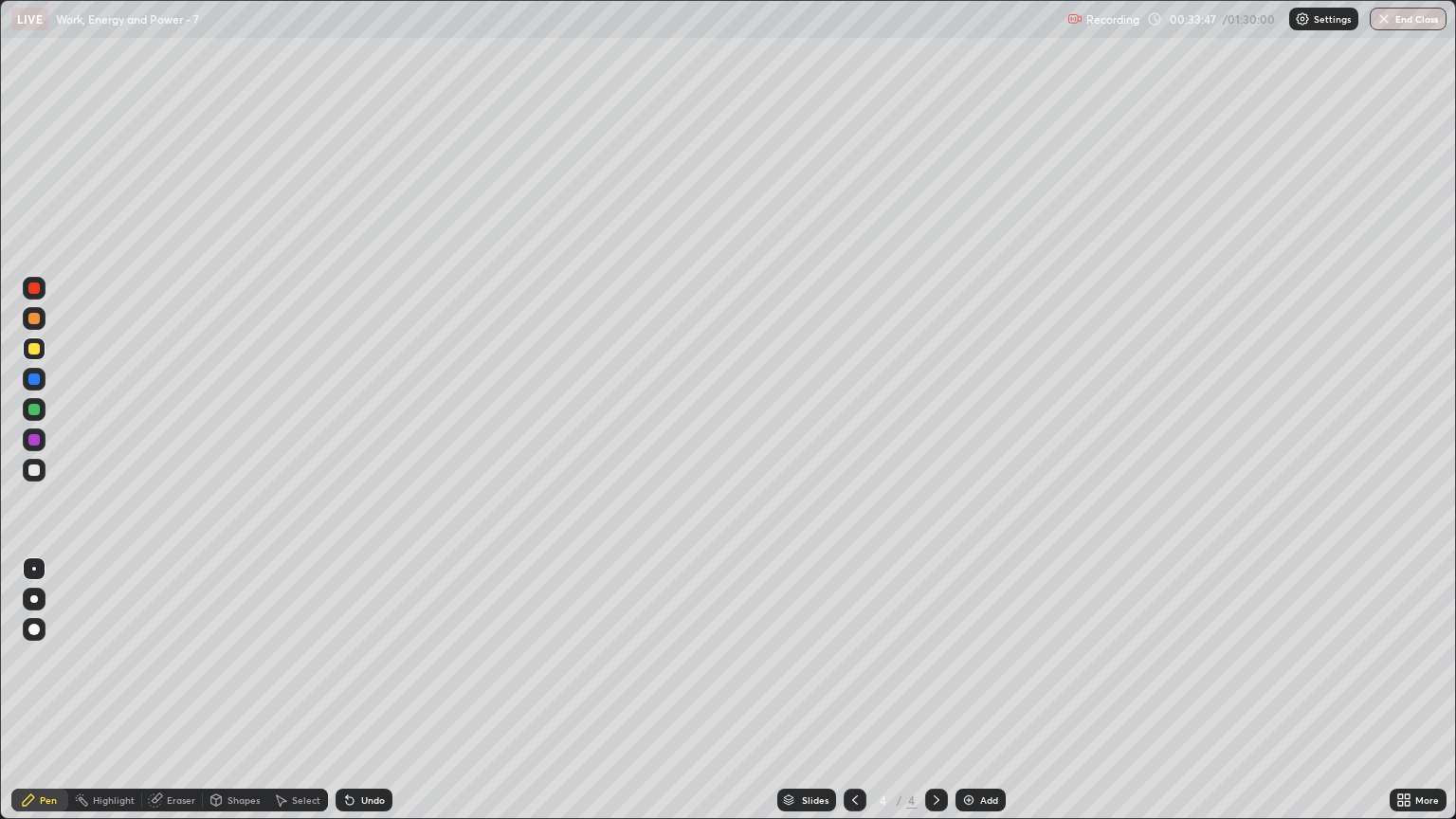 click on "Add" at bounding box center [989, 800] 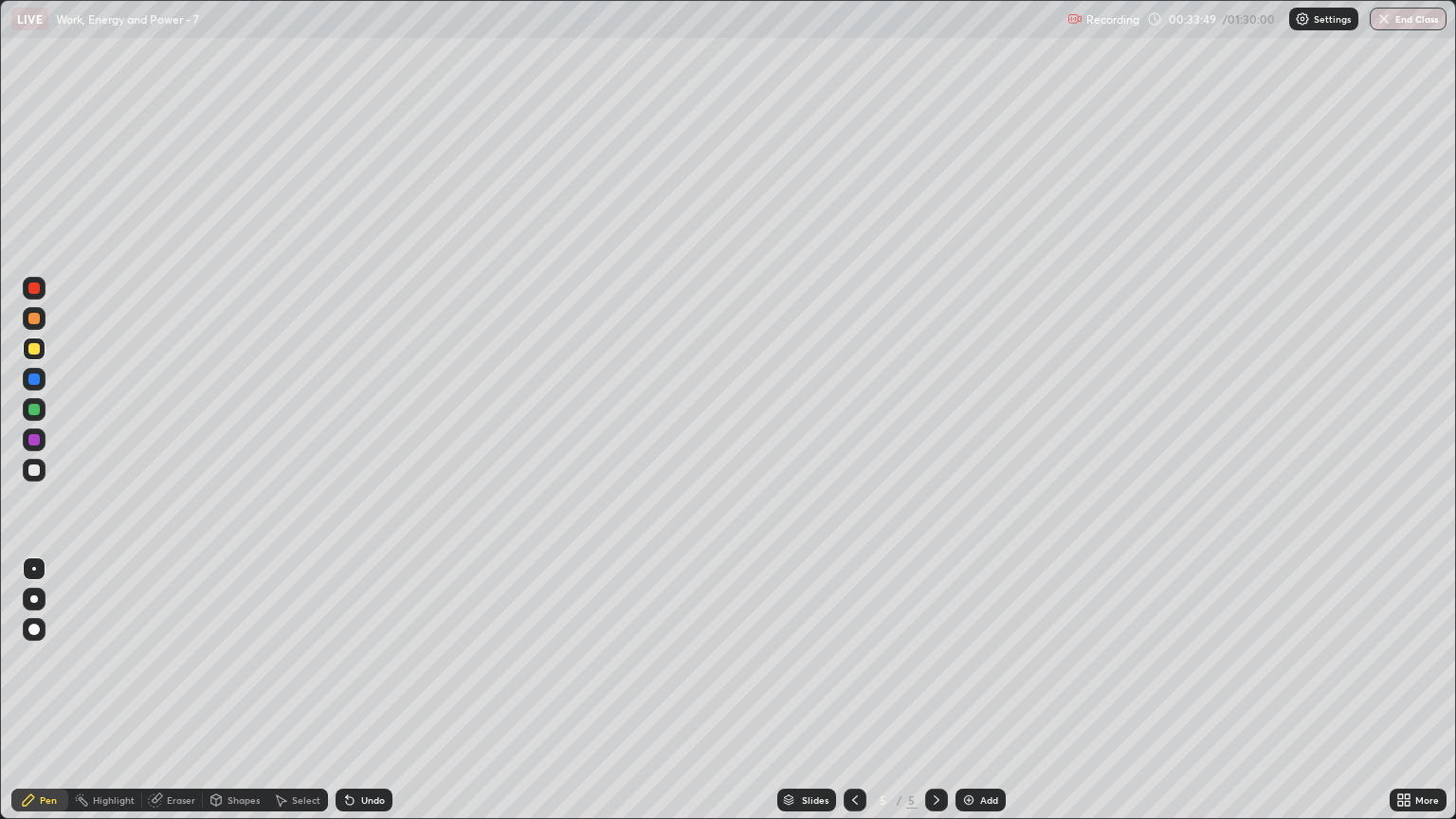 click at bounding box center (34, 470) 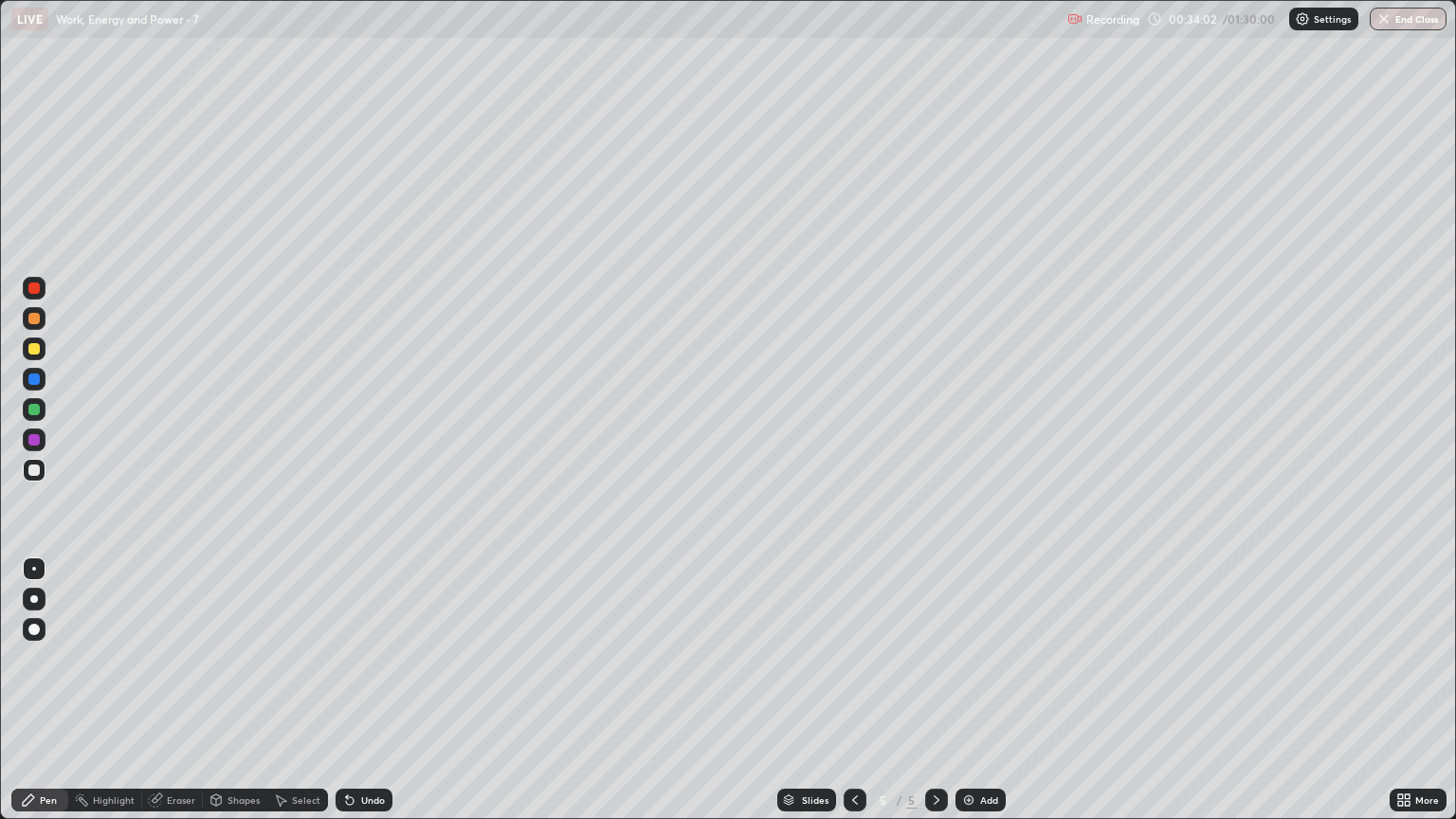 click on "Undo" at bounding box center [364, 800] 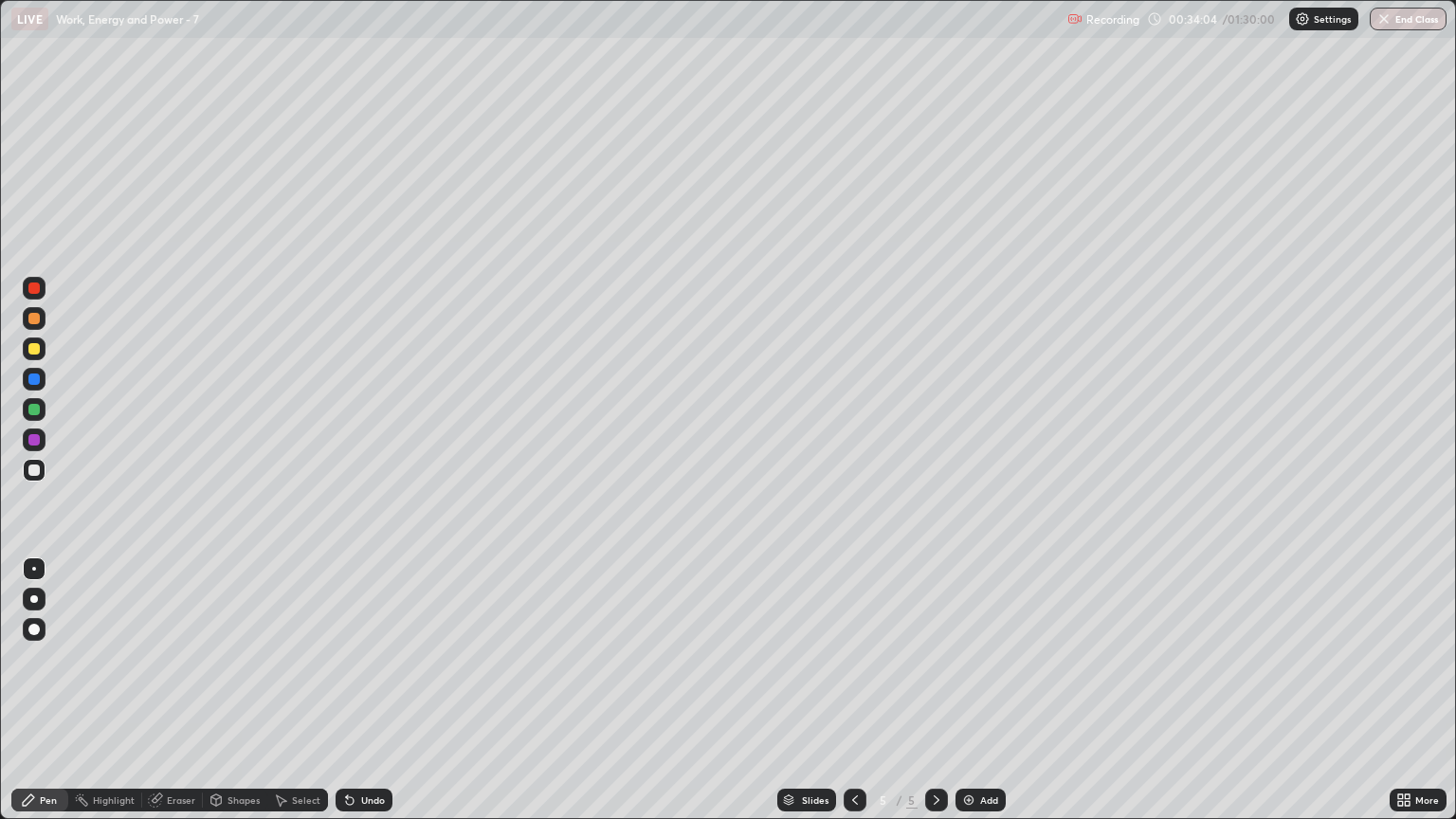 click at bounding box center [34, 349] 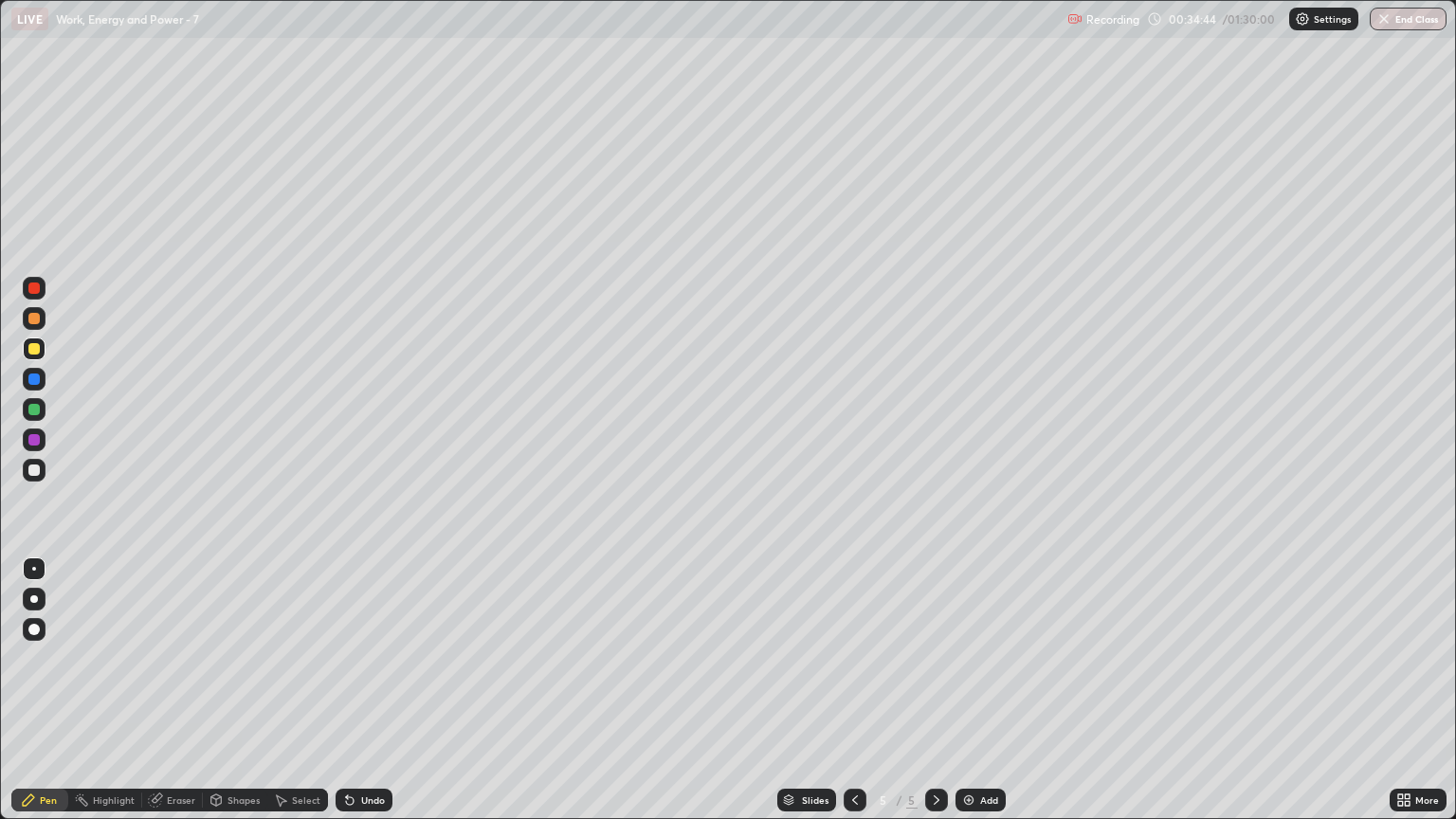 click on "Undo" at bounding box center (373, 800) 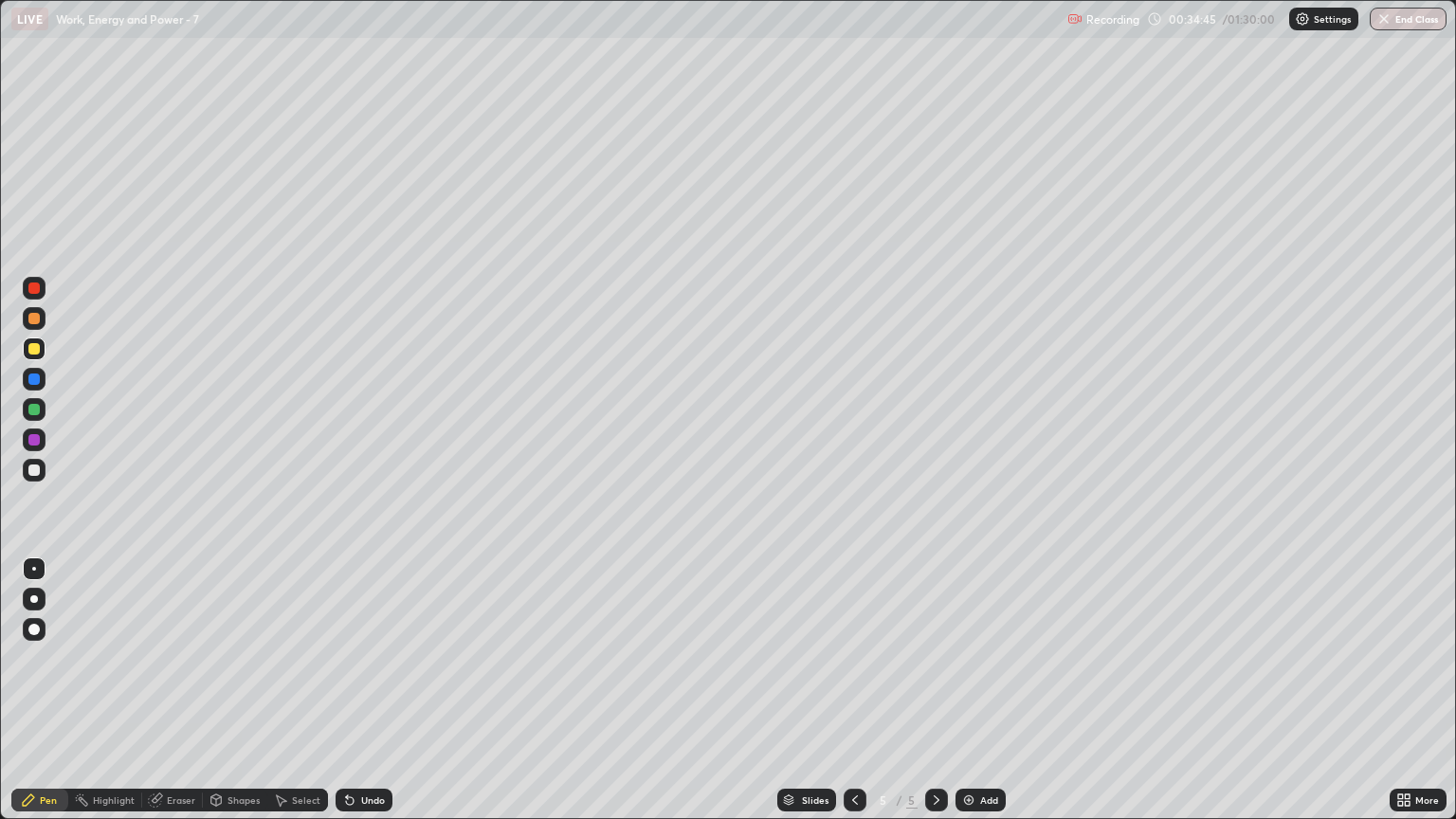 click on "Undo" at bounding box center (373, 800) 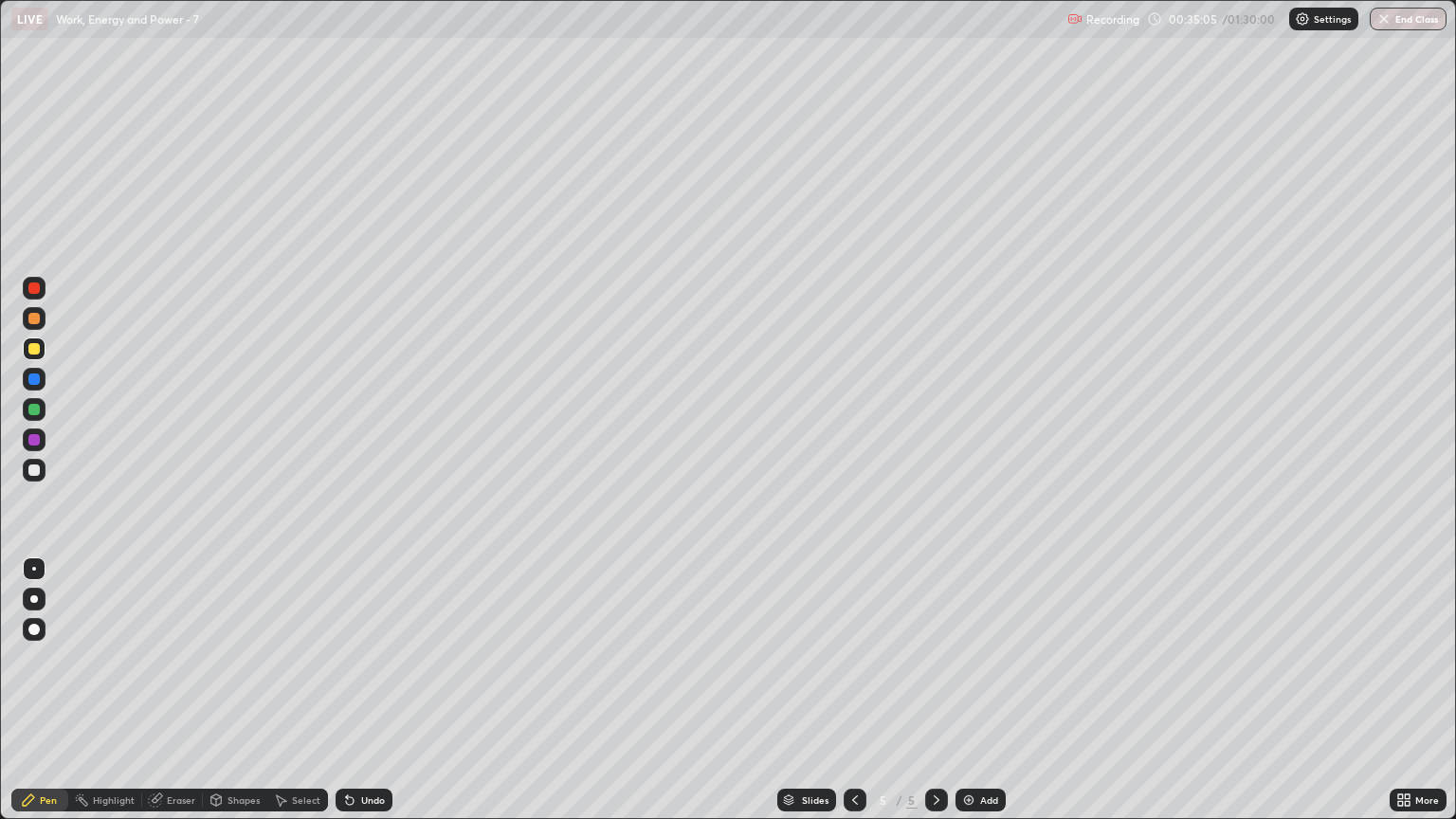 click at bounding box center (34, 470) 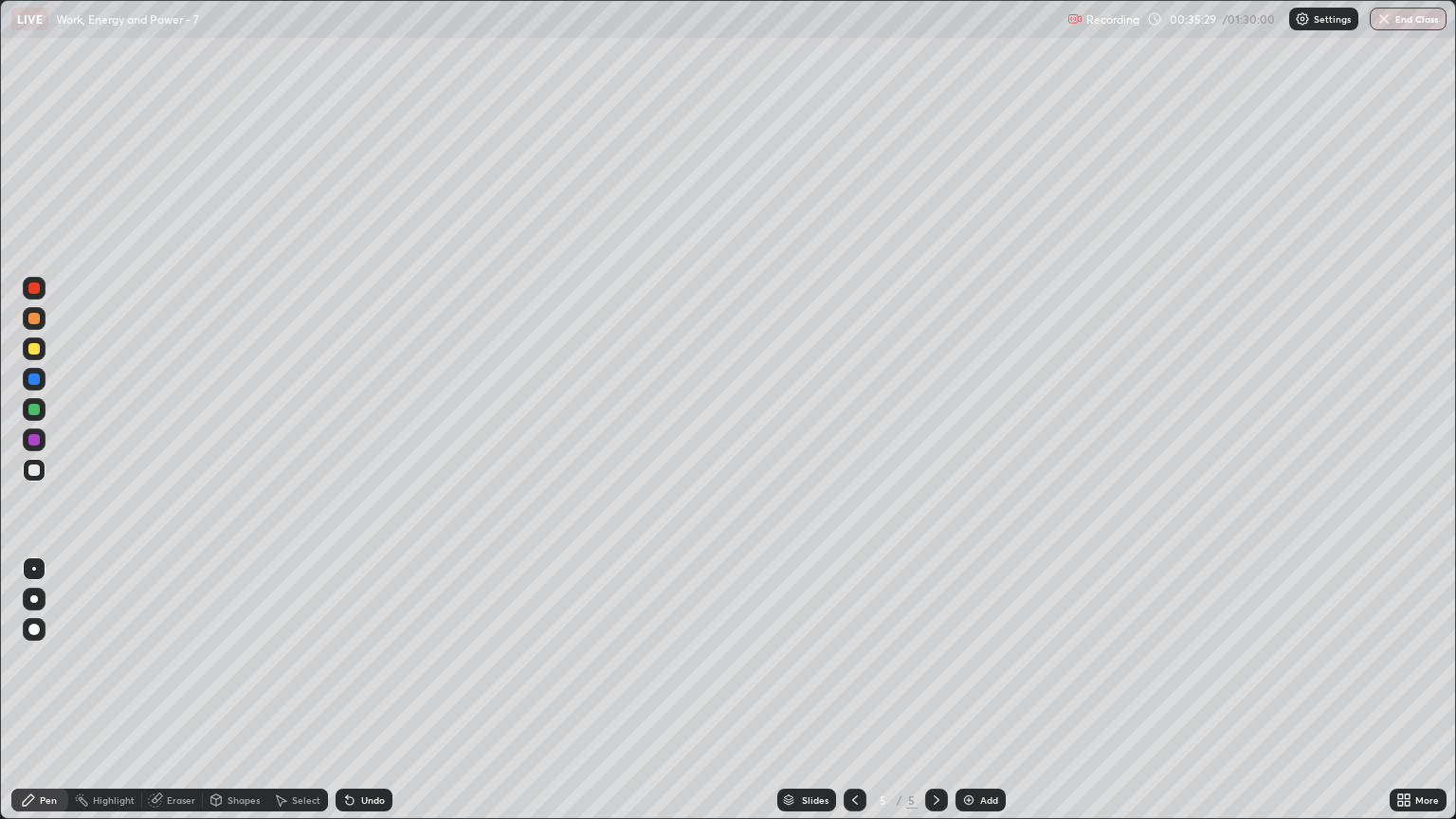 click at bounding box center [34, 349] 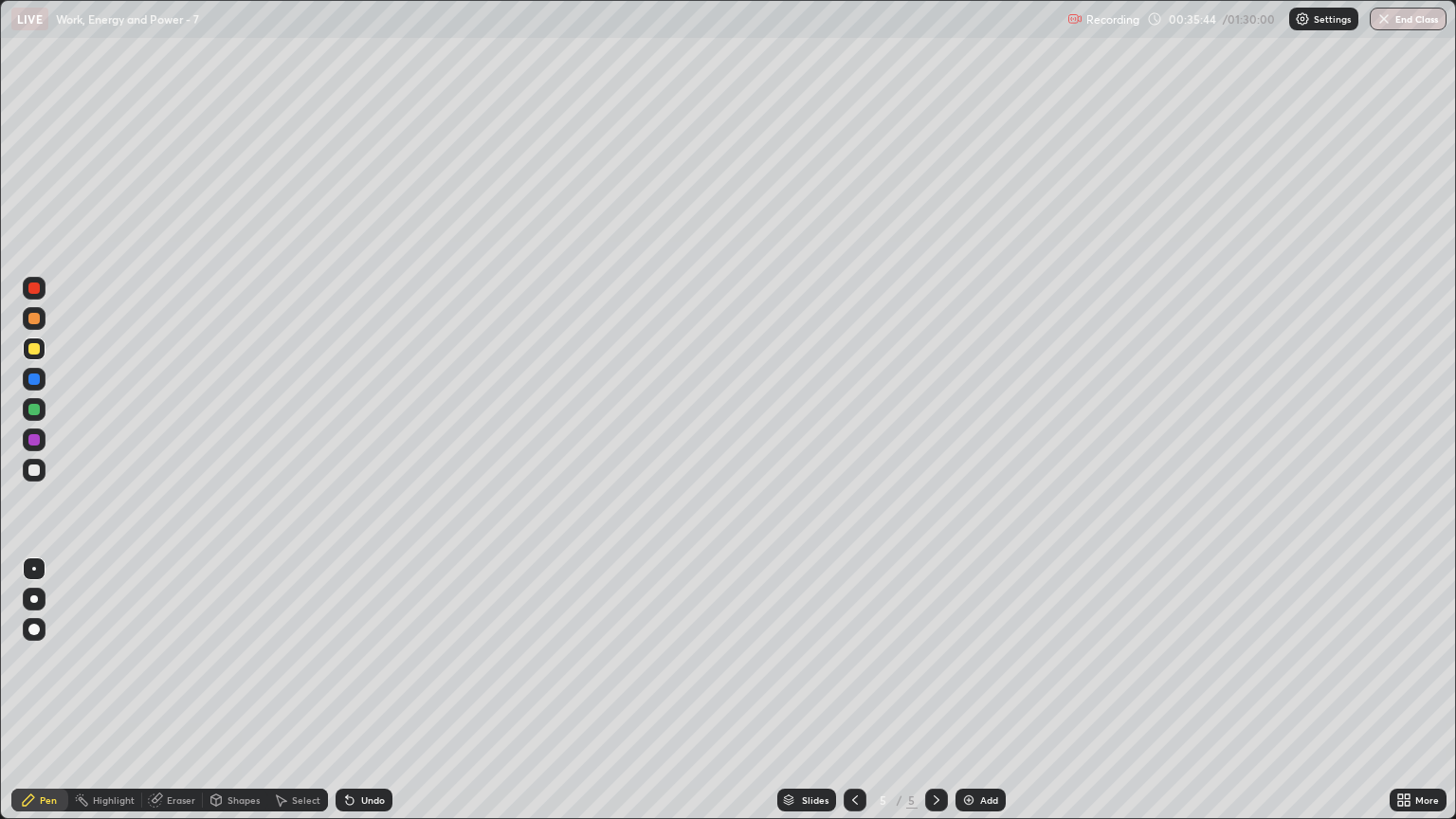 click on "Undo" at bounding box center (373, 800) 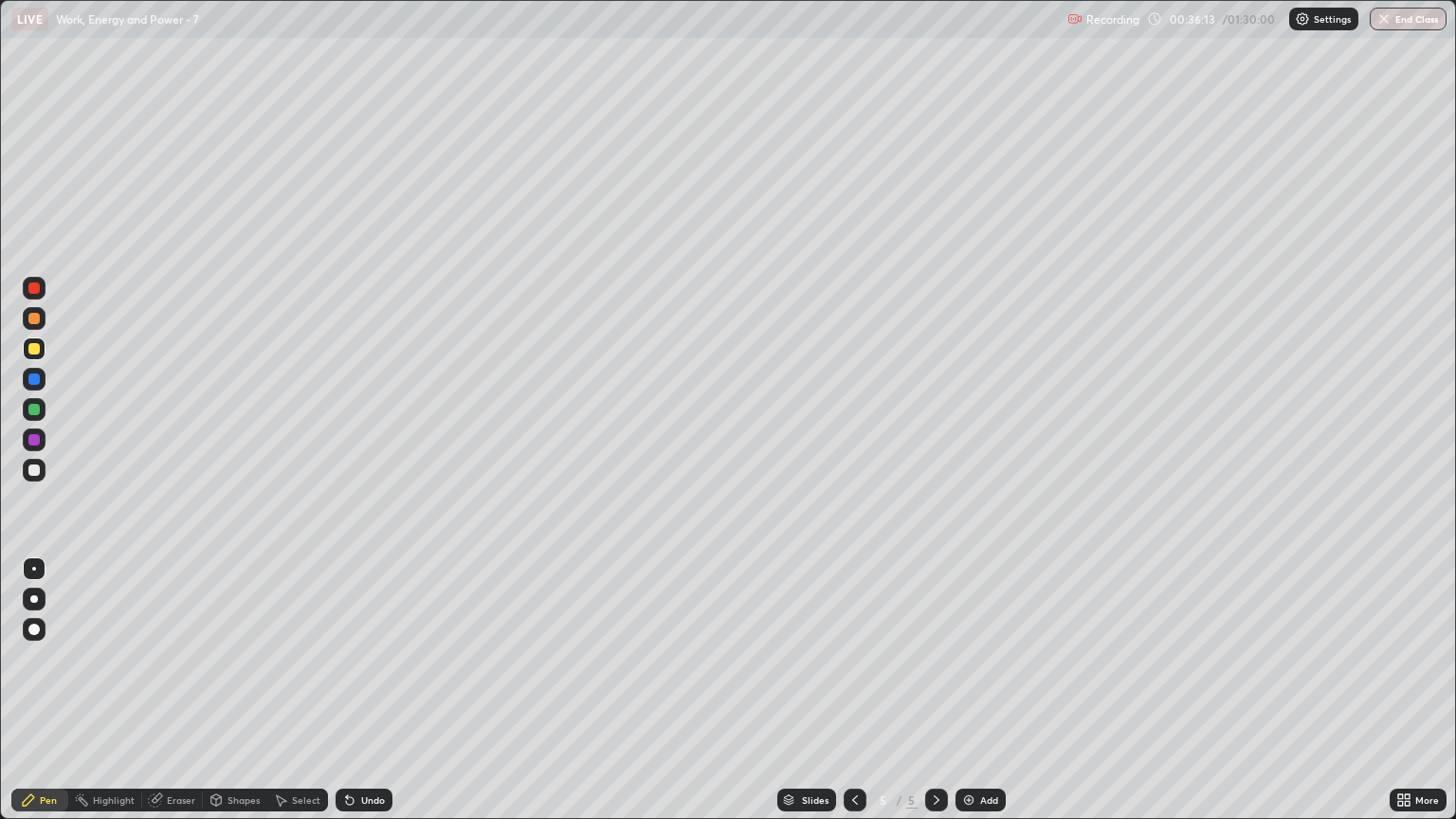 click on "Undo" at bounding box center [373, 800] 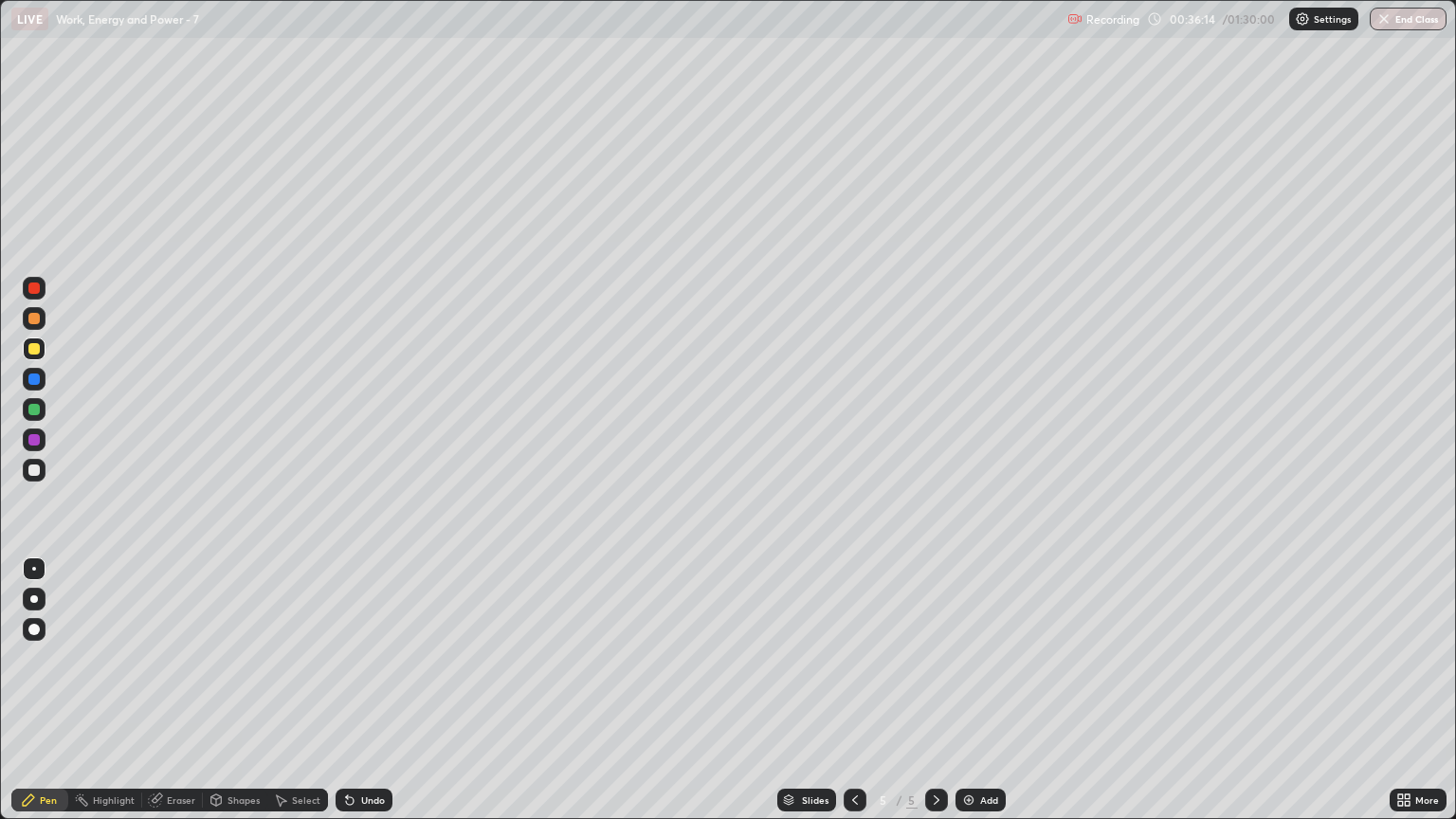 click on "Undo" at bounding box center (373, 800) 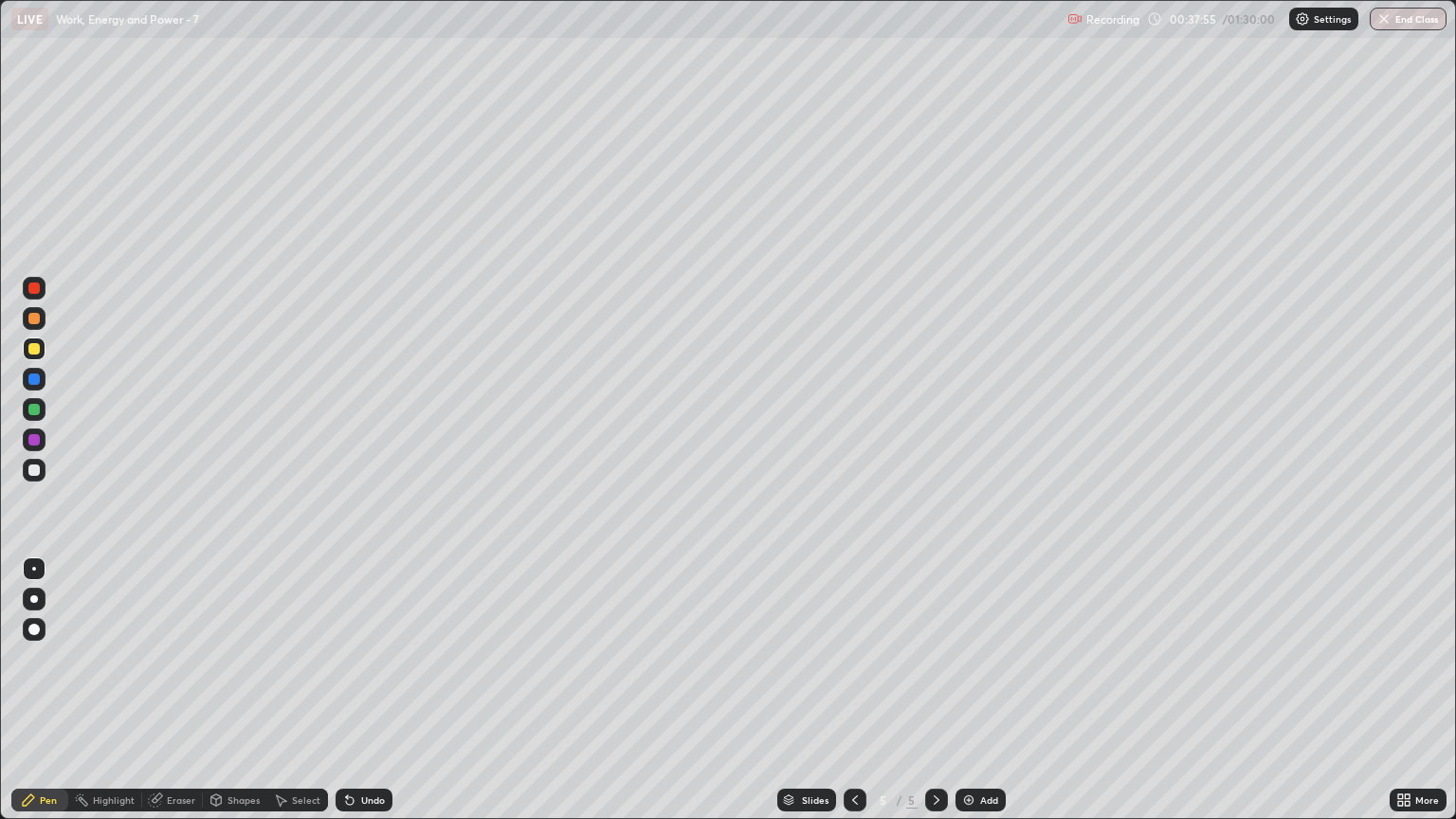 click on "Undo" at bounding box center (373, 800) 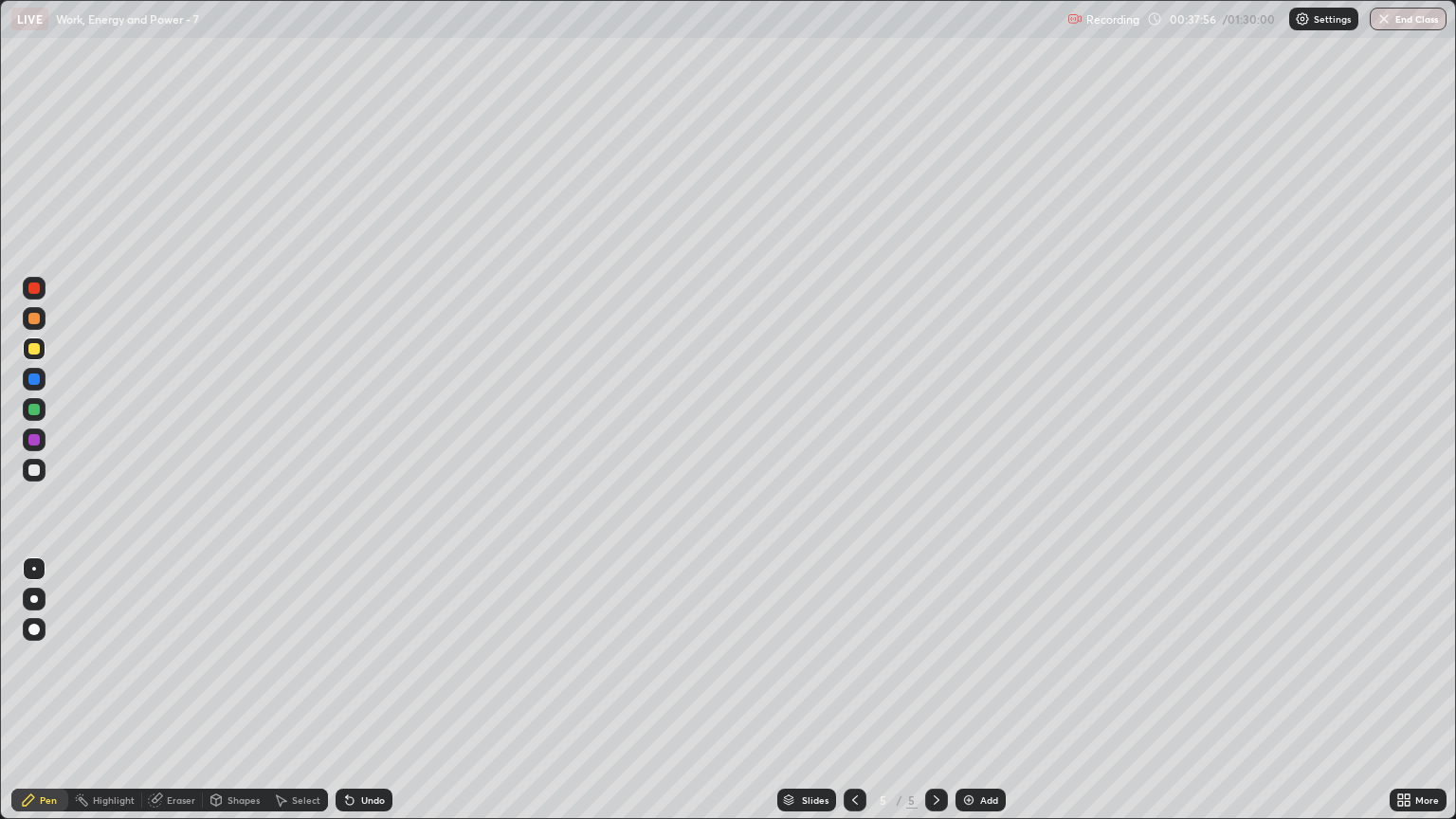 click on "Undo" at bounding box center (373, 800) 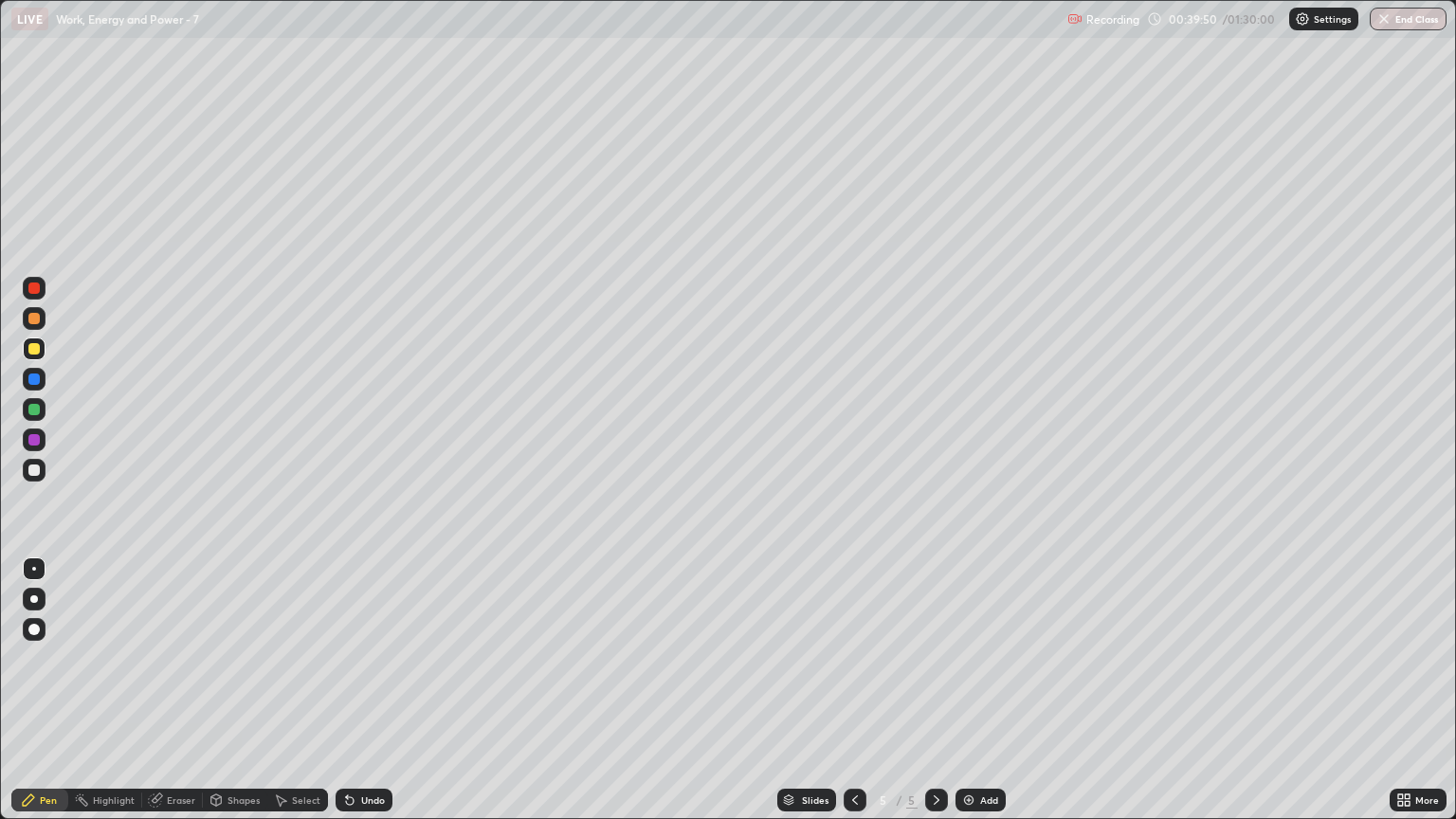 click on "Add" at bounding box center (989, 800) 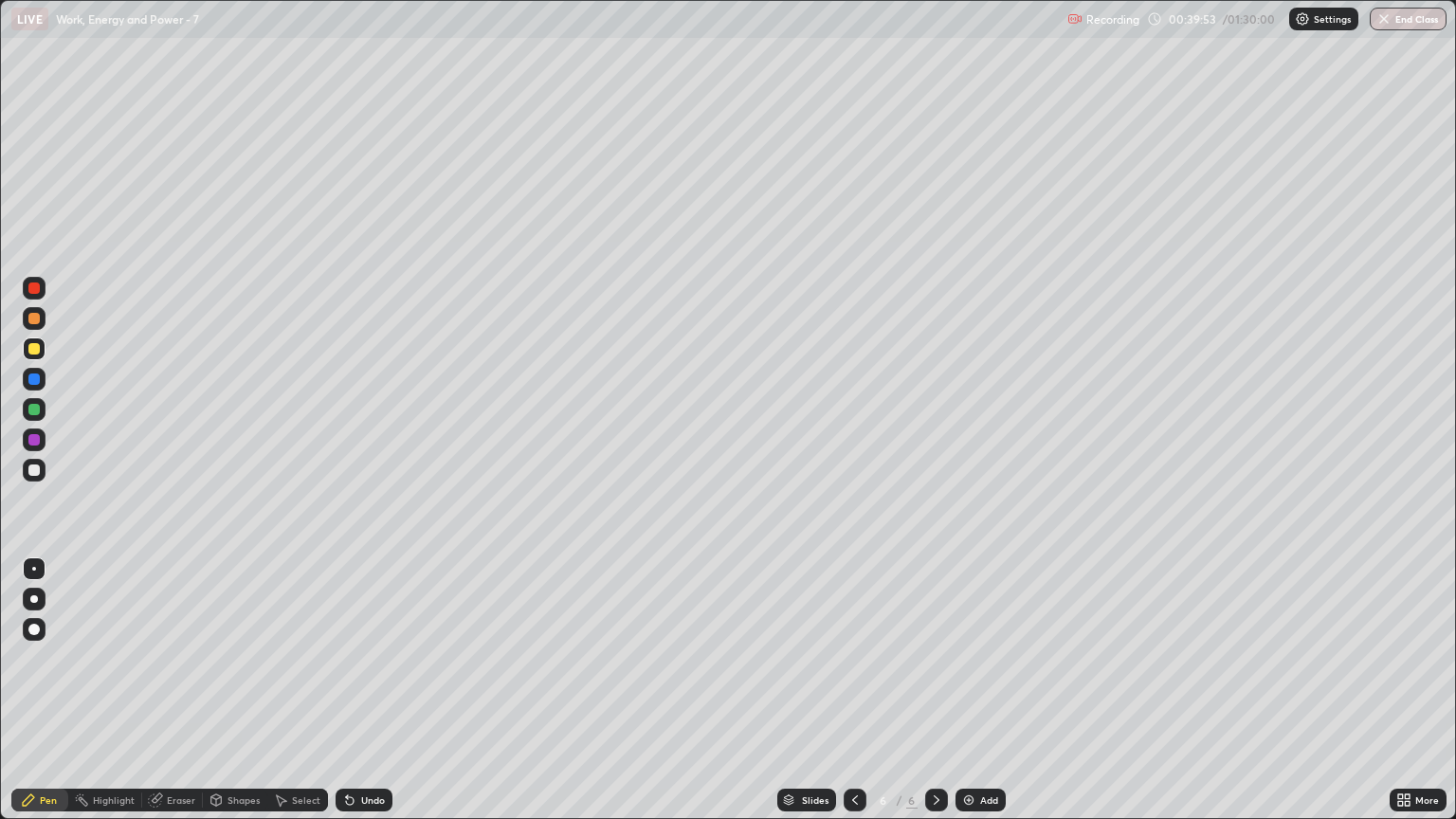 click at bounding box center (34, 470) 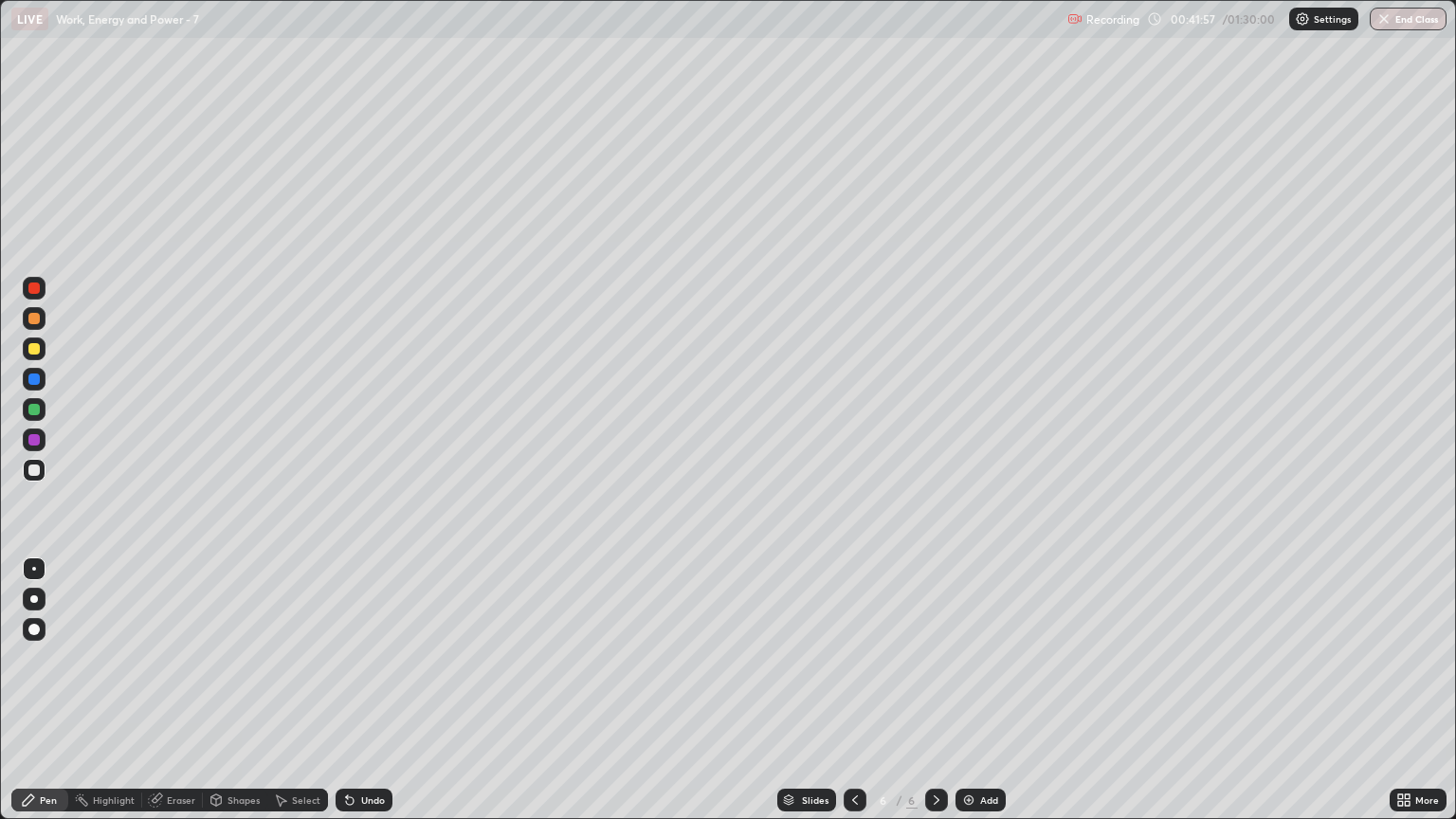 click at bounding box center (34, 349) 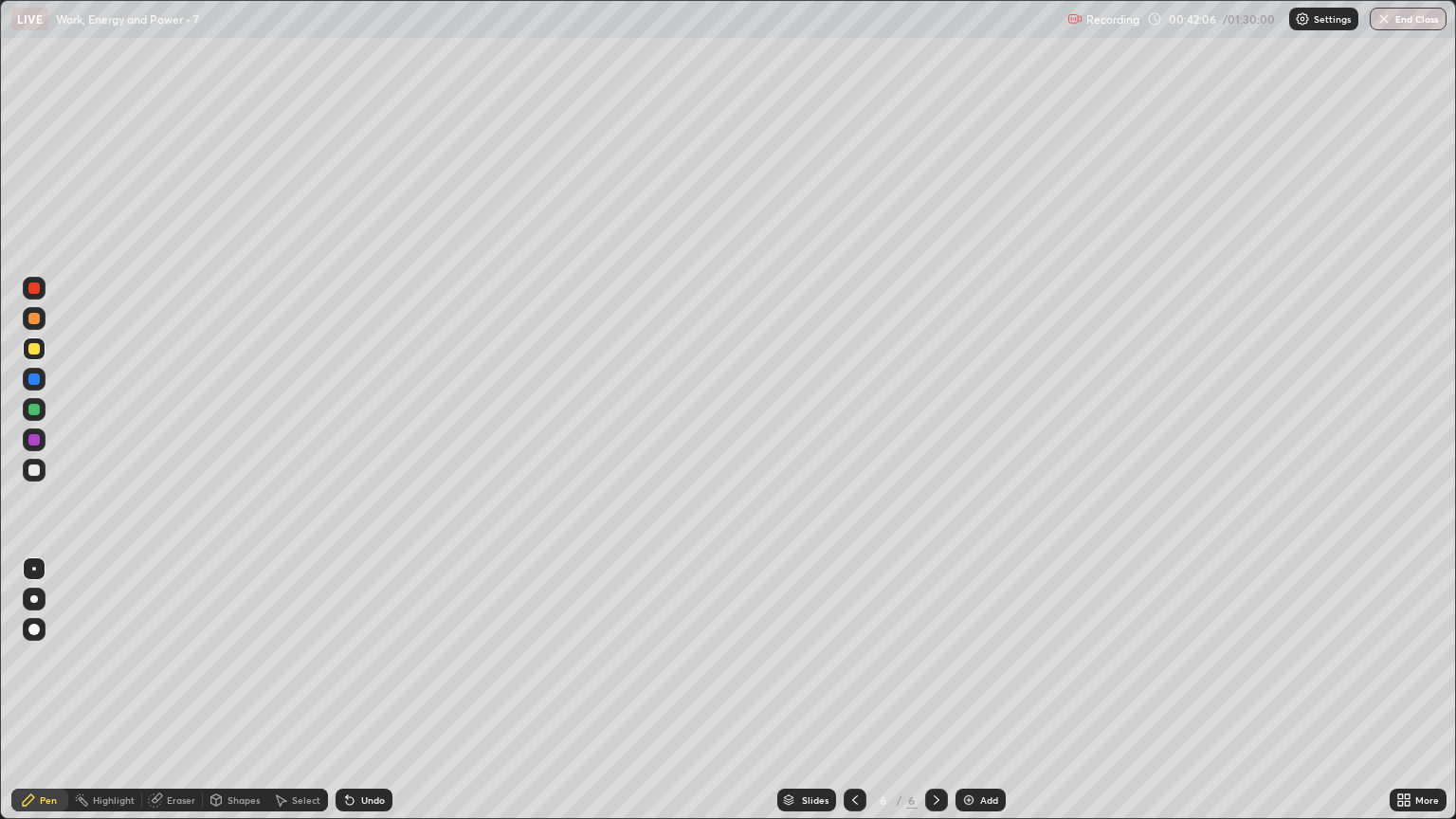 click at bounding box center [34, 410] 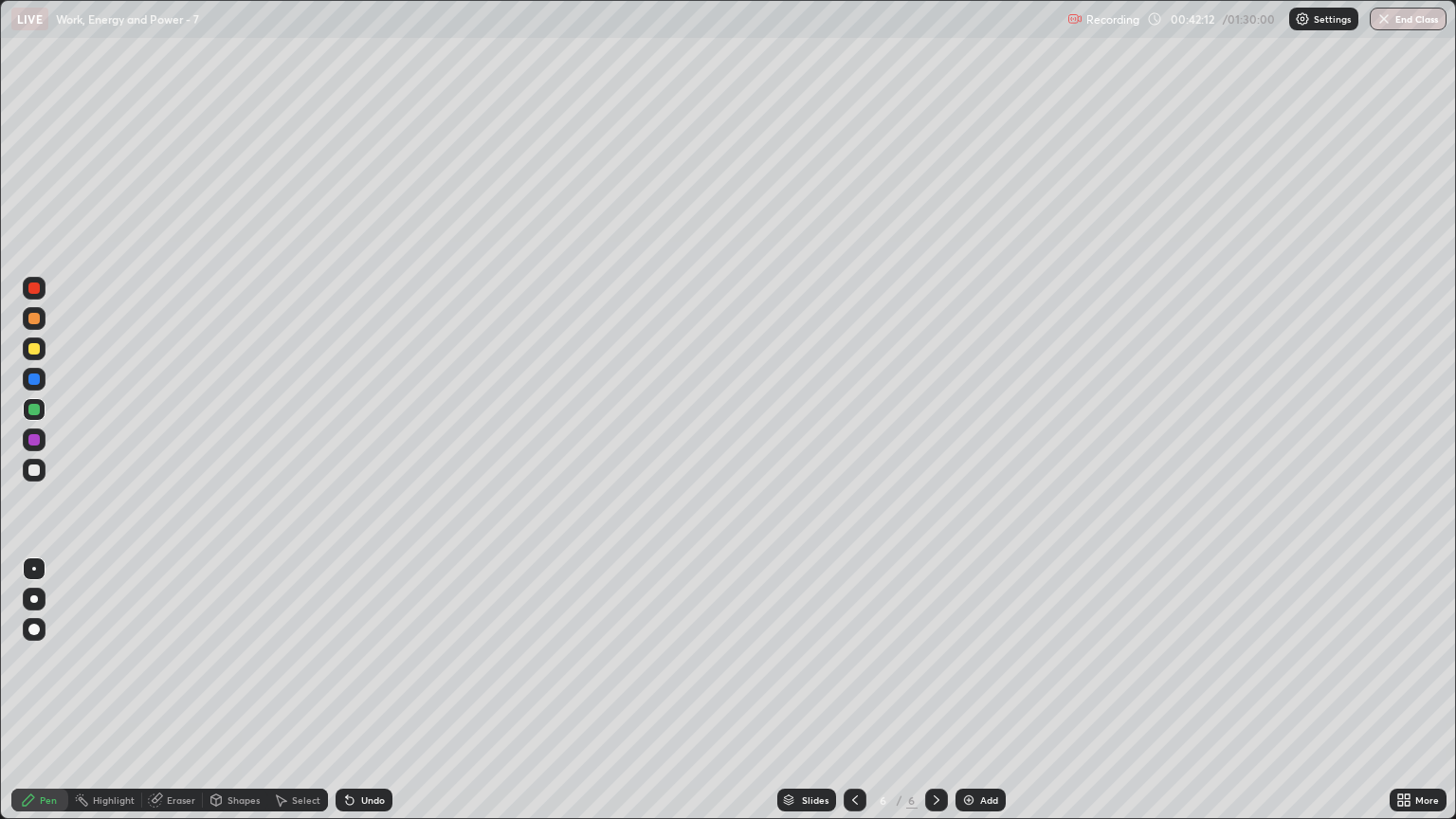 click at bounding box center [34, 349] 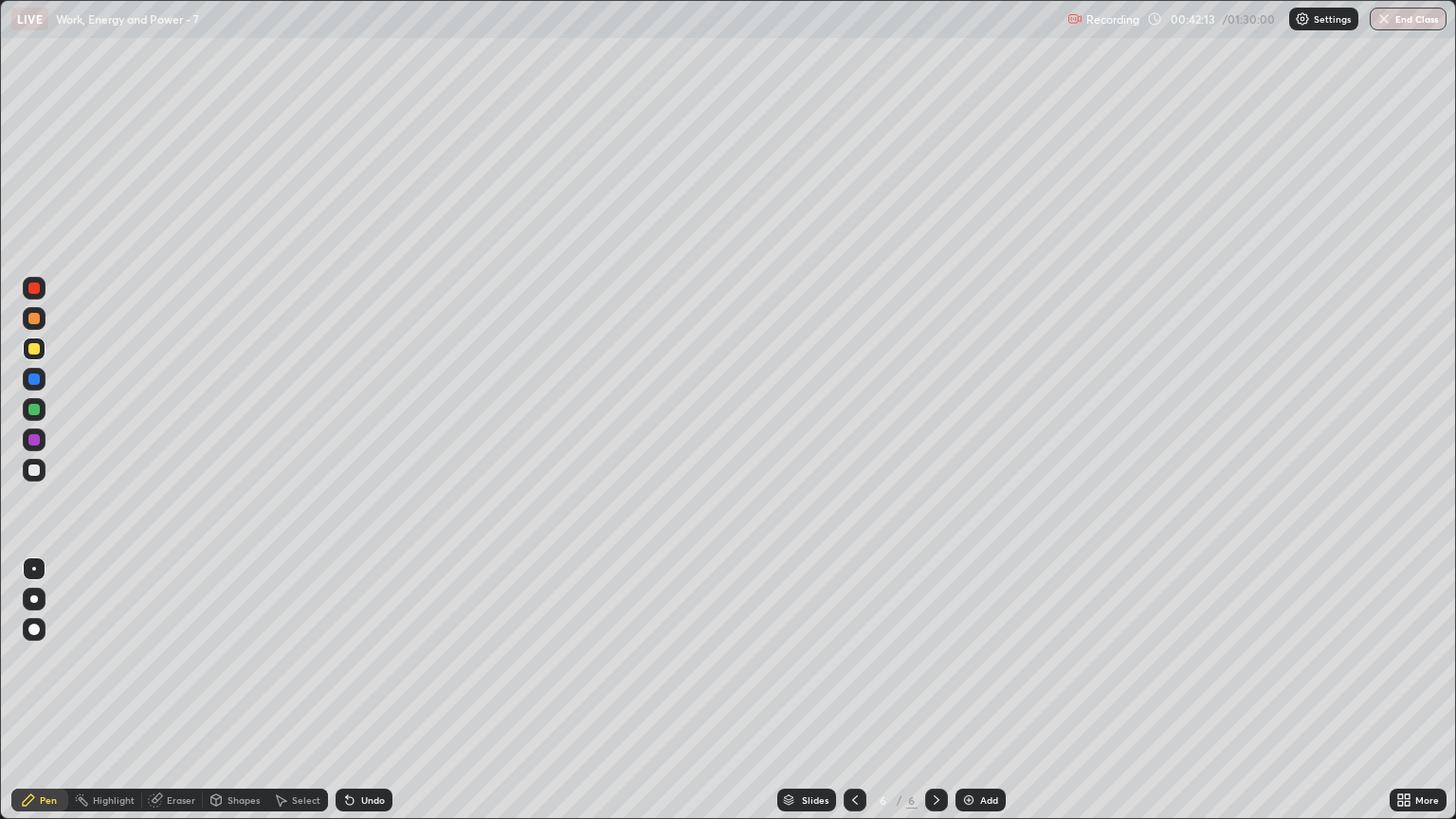 click at bounding box center [34, 470] 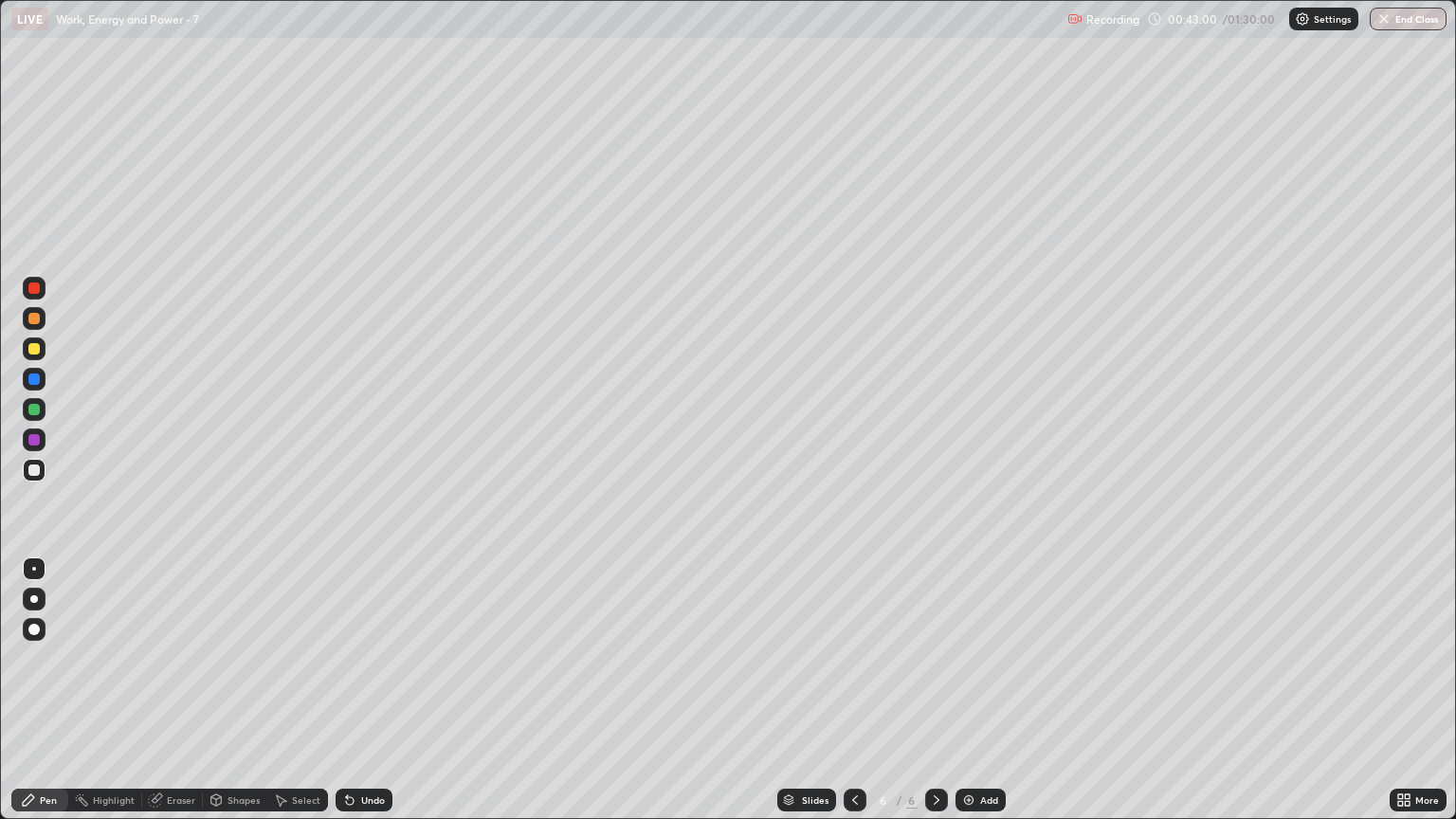 click at bounding box center (34, 318) 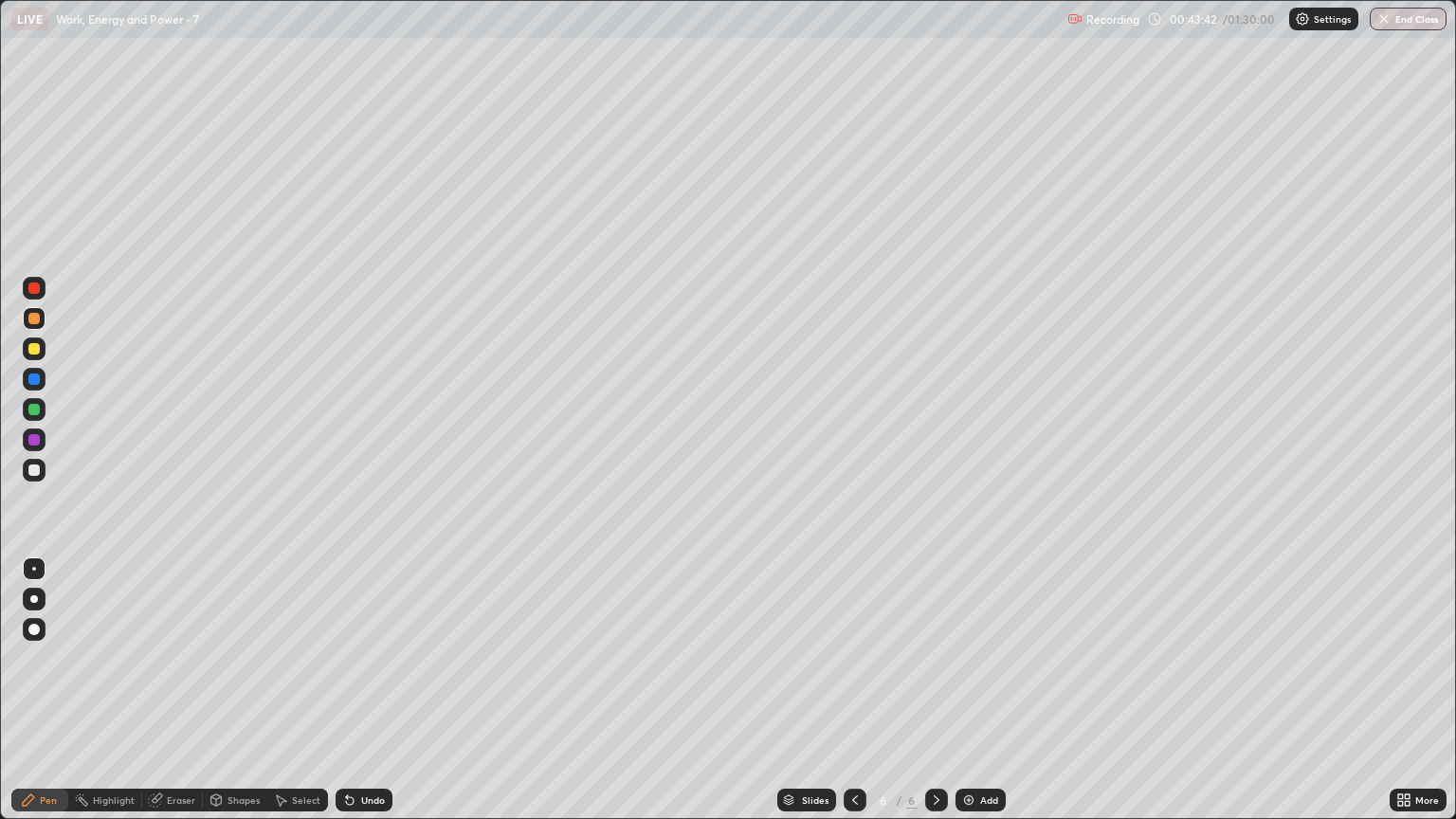 click at bounding box center (34, 410) 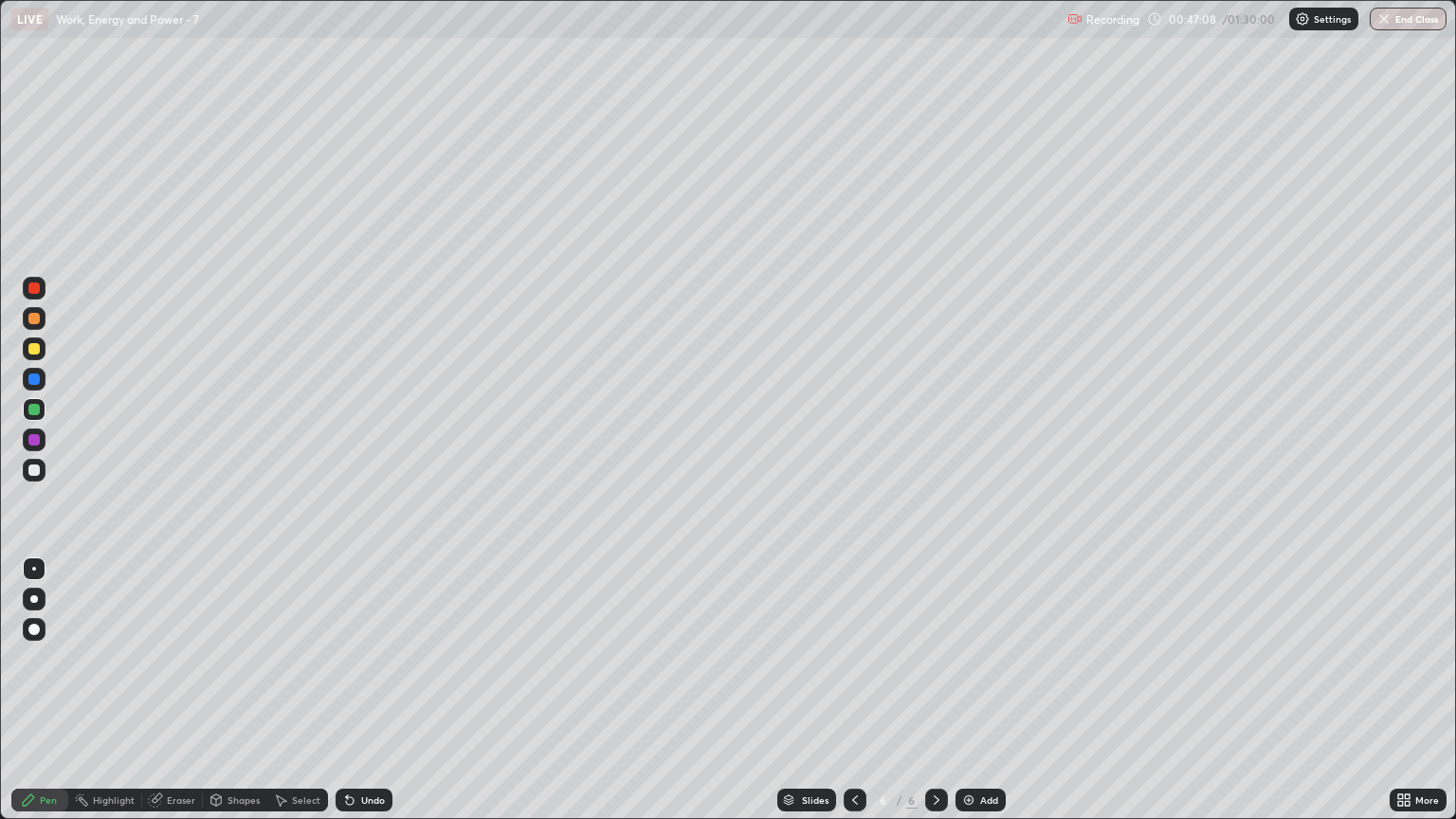 click on "Add" at bounding box center [989, 800] 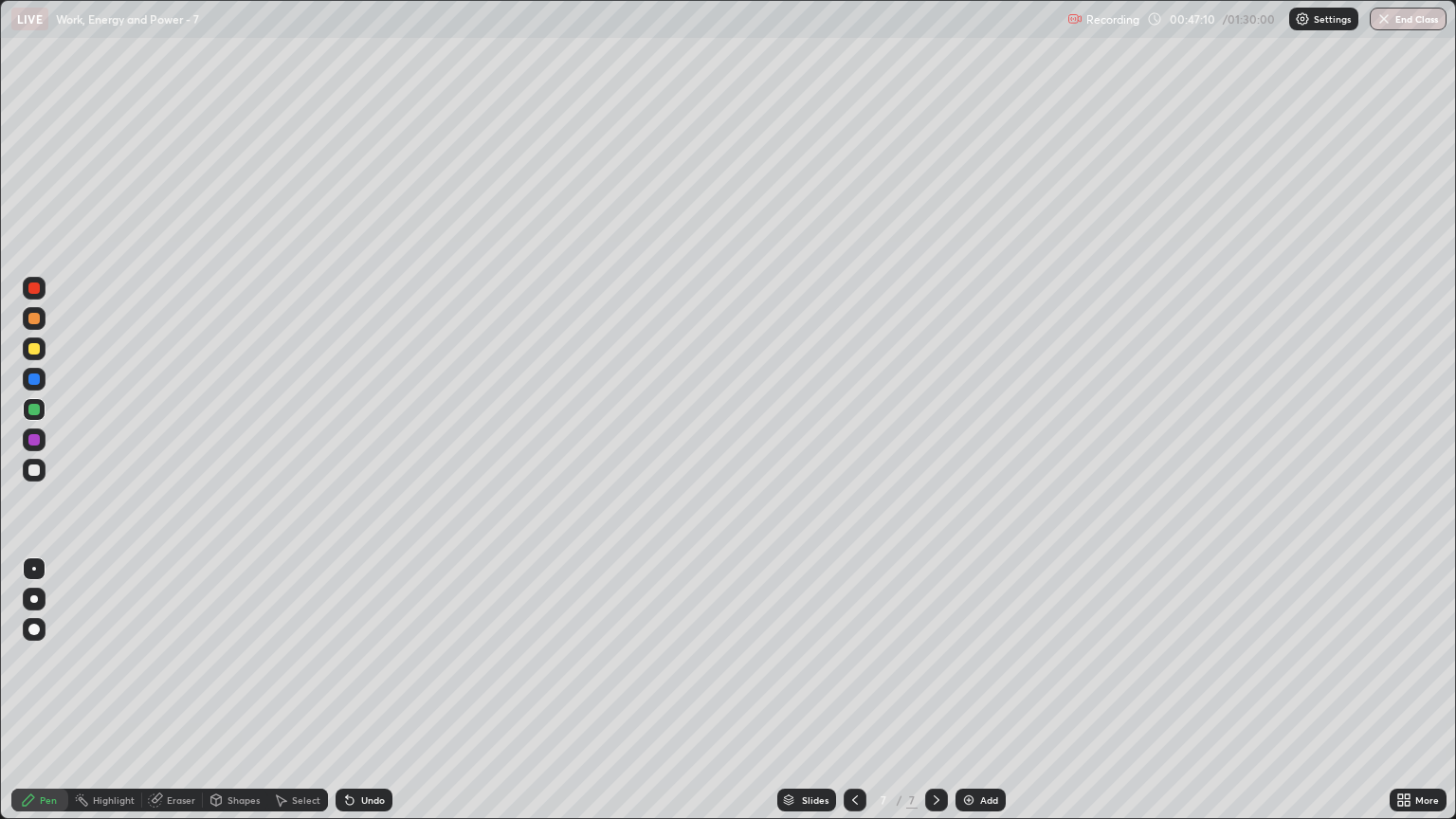 click at bounding box center [34, 470] 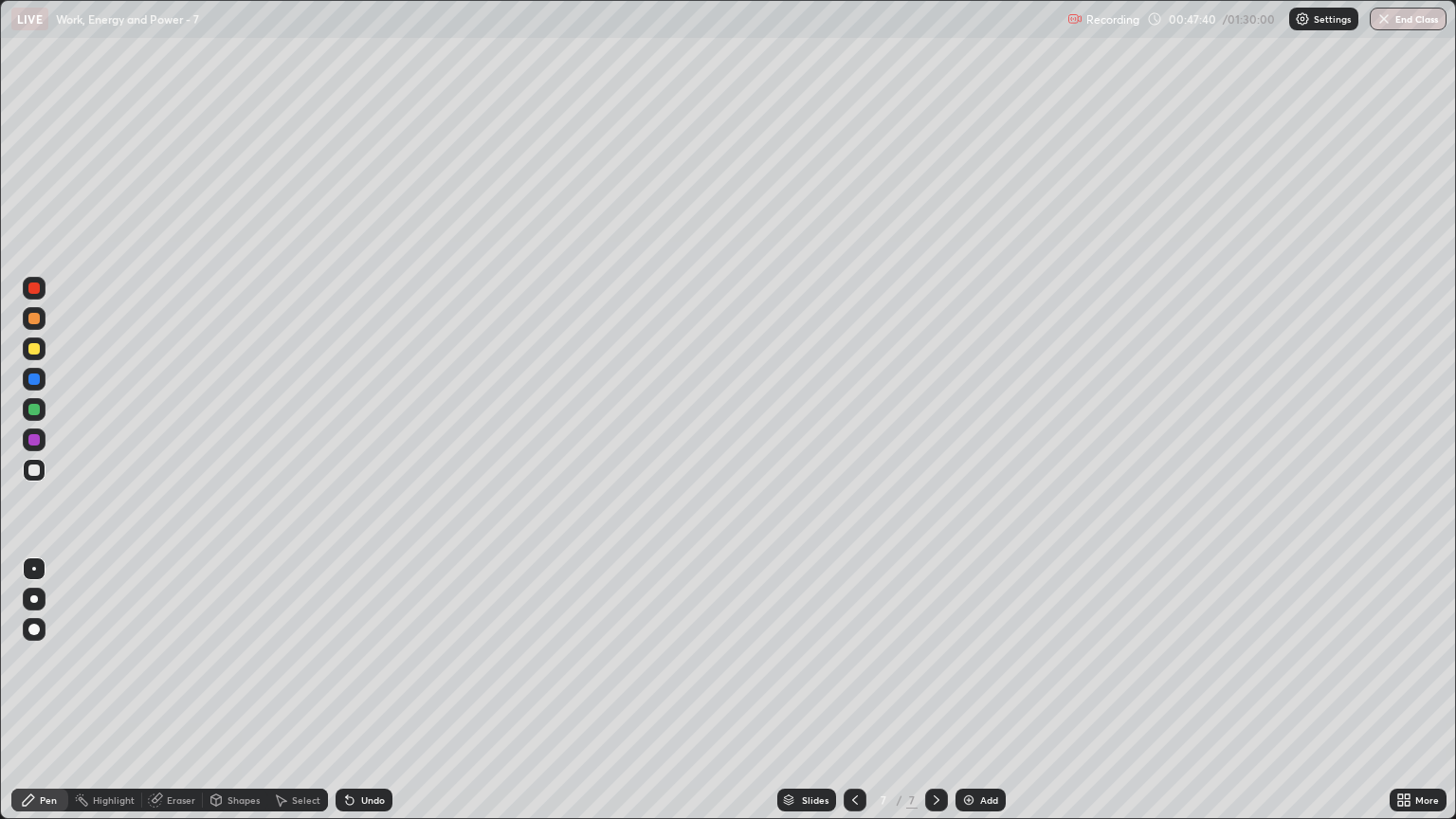 click on "Undo" at bounding box center (373, 800) 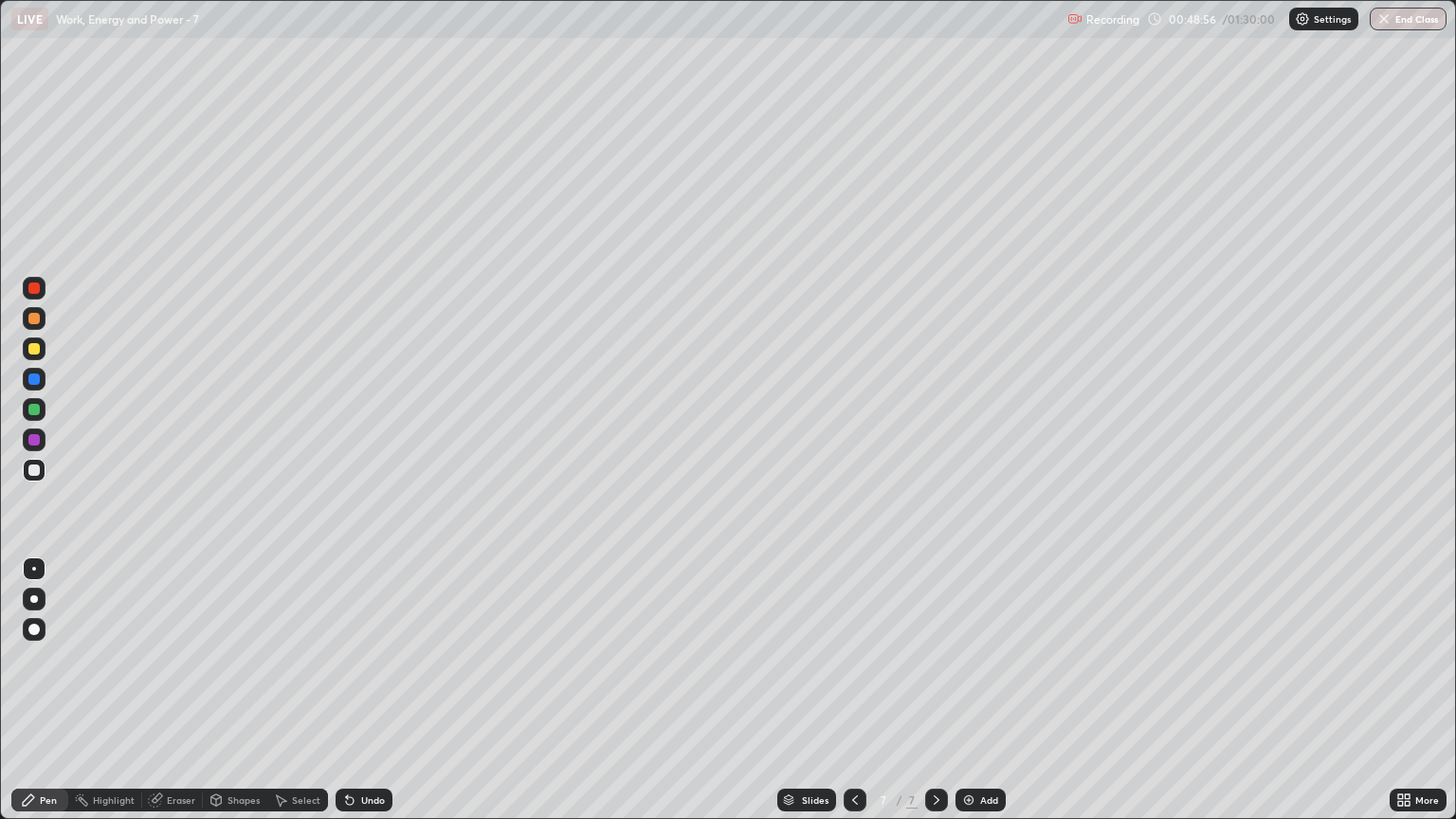 click on "Shapes" at bounding box center [235, 800] 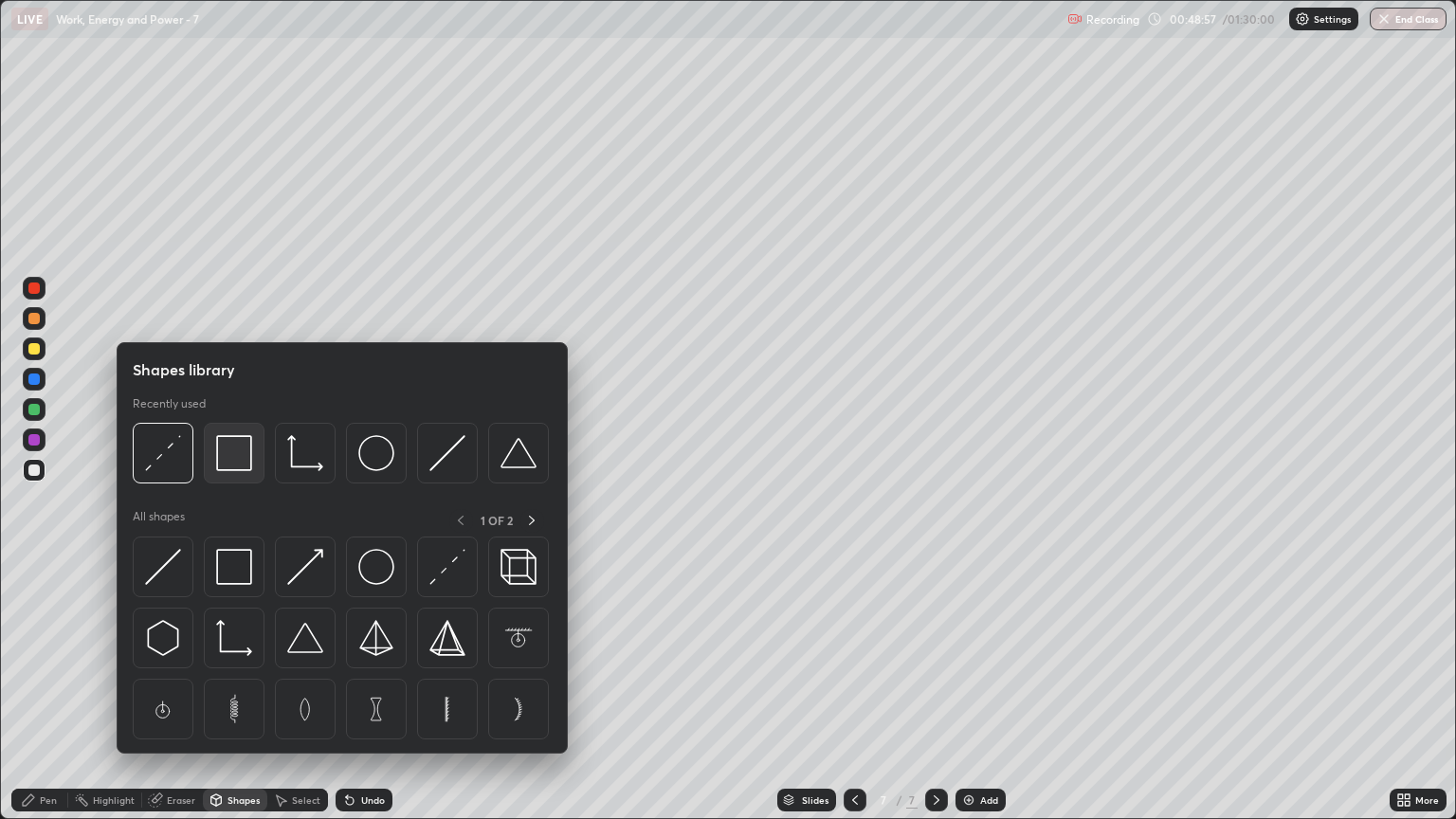 click at bounding box center (234, 453) 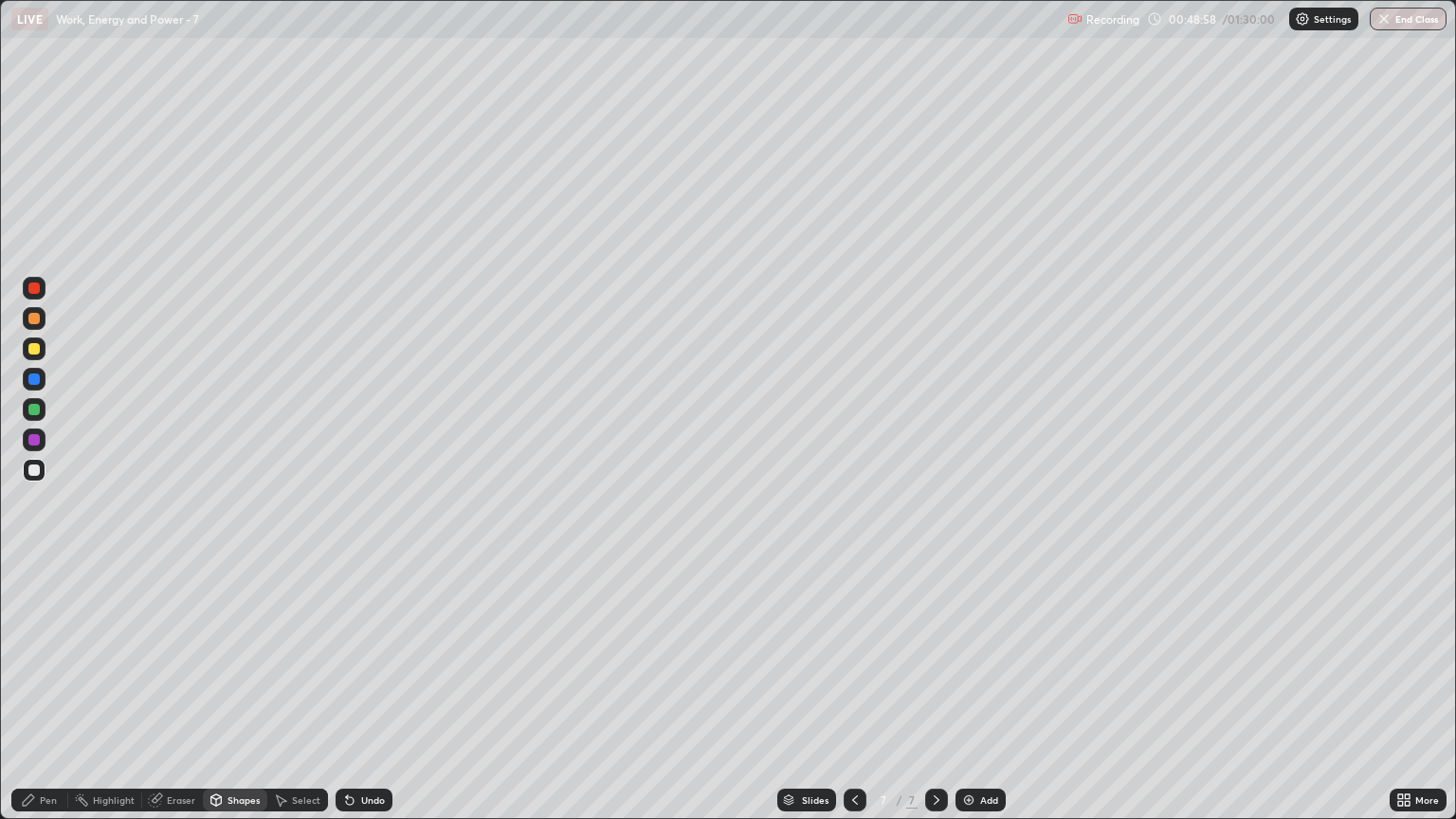 click at bounding box center (34, 349) 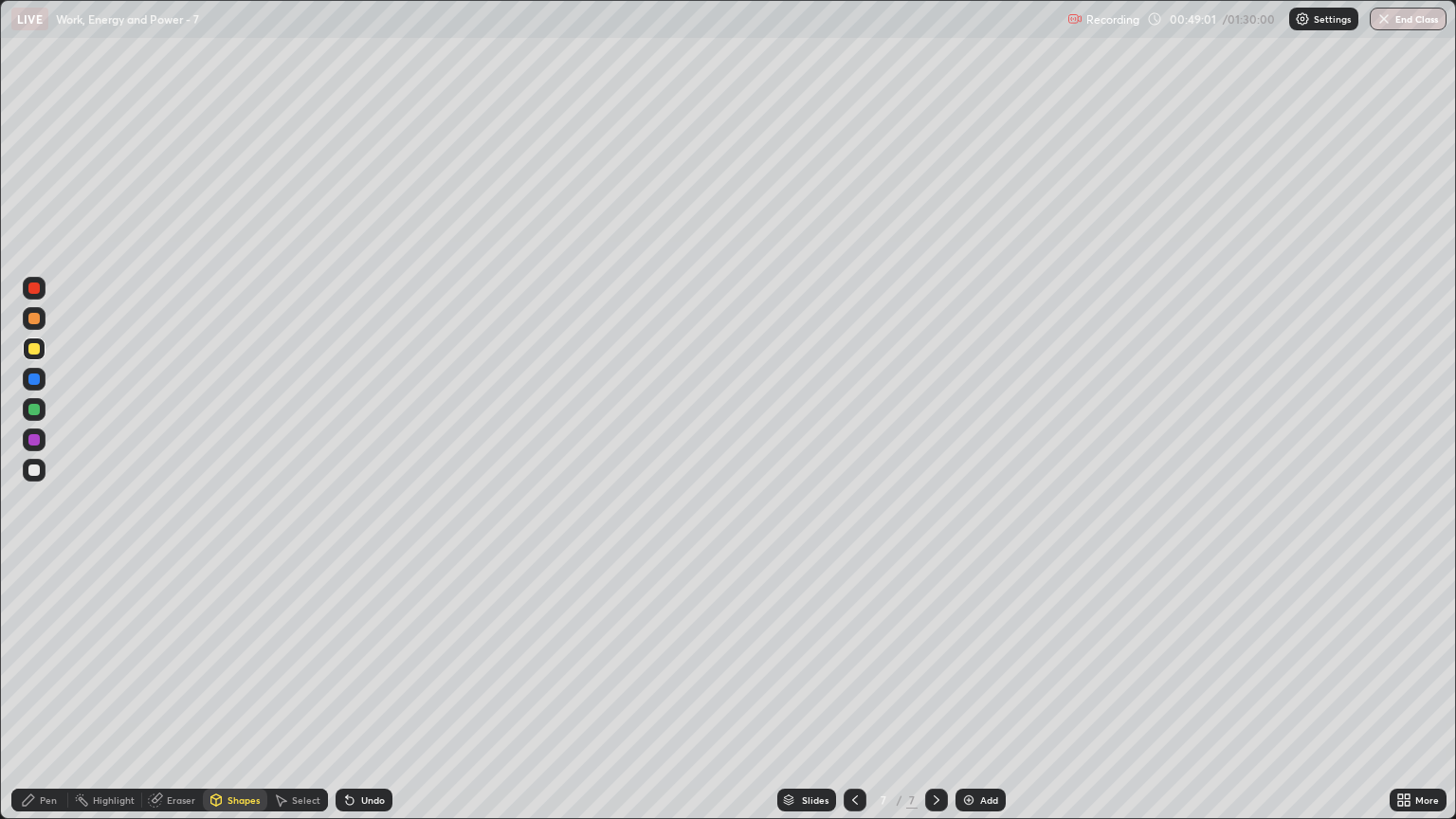 click on "Pen" at bounding box center [48, 800] 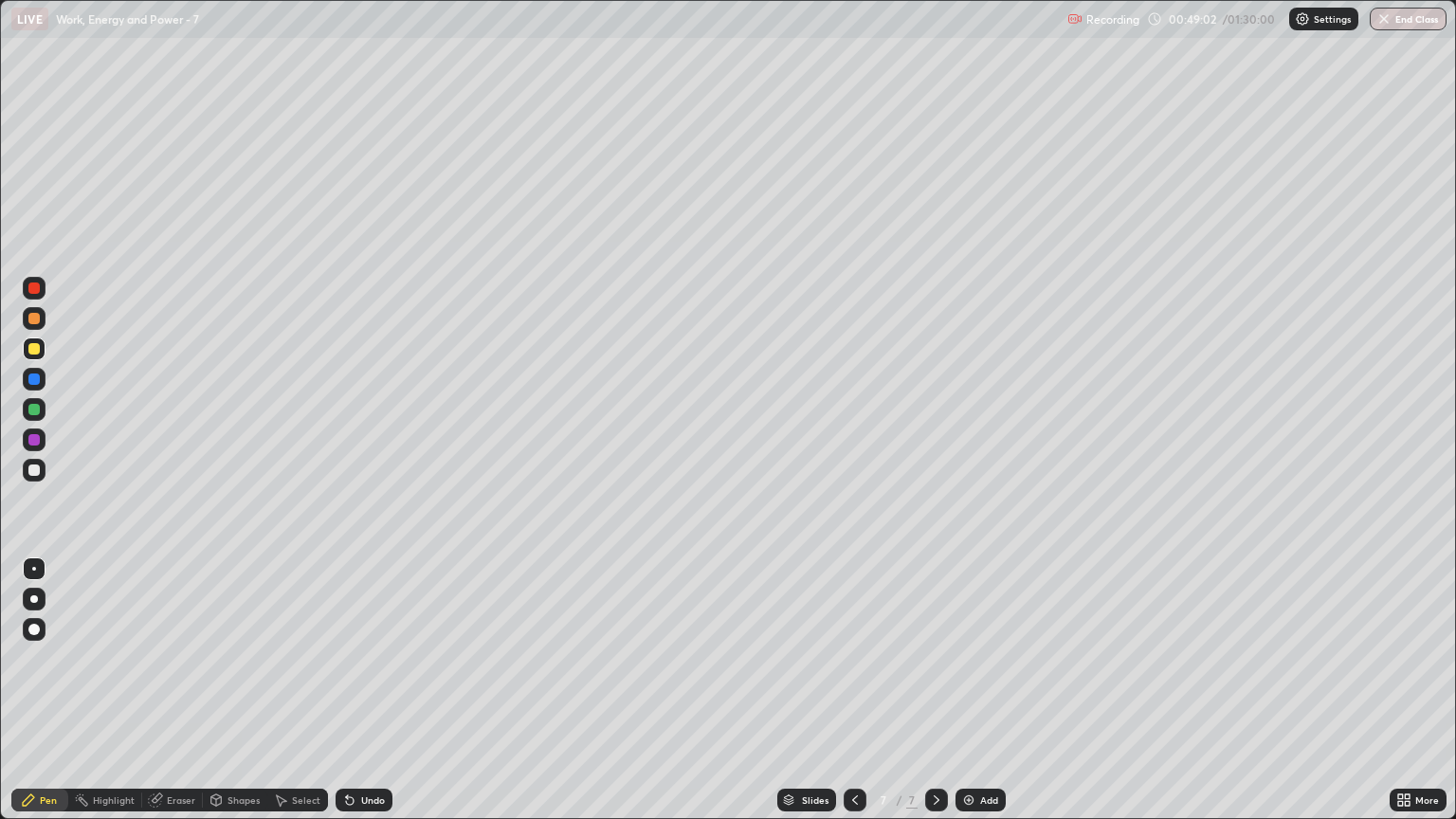 click at bounding box center (34, 470) 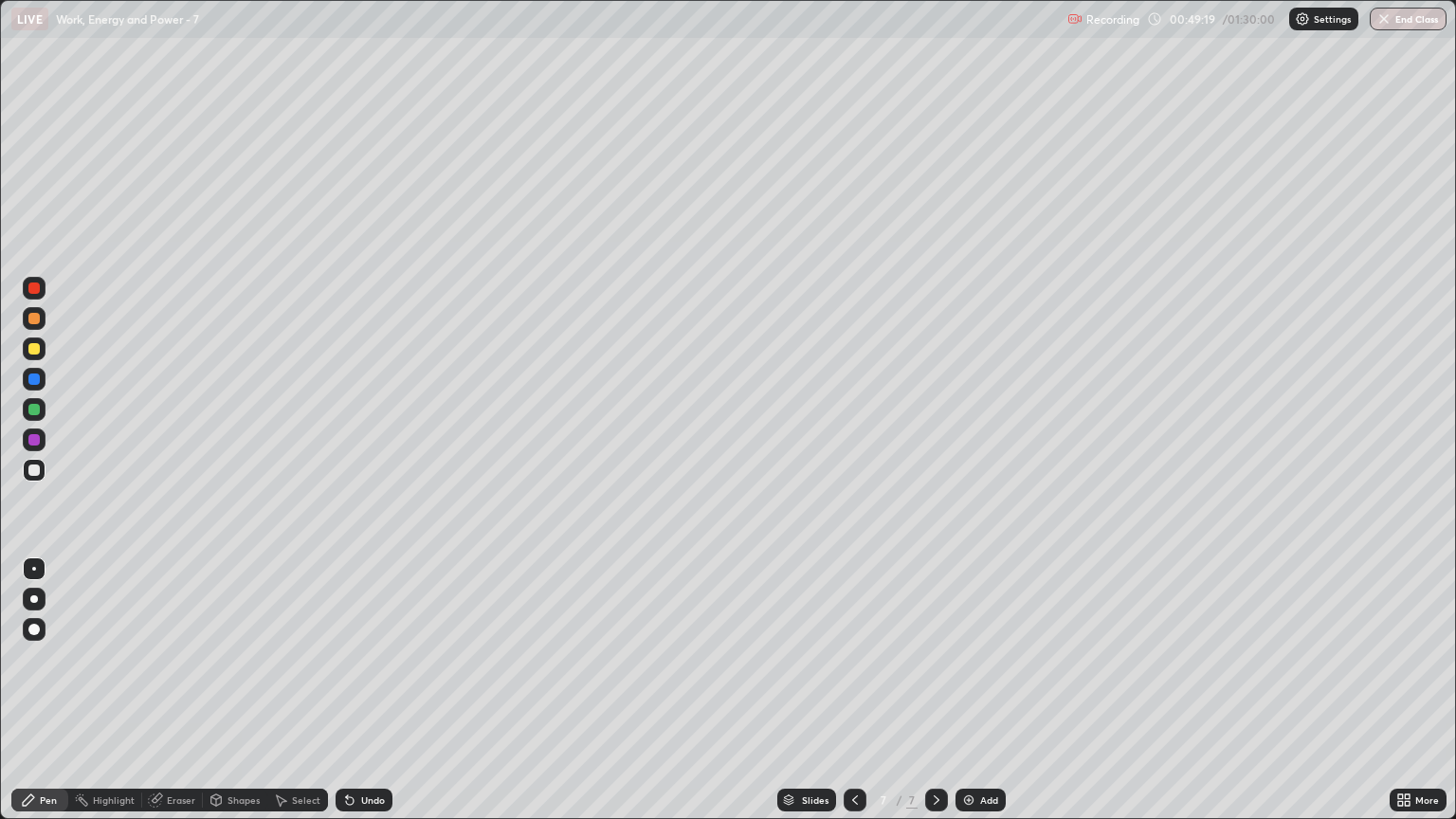 click at bounding box center [34, 318] 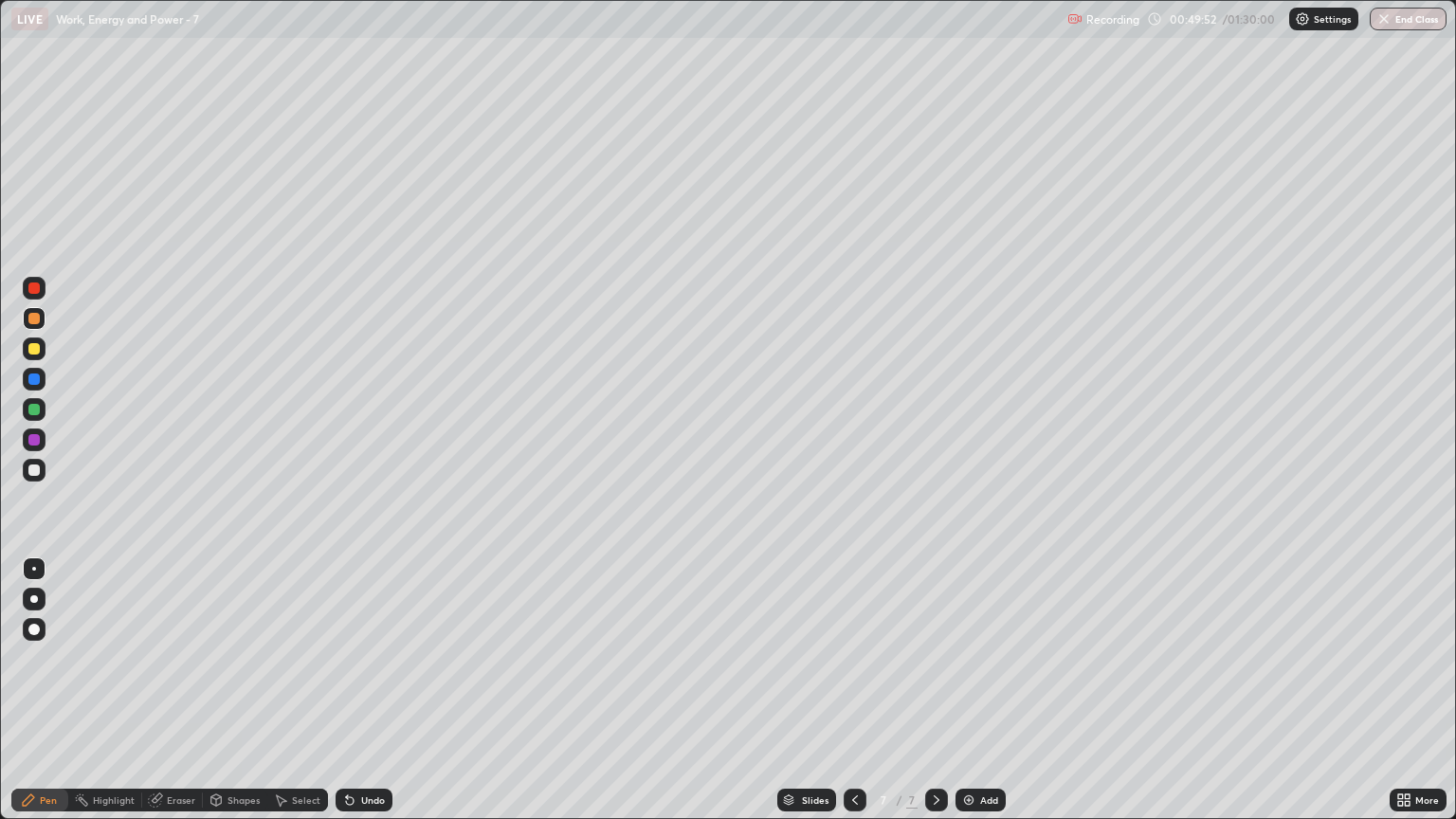 click at bounding box center [34, 470] 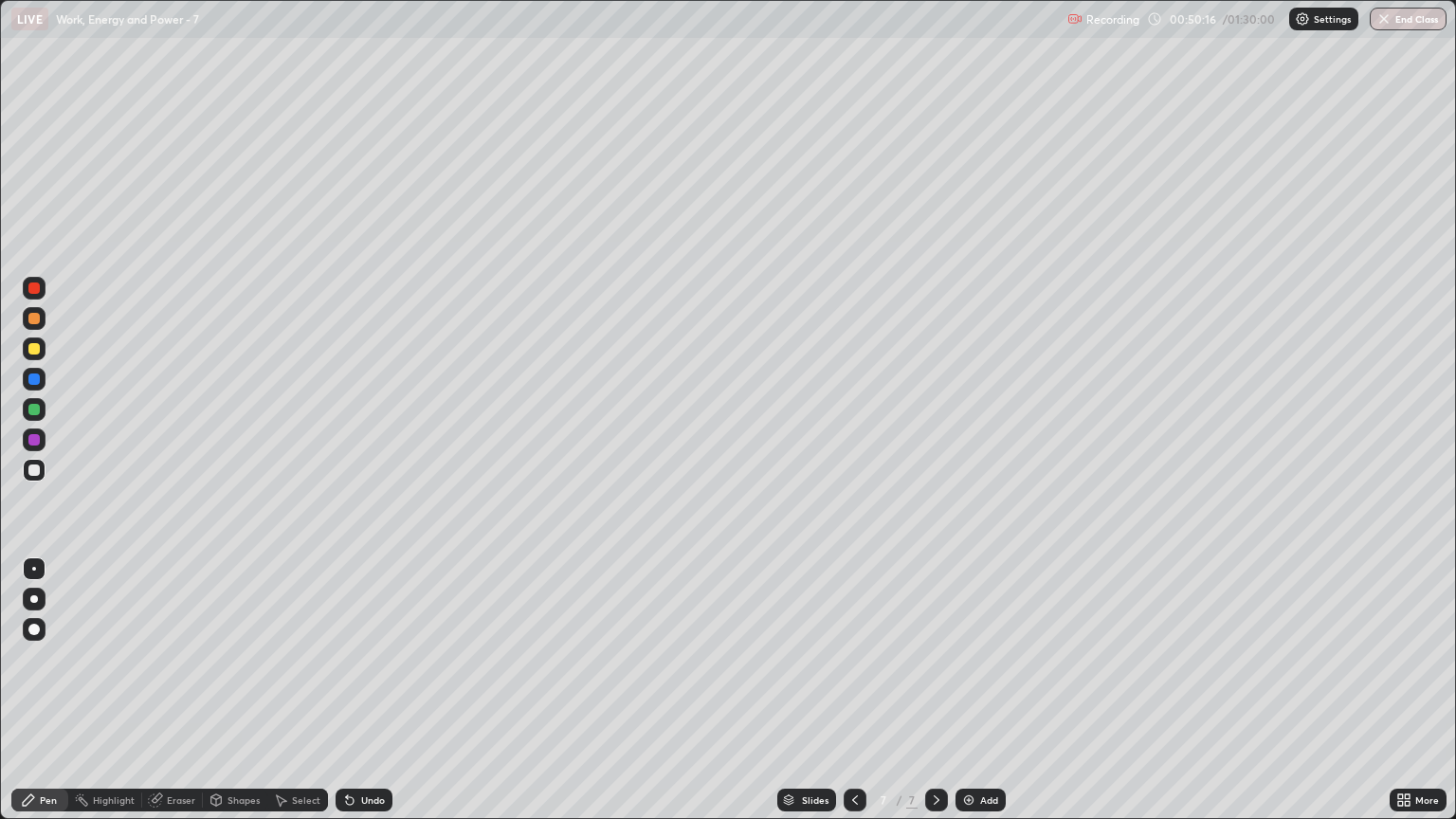 click on "Undo" at bounding box center (364, 800) 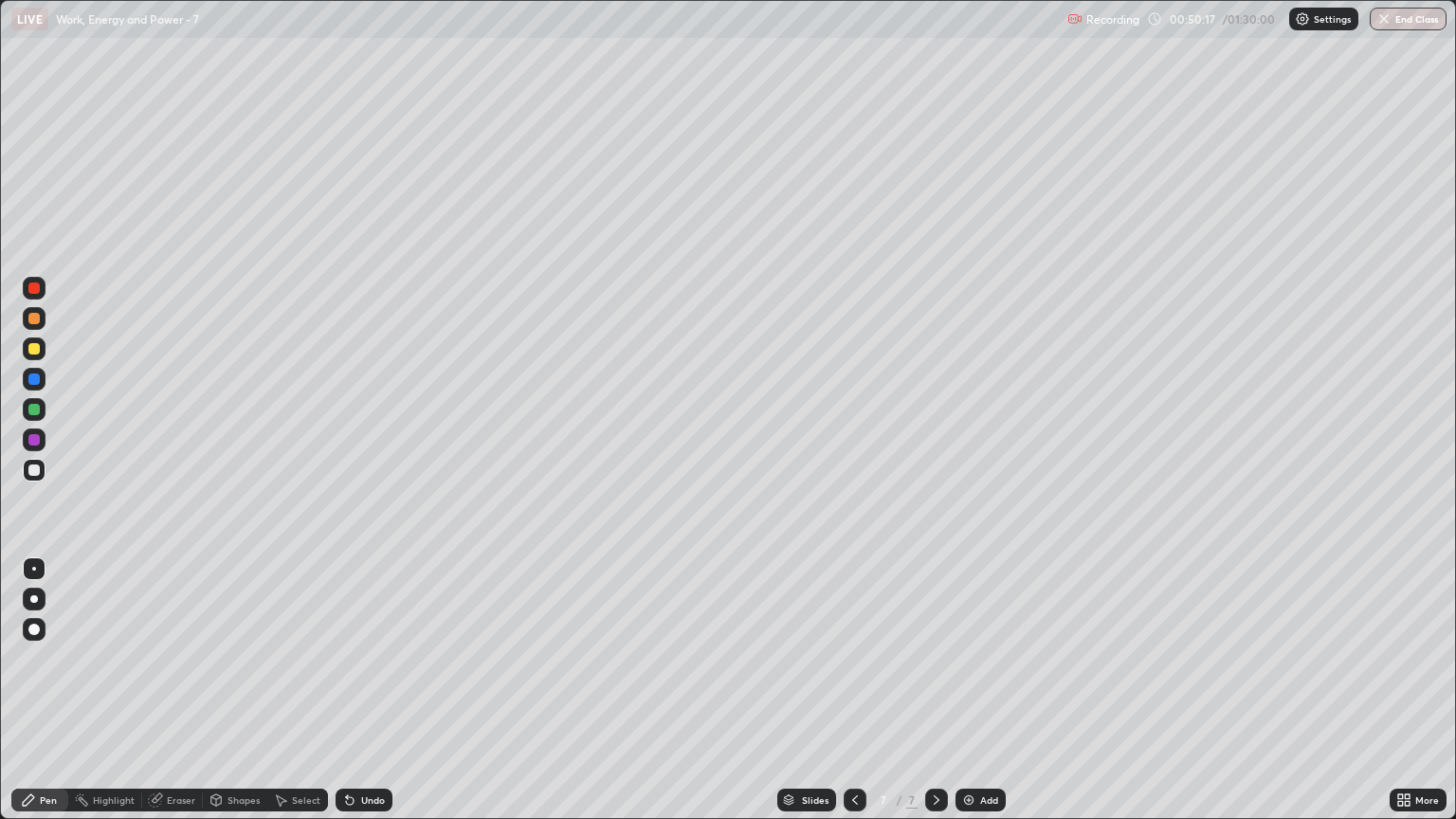 click on "Undo" at bounding box center [364, 800] 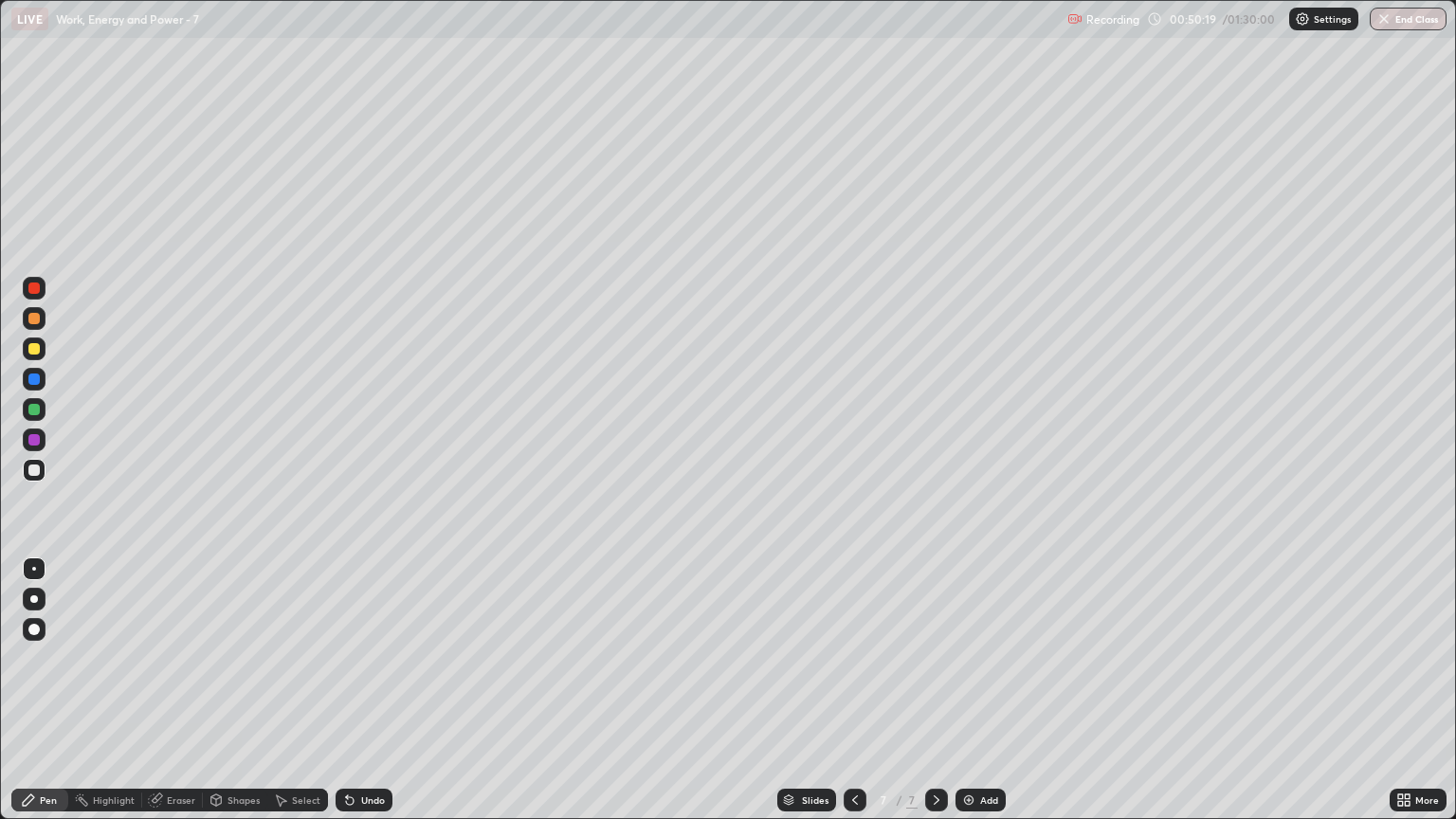 click on "Undo" at bounding box center [364, 800] 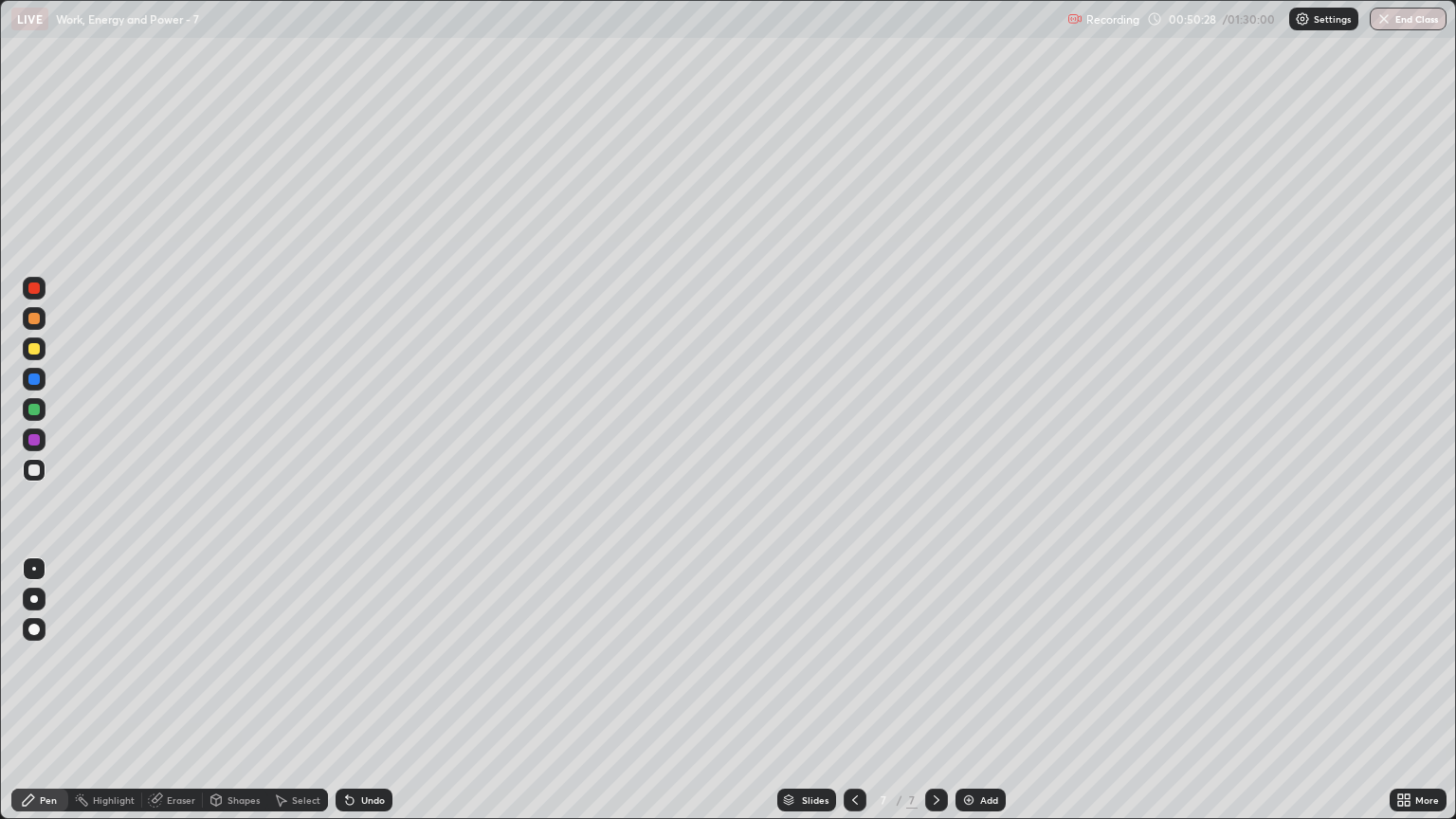 click on "Undo" at bounding box center (373, 800) 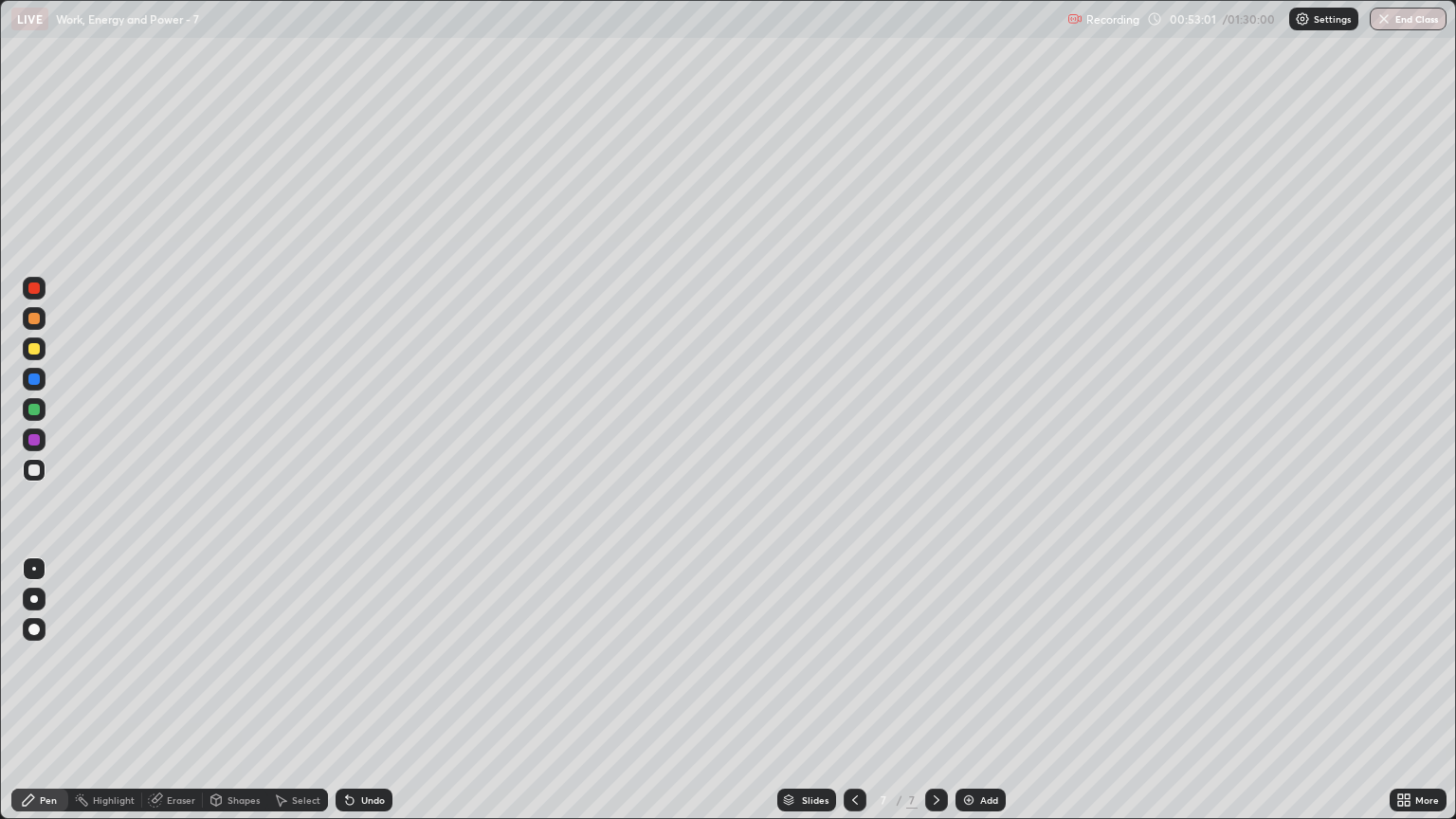 click on "Add" at bounding box center [989, 800] 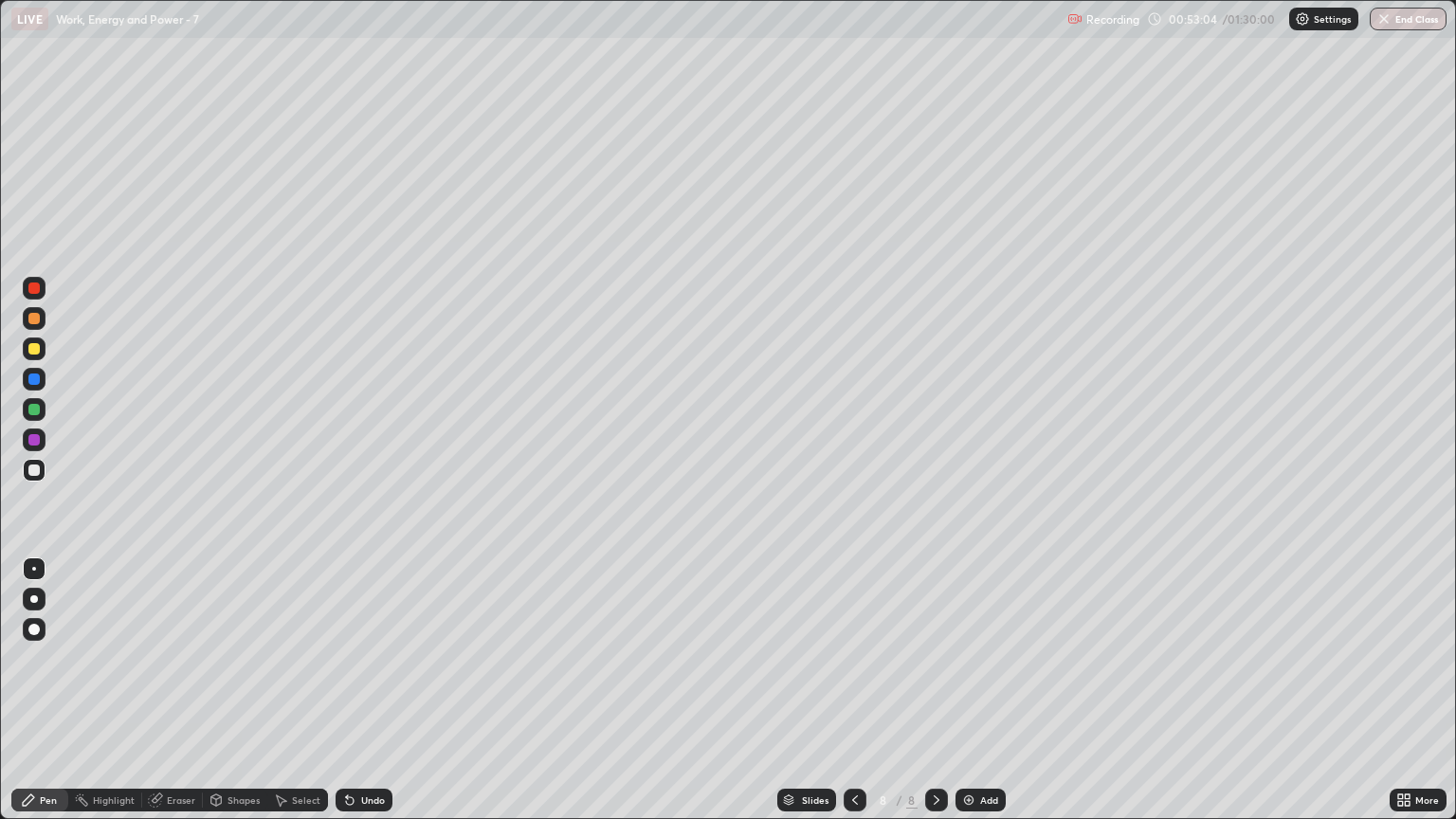 click at bounding box center [34, 349] 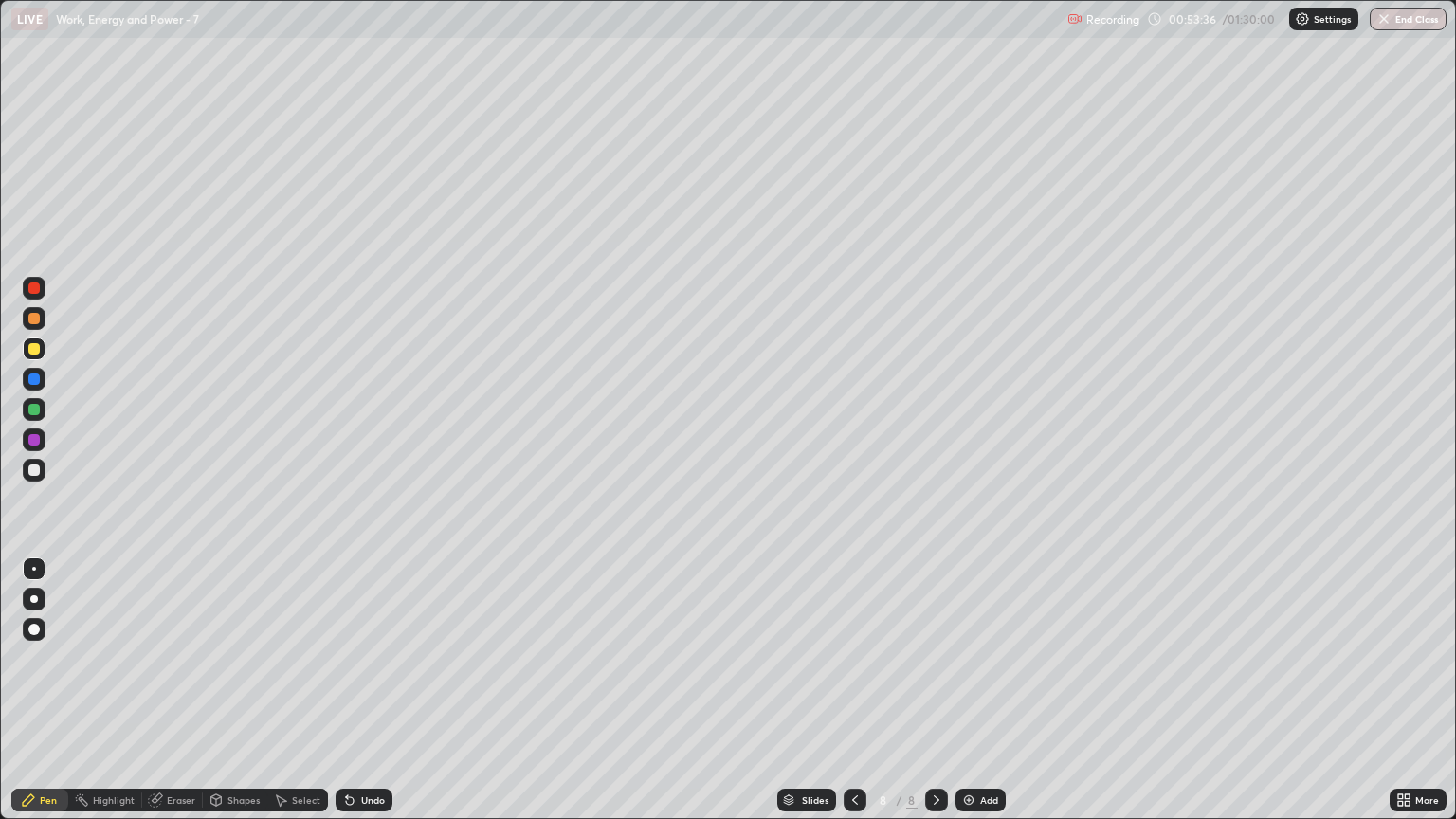 click on "Undo" at bounding box center (364, 800) 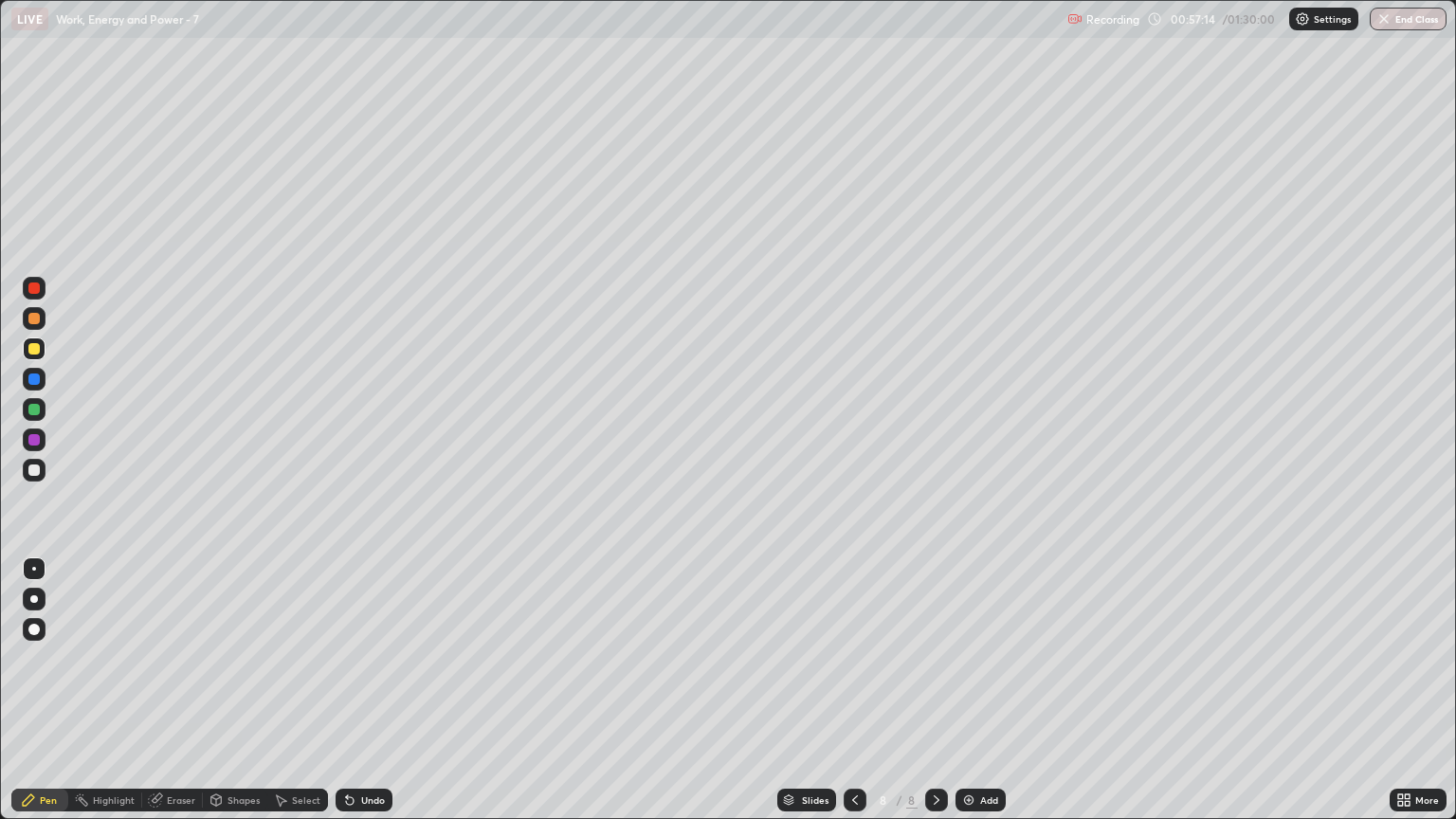 click at bounding box center (34, 470) 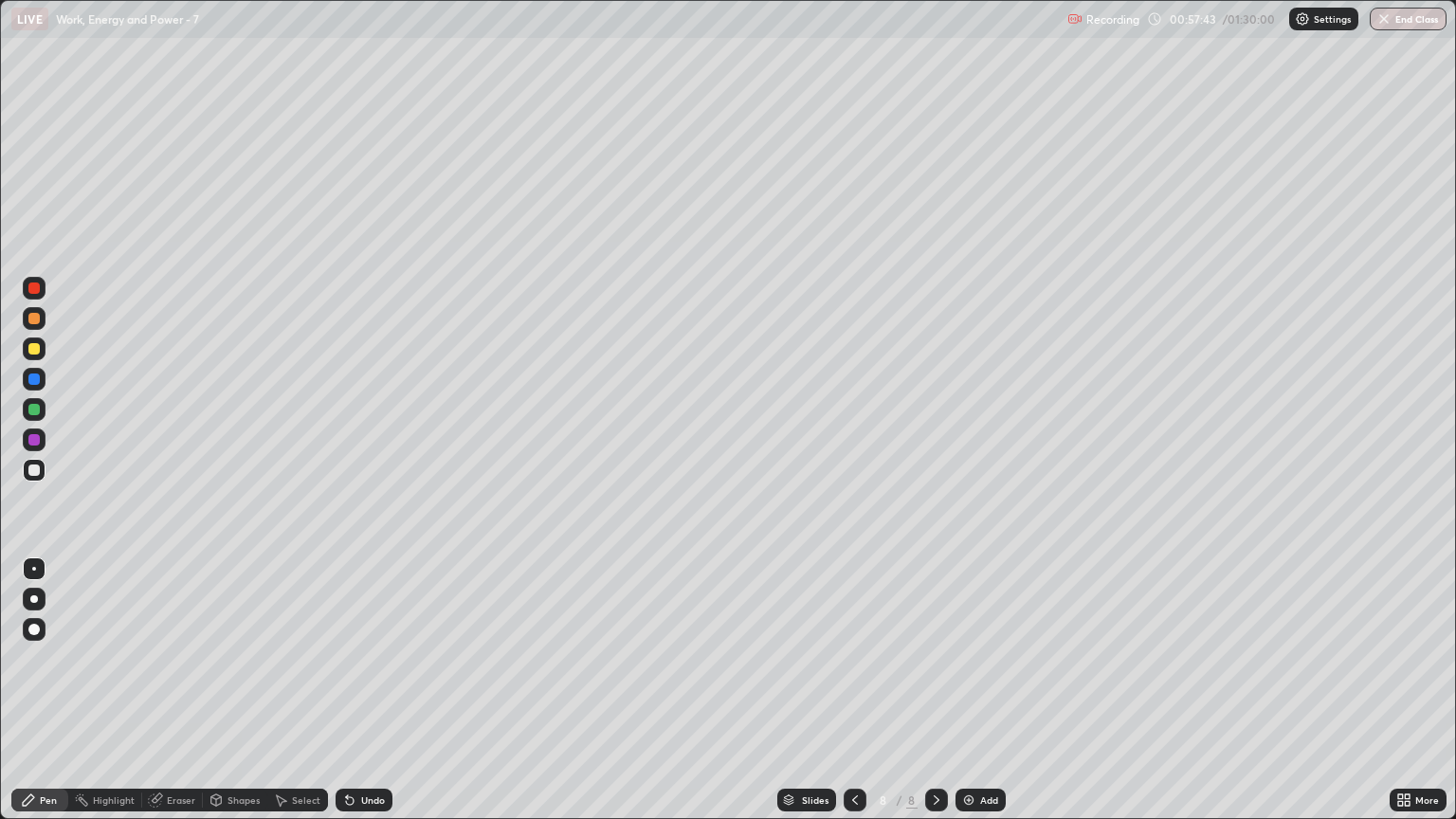 click on "Undo" at bounding box center [364, 800] 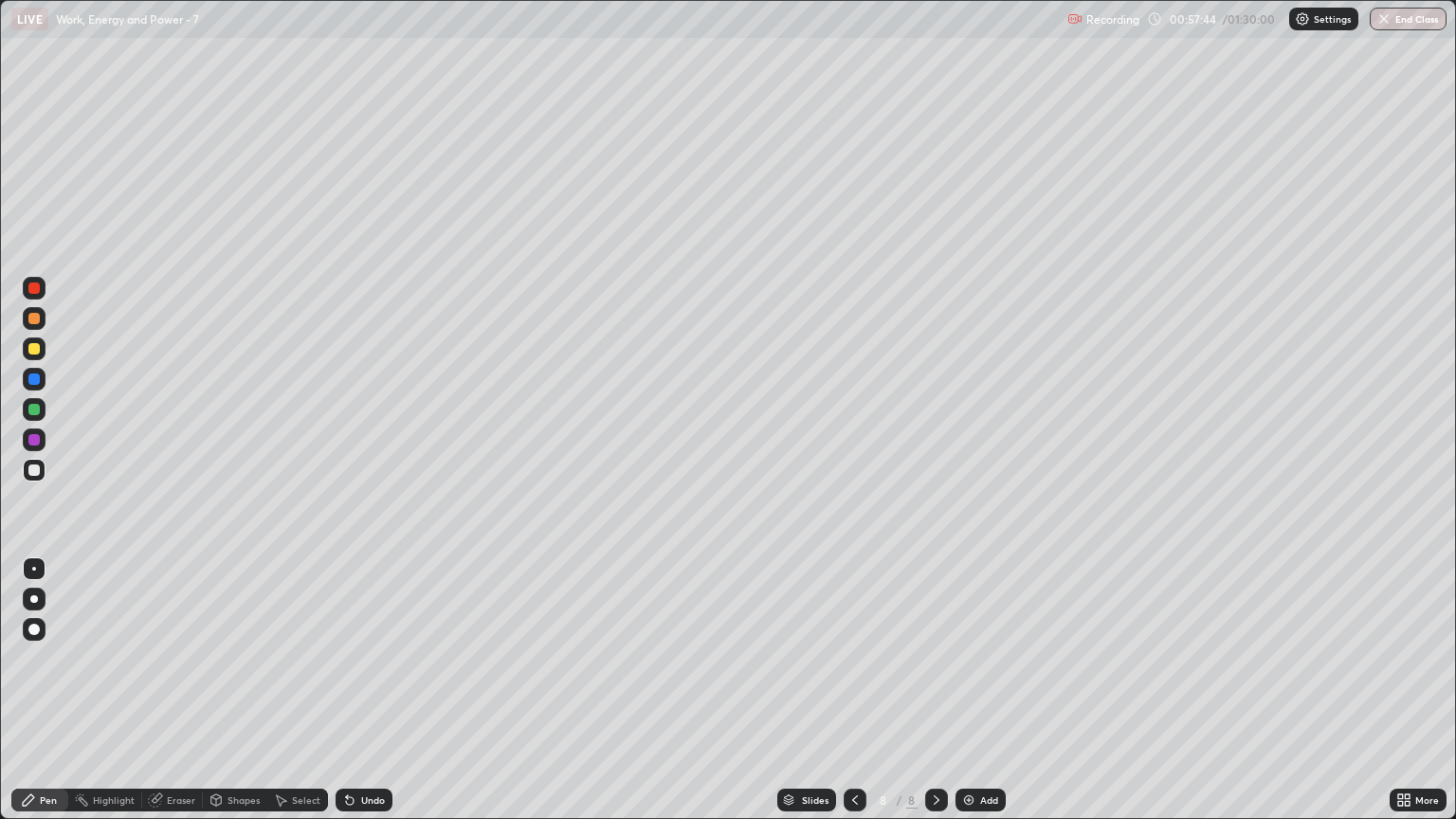 click on "Undo" at bounding box center (364, 800) 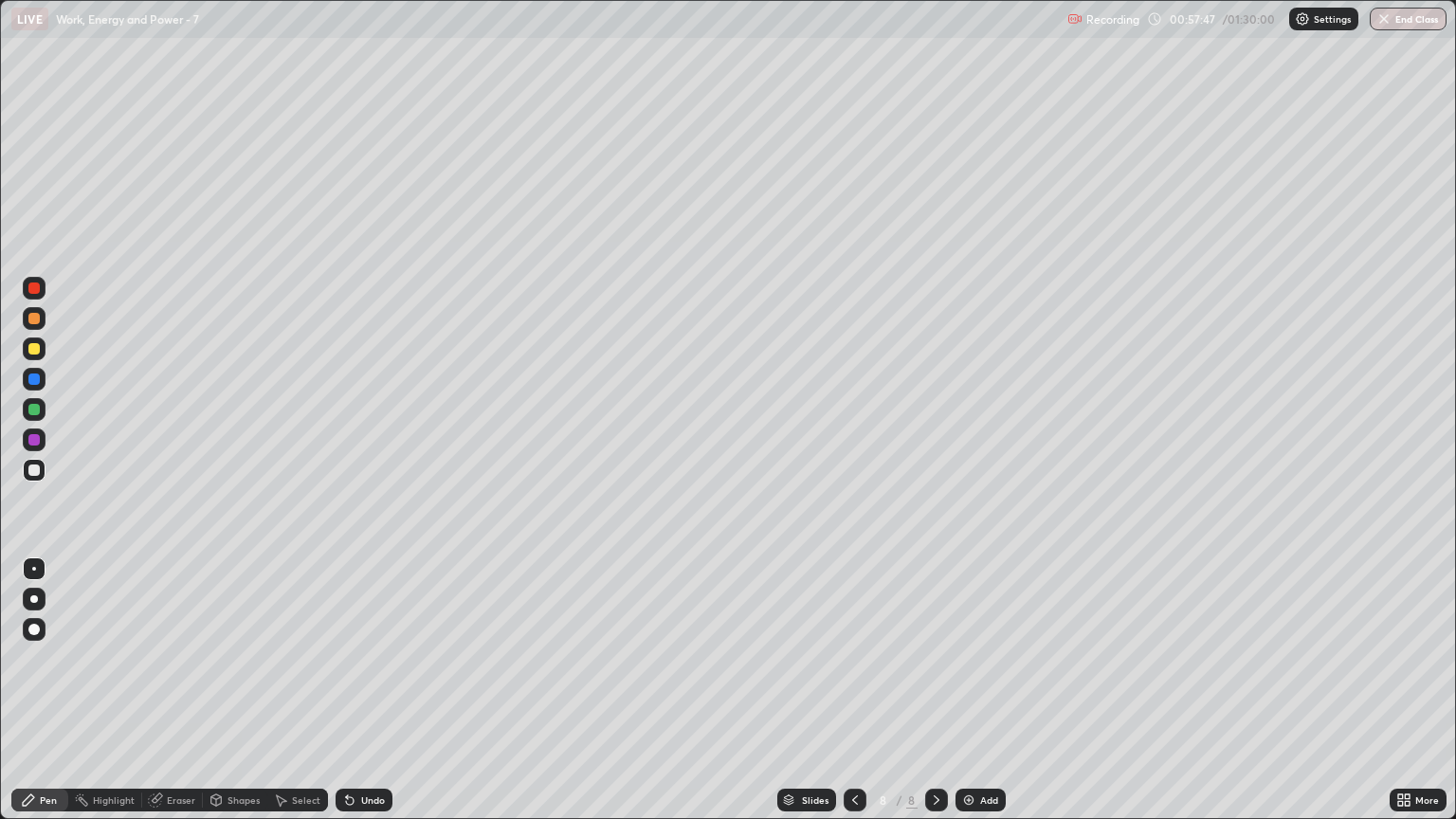 click at bounding box center [34, 349] 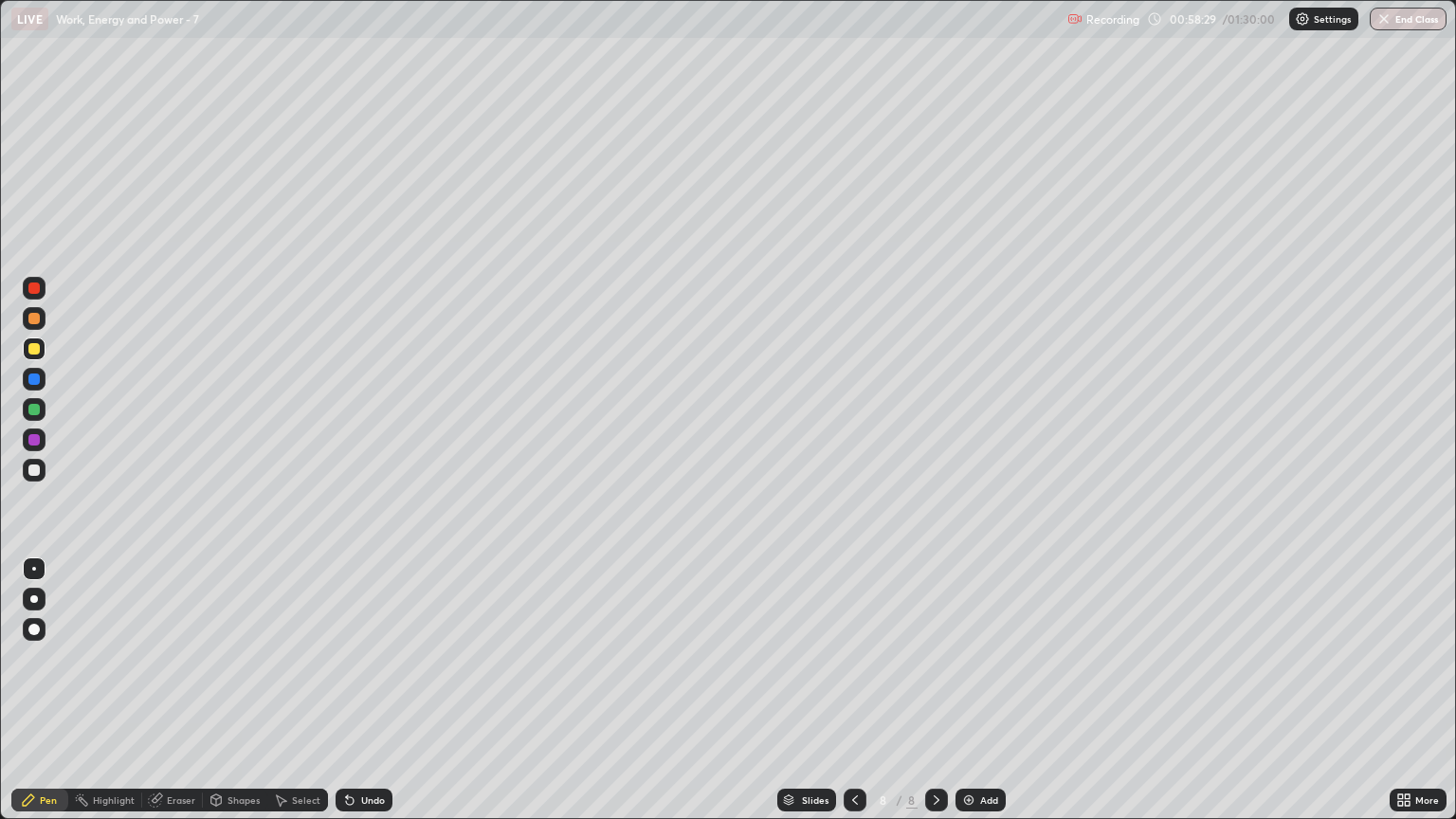 click on "Undo" at bounding box center [364, 800] 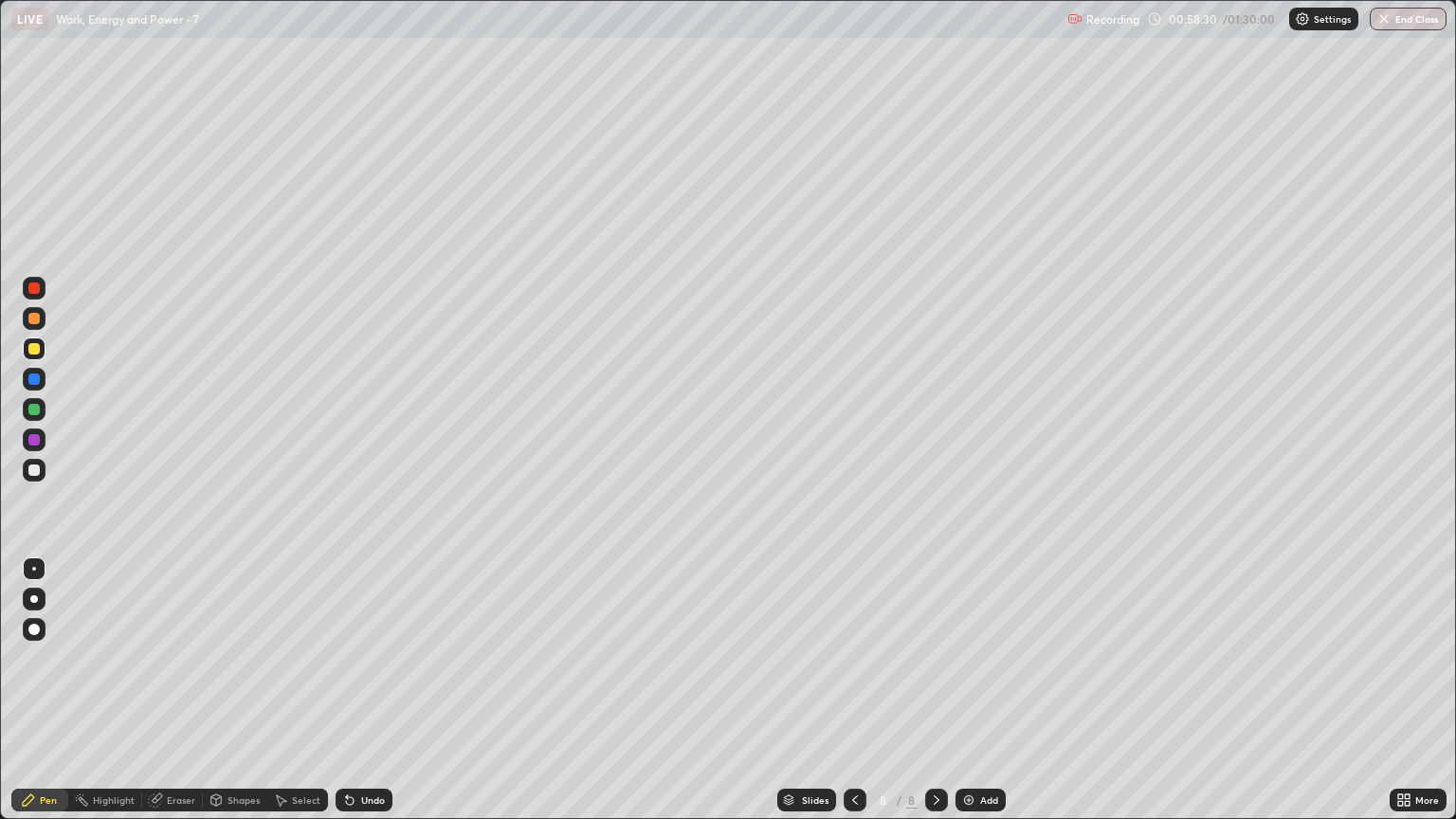 click on "Undo" at bounding box center (364, 800) 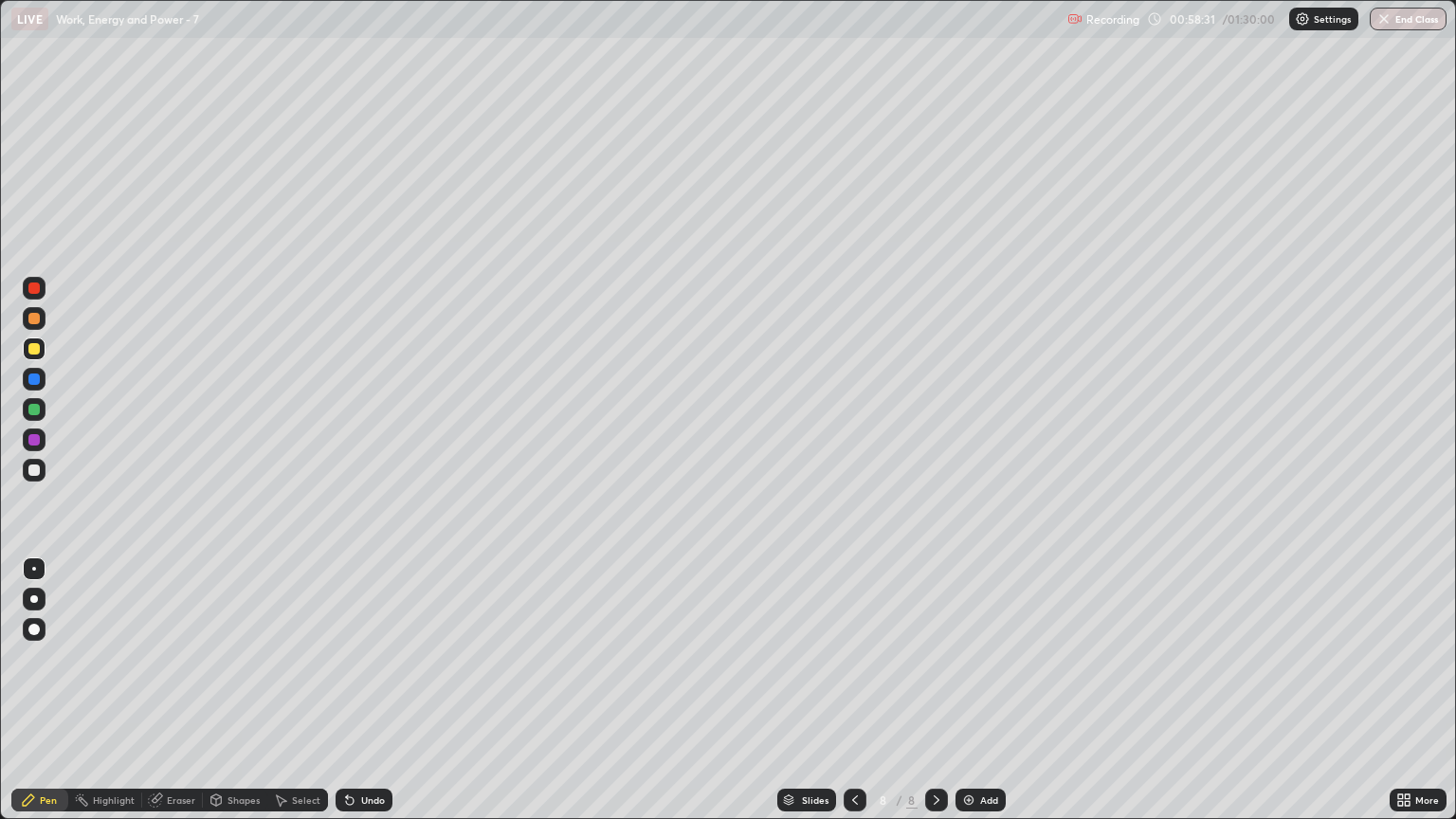 click on "Undo" at bounding box center (373, 800) 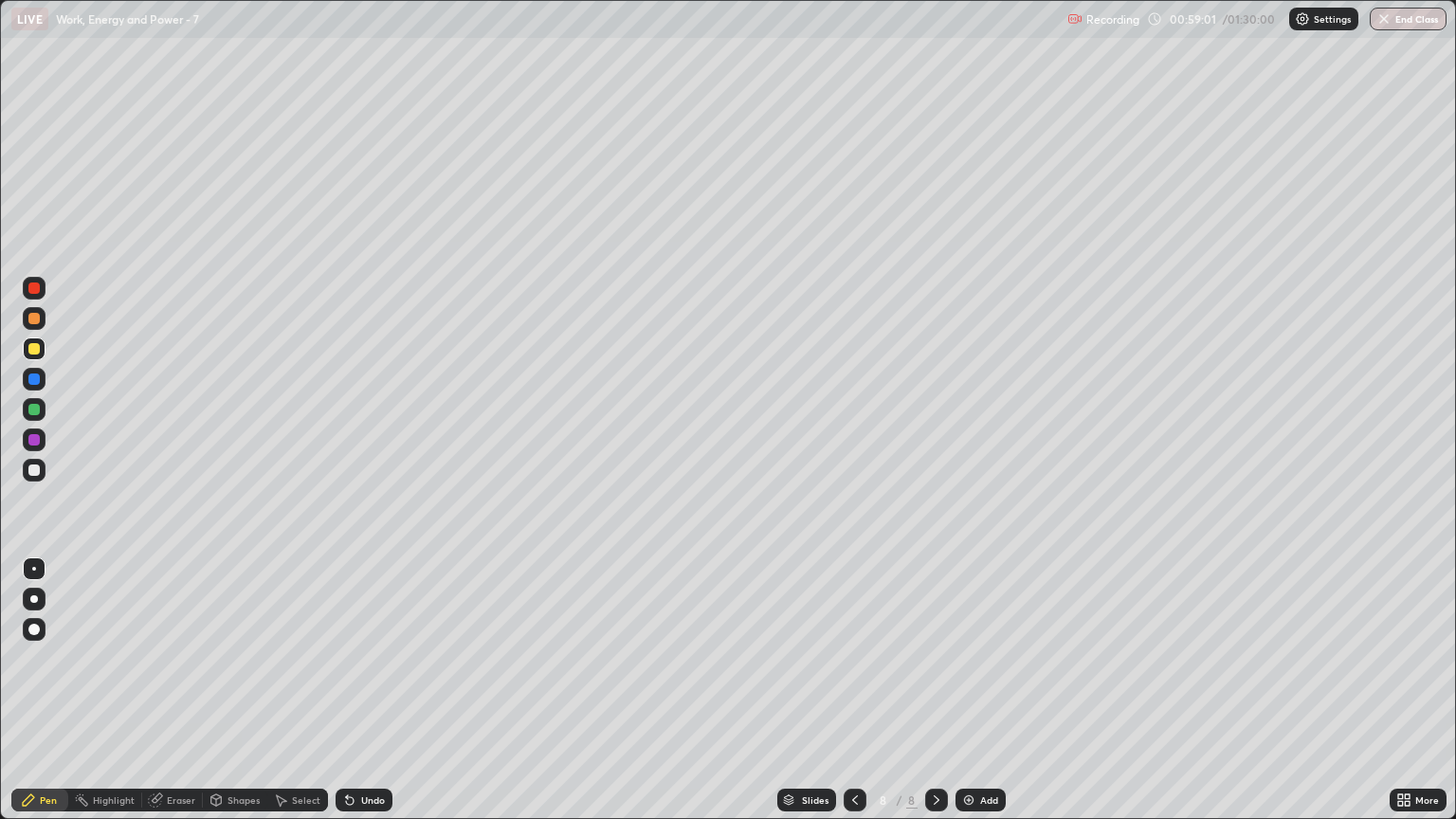 click on "Undo" at bounding box center (373, 800) 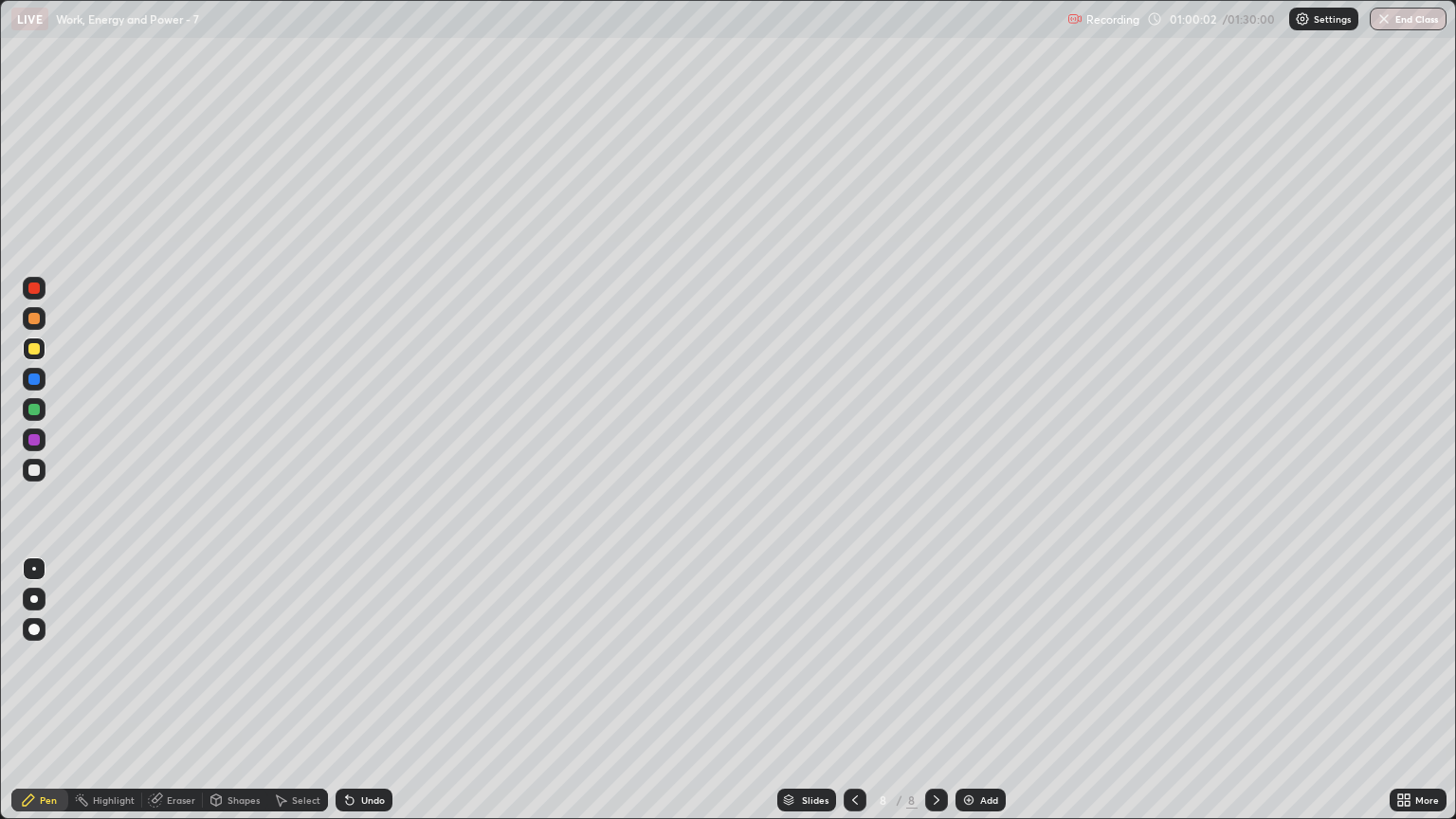 click on "Add" at bounding box center [980, 800] 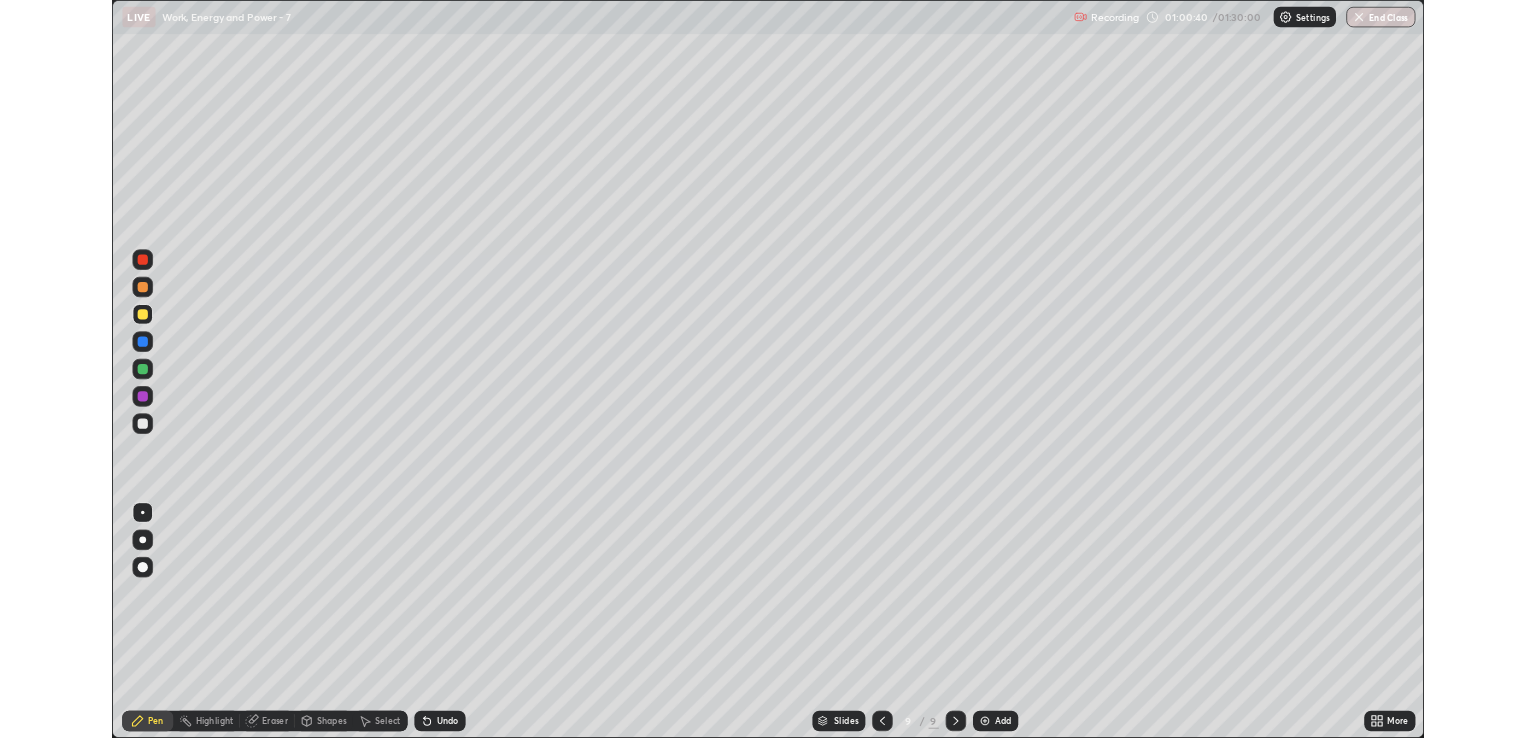 scroll, scrollTop: 738, scrollLeft: 1536, axis: both 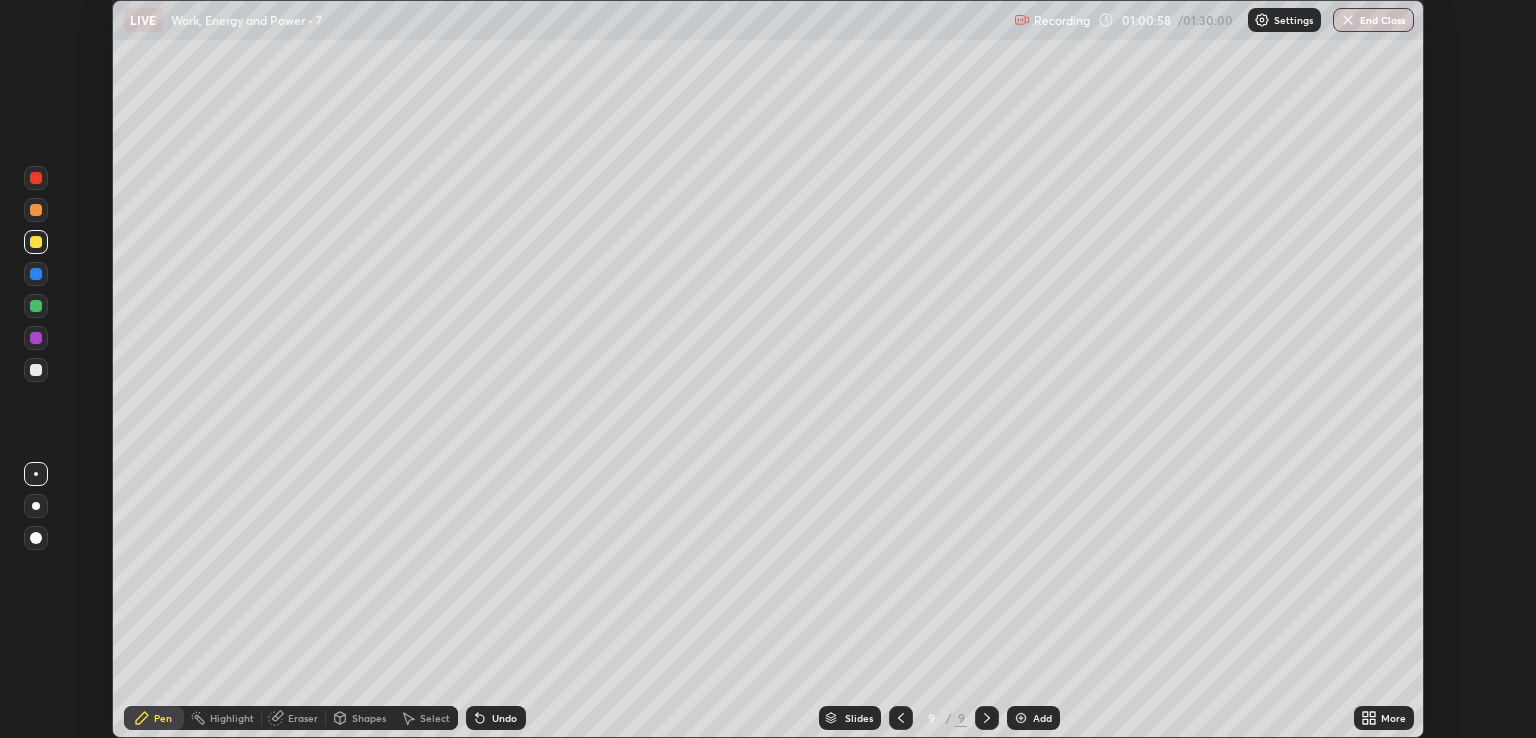 click on "More" at bounding box center [1384, 718] 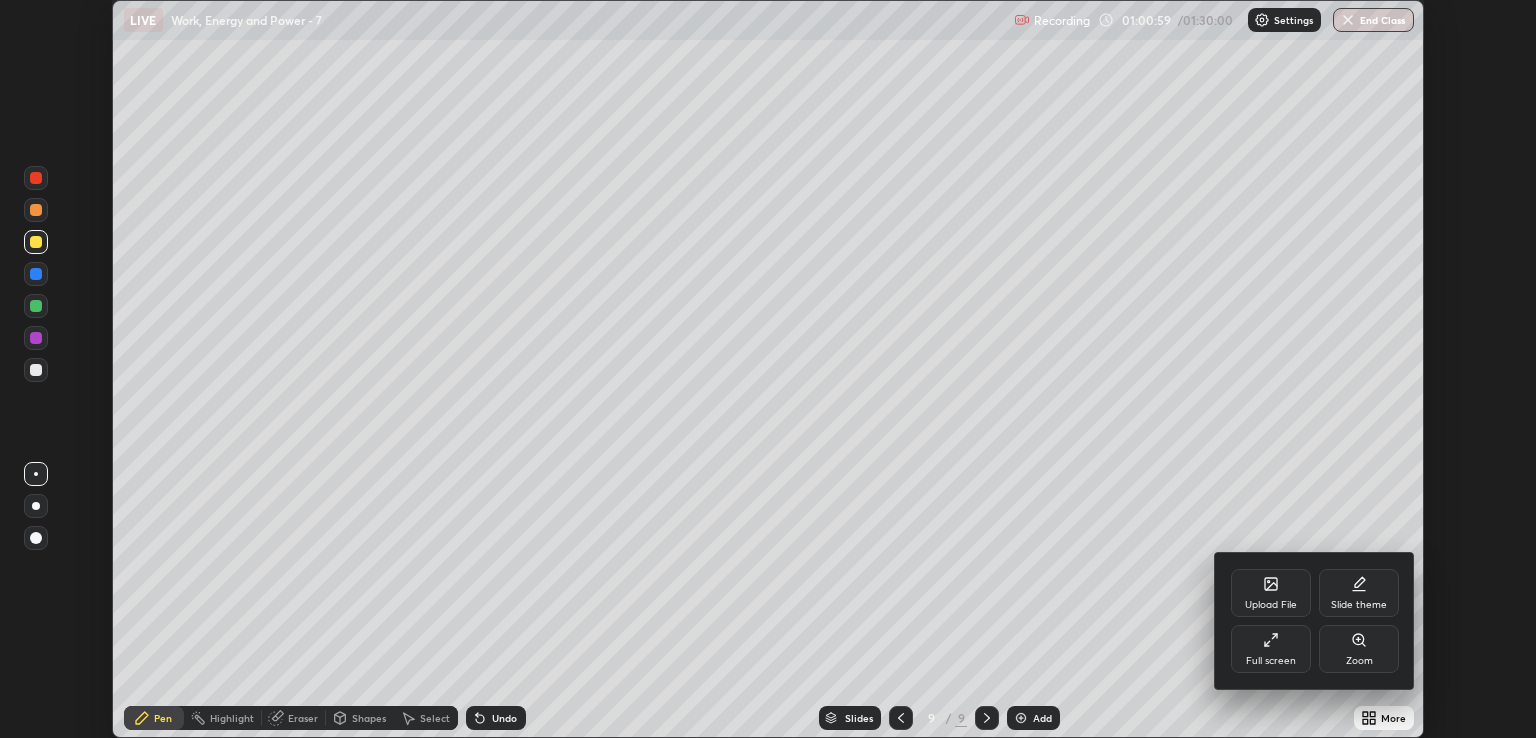 click 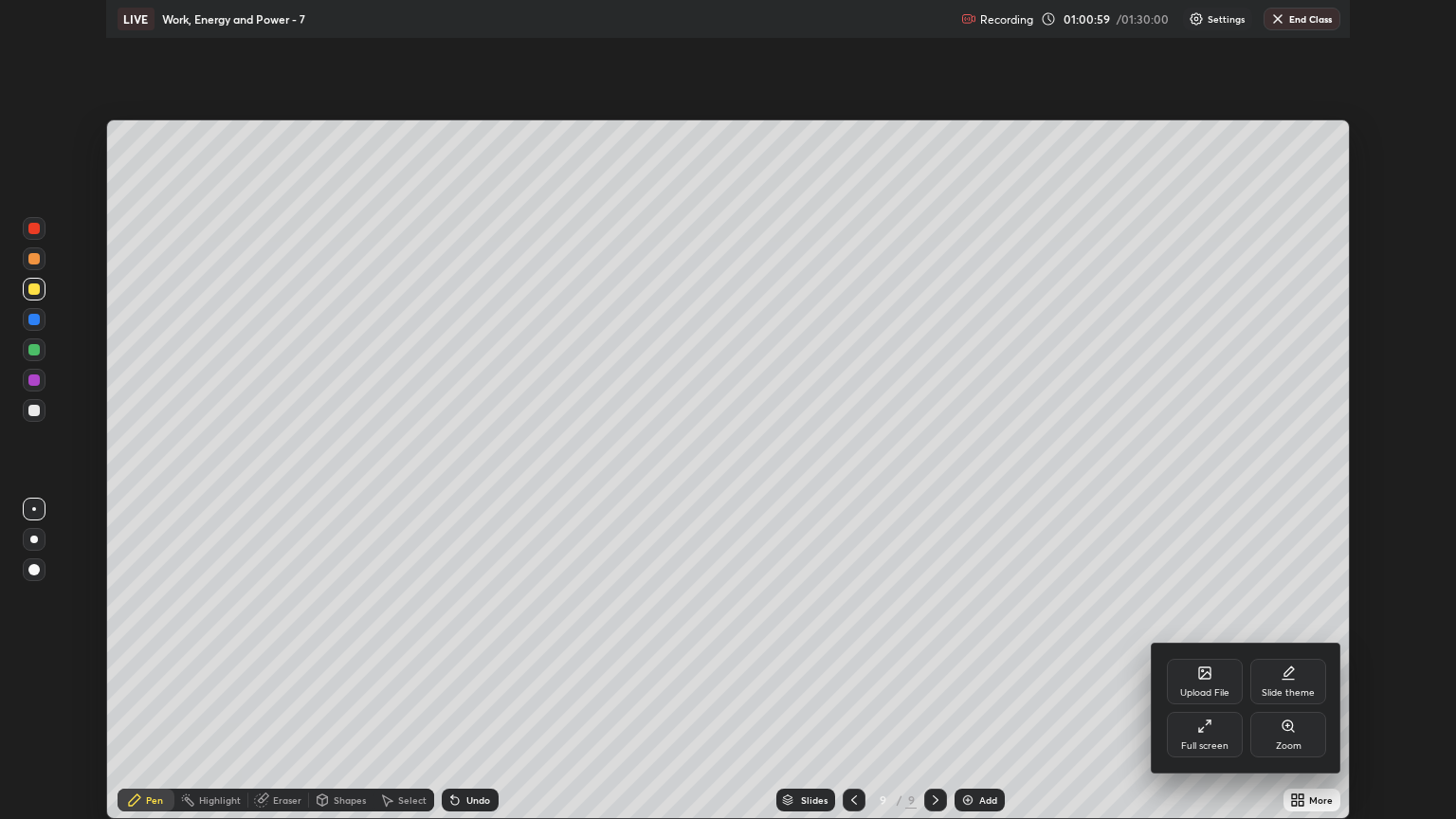 scroll, scrollTop: 93973, scrollLeft: 93336, axis: both 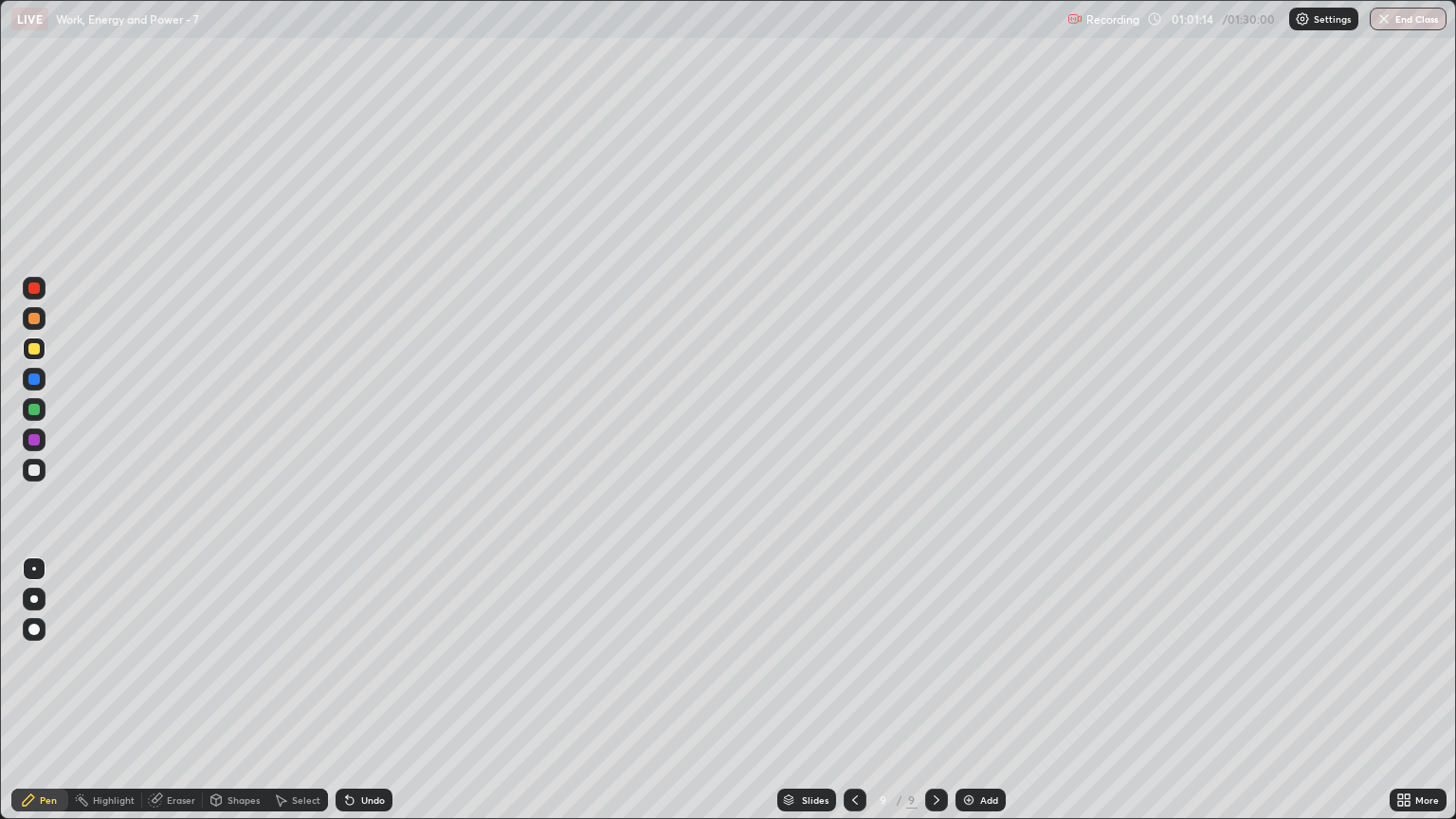 click at bounding box center [34, 470] 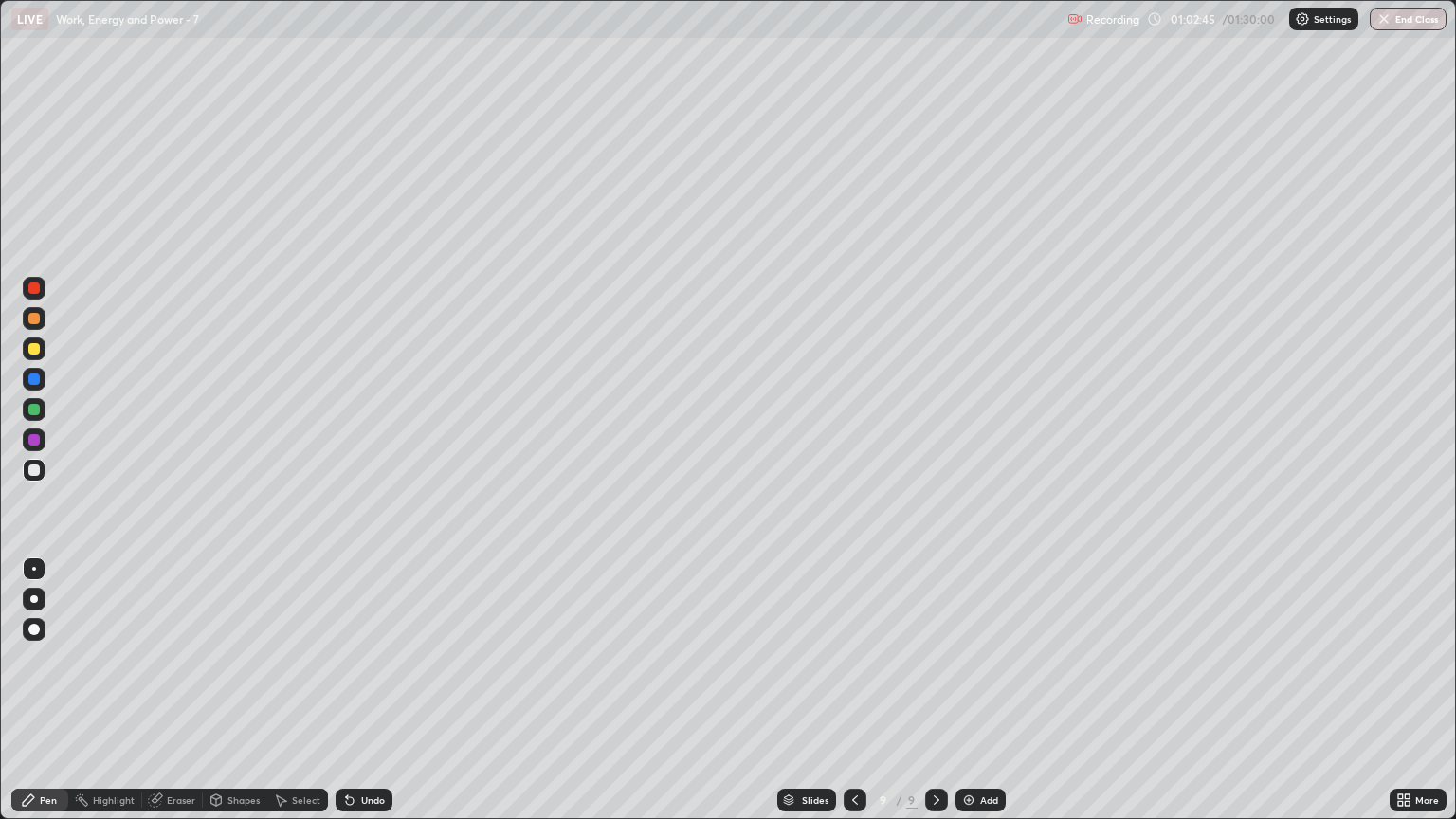 click at bounding box center (34, 349) 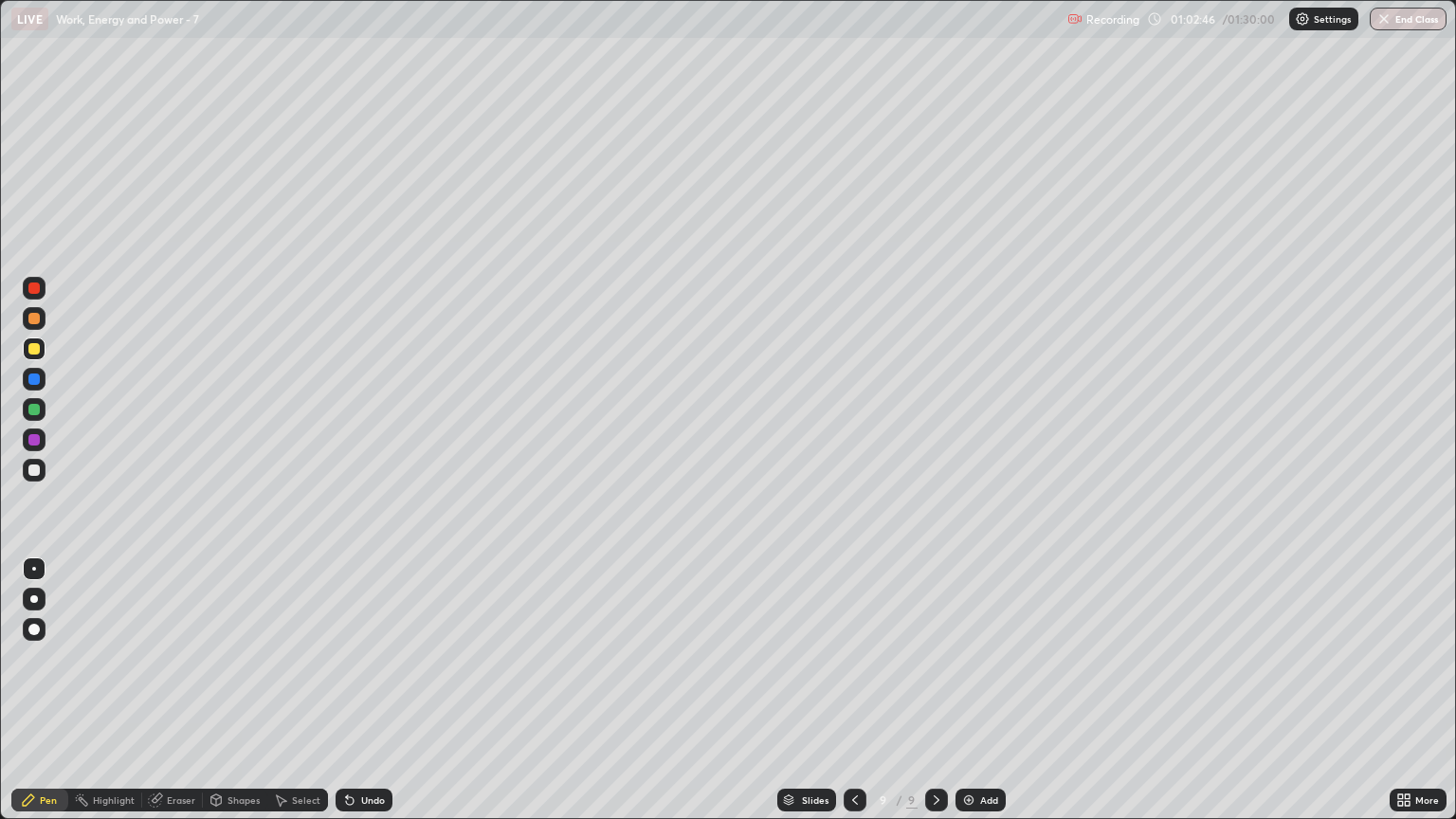 click at bounding box center (34, 470) 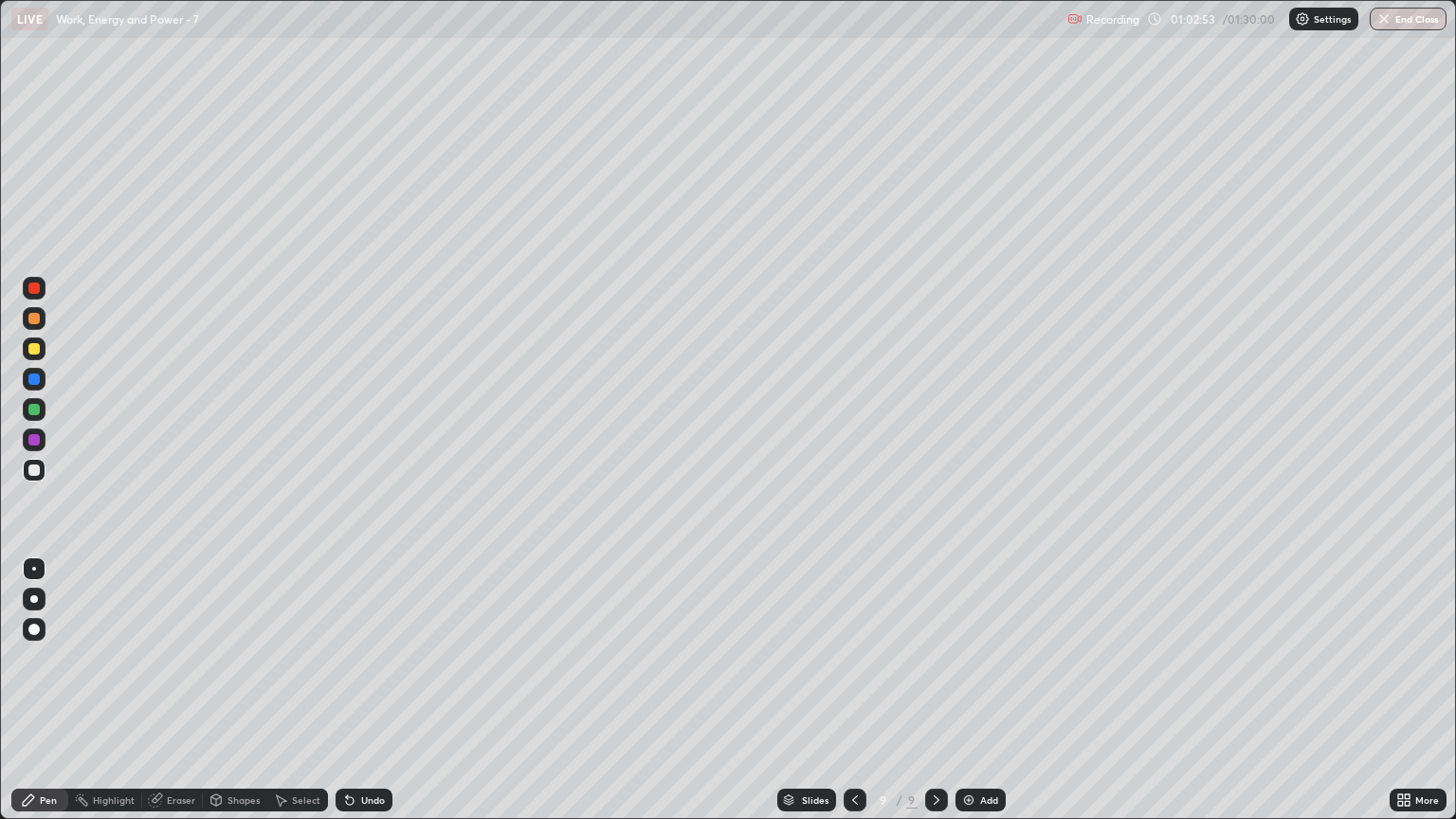 click on "Undo" at bounding box center [373, 800] 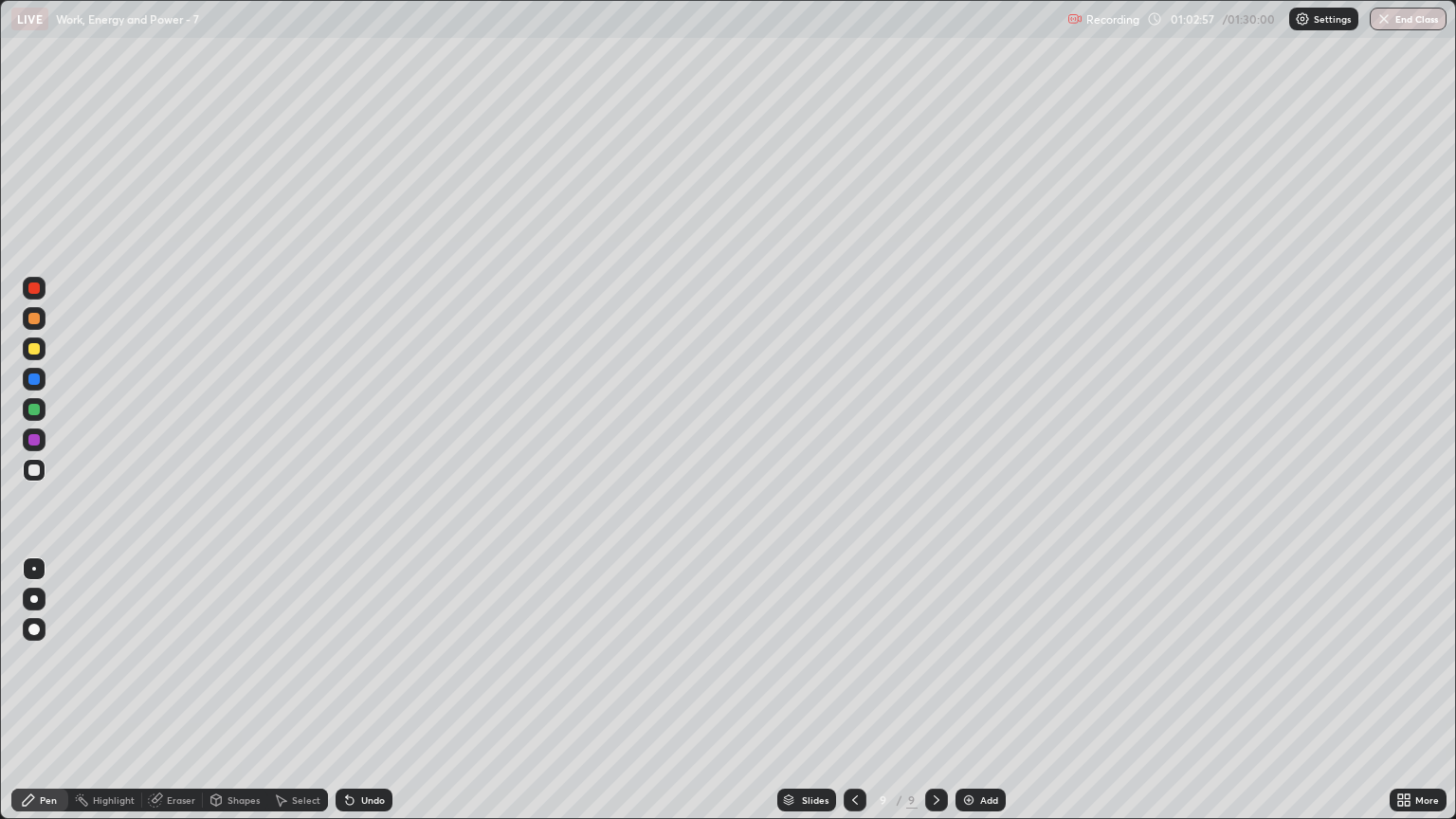 click at bounding box center [34, 349] 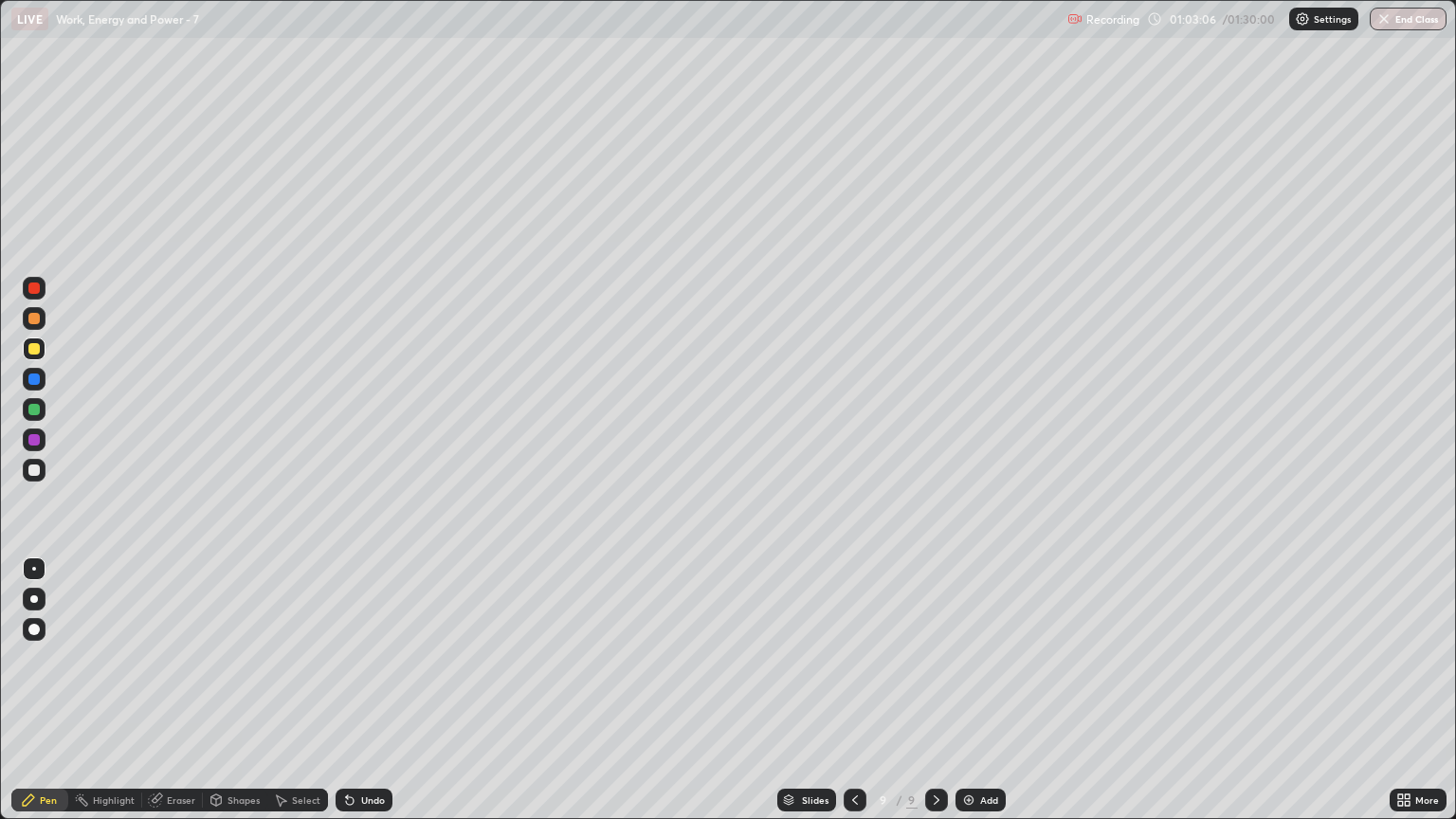click on "Undo" at bounding box center [364, 800] 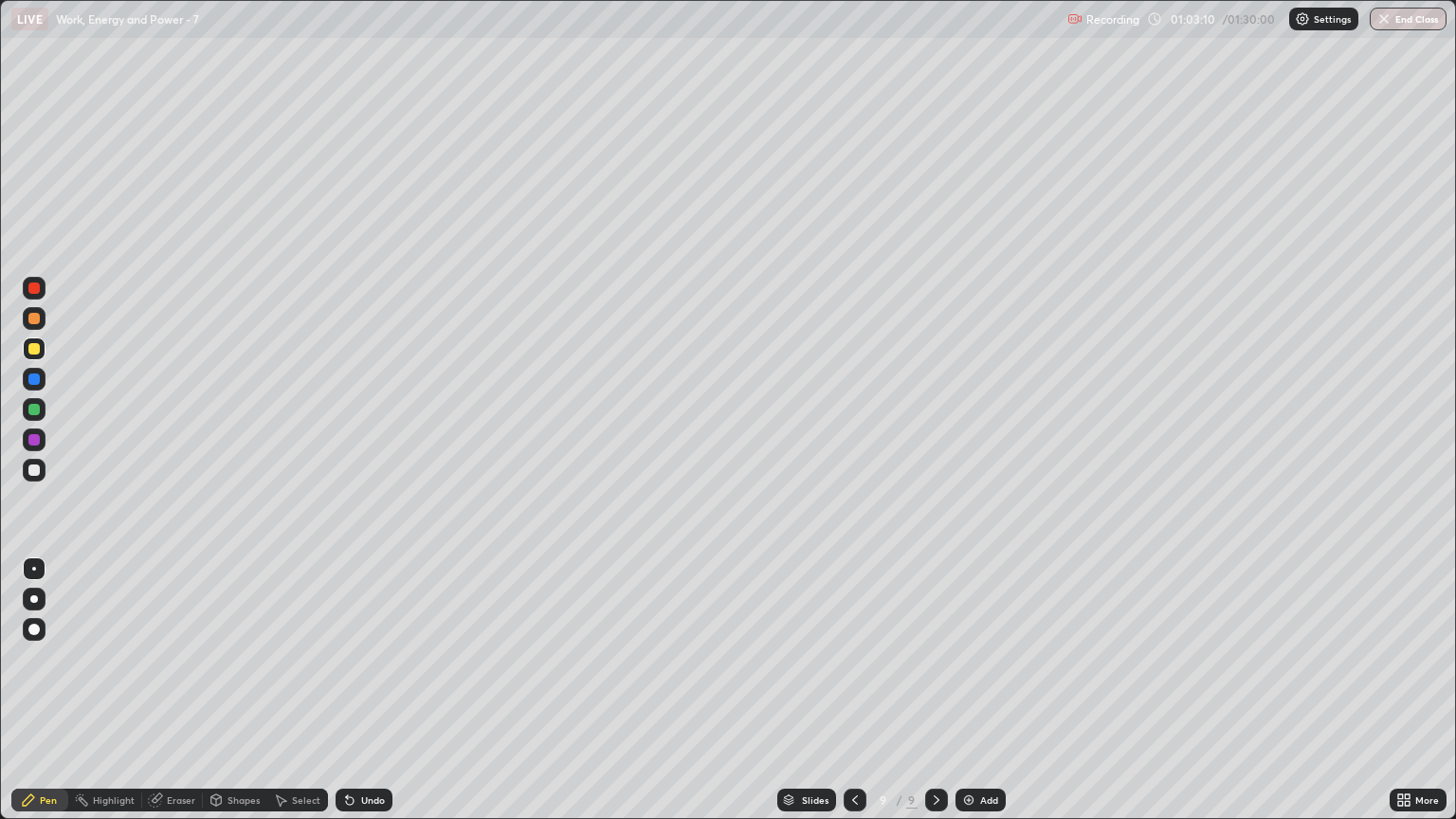 click on "Undo" at bounding box center (364, 800) 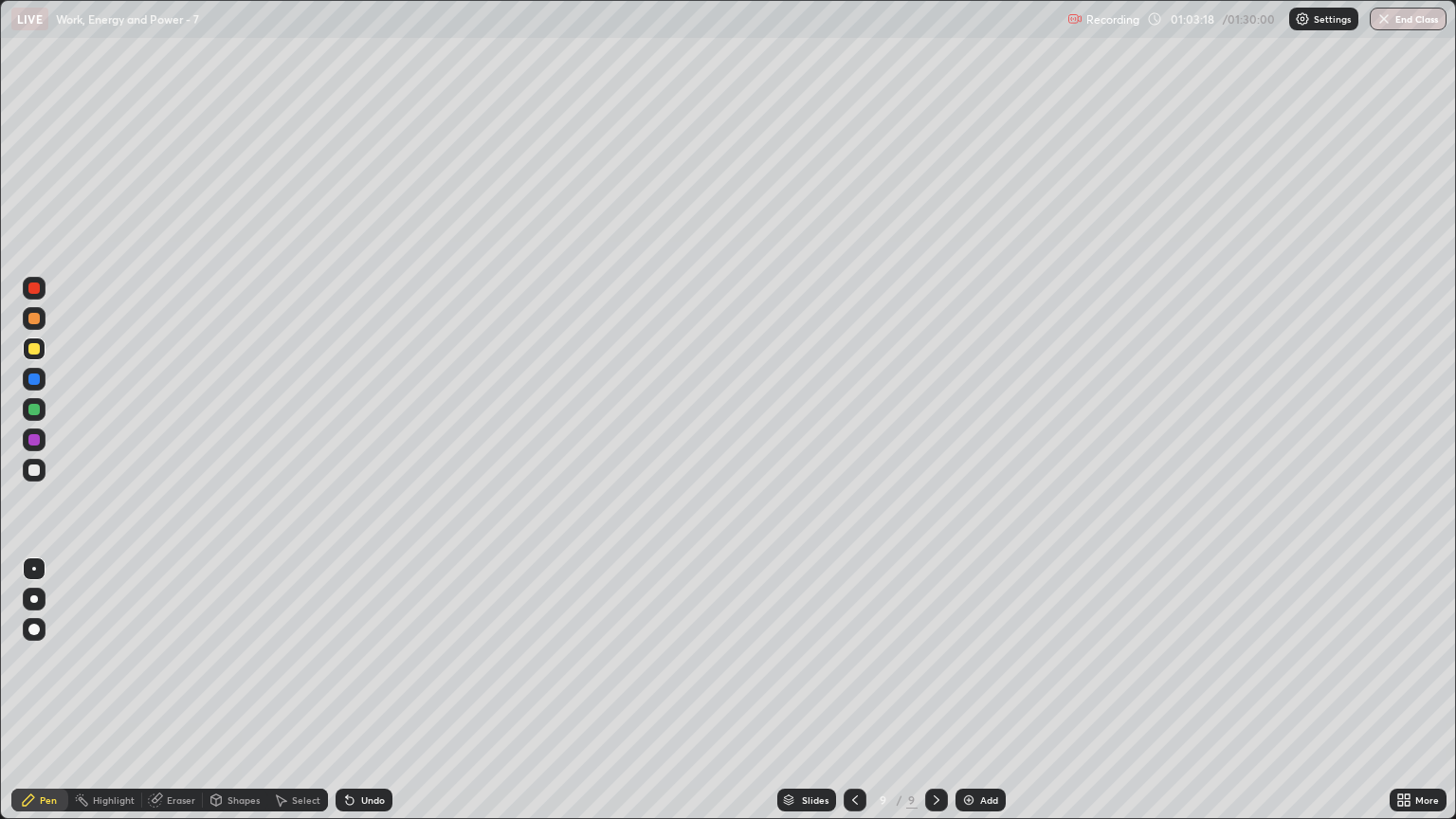 click on "Undo" at bounding box center [364, 800] 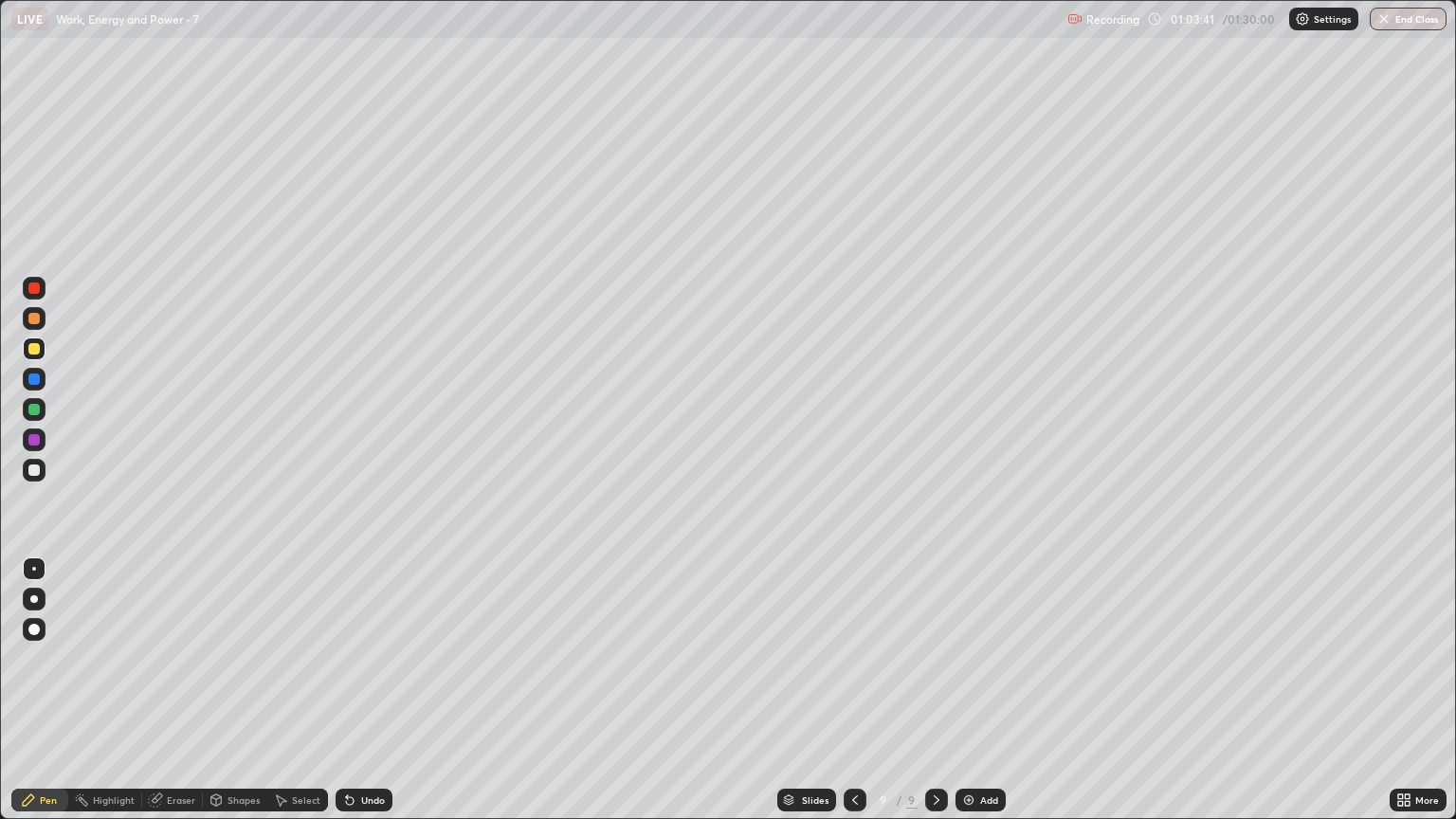 click at bounding box center (34, 410) 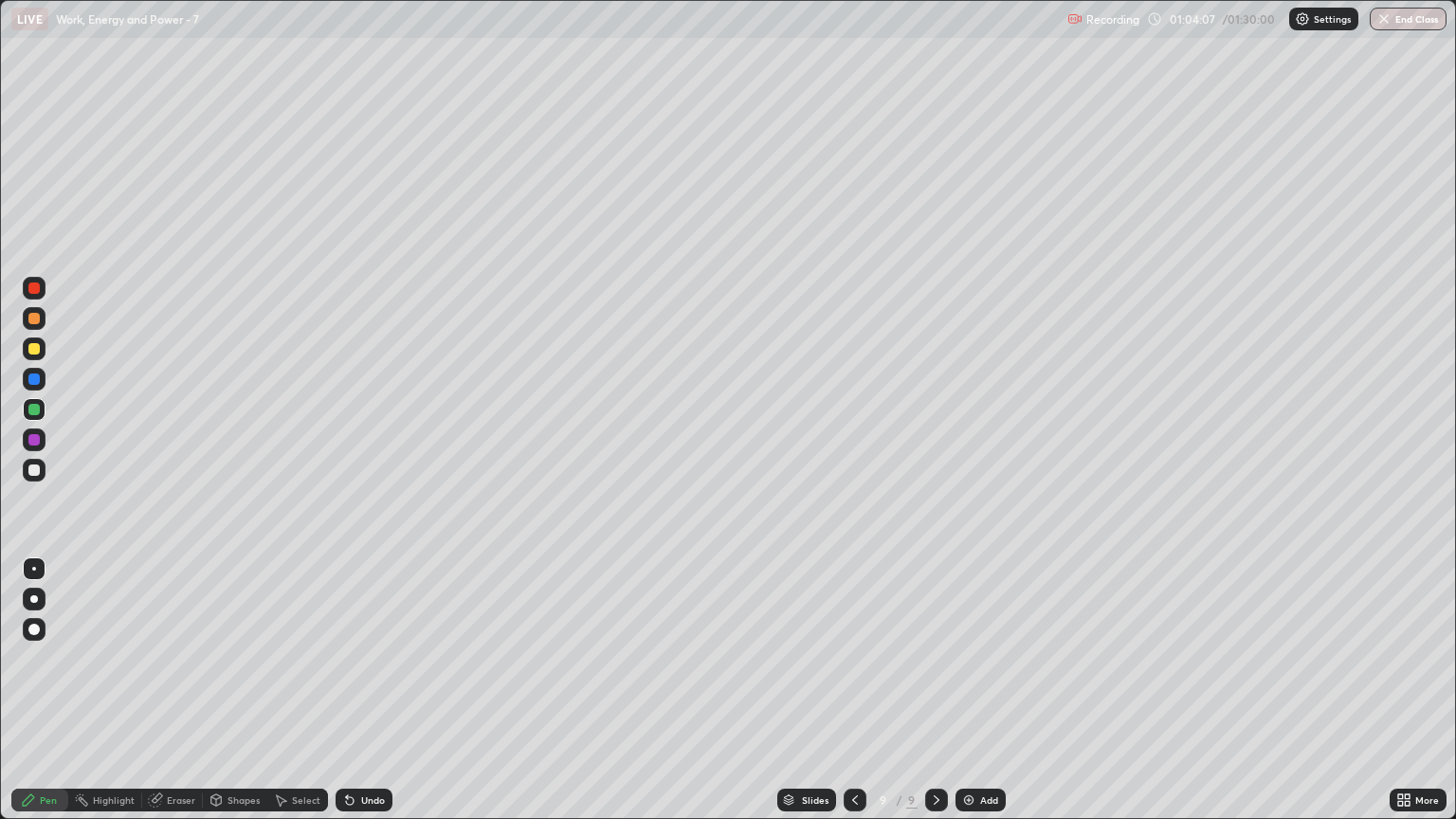 click at bounding box center [34, 318] 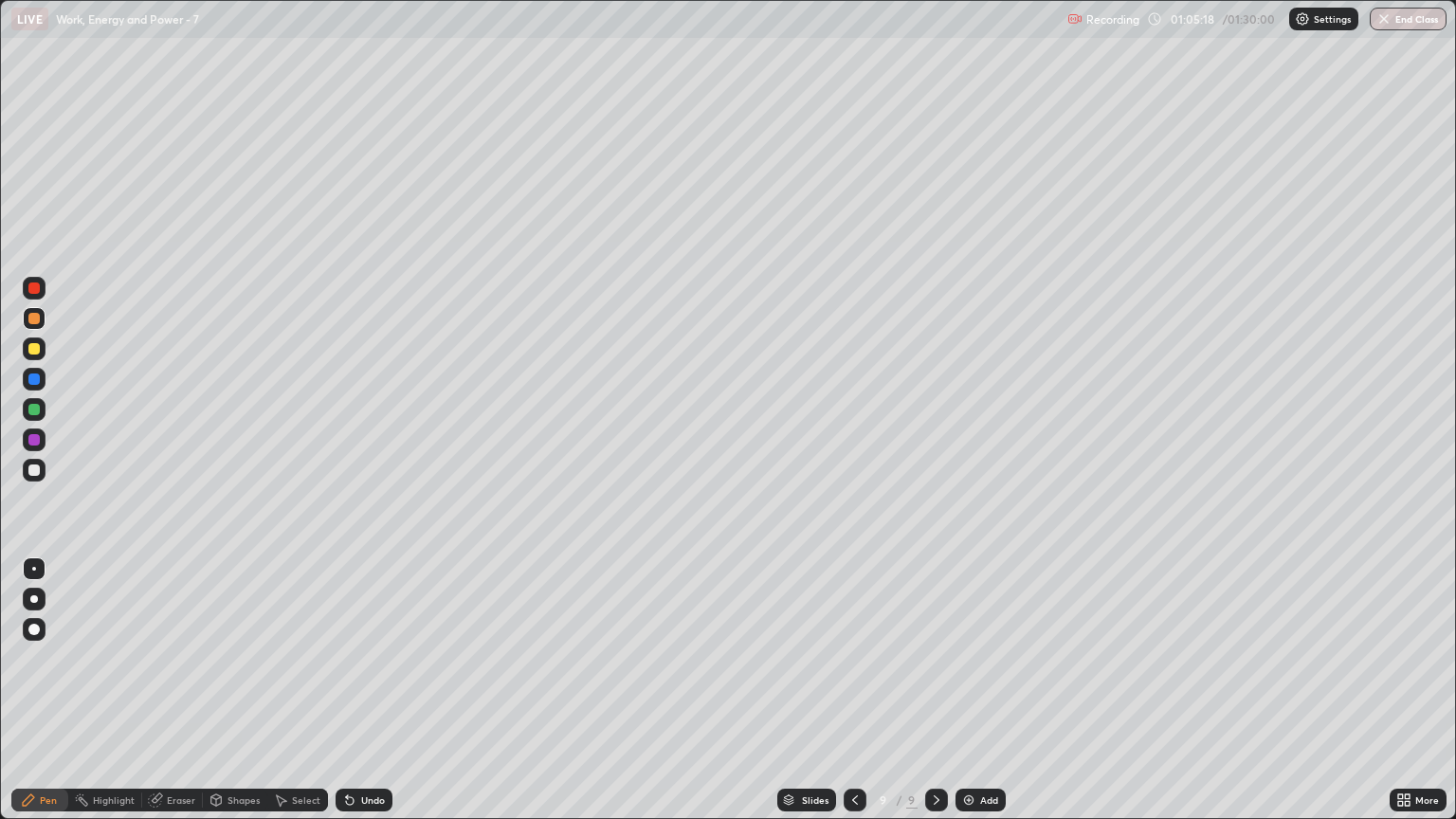 click at bounding box center (34, 470) 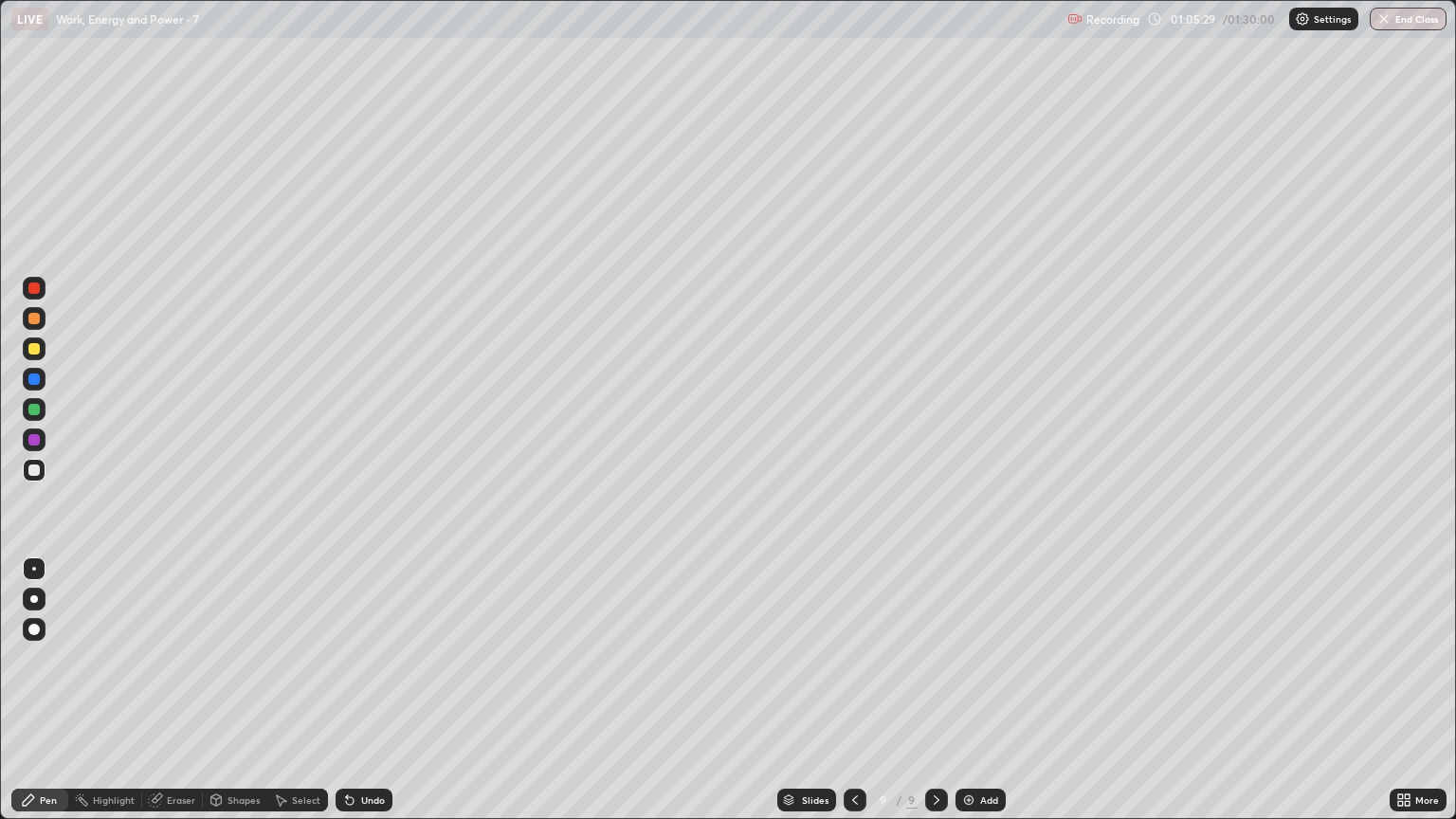 click on "Undo" at bounding box center (364, 800) 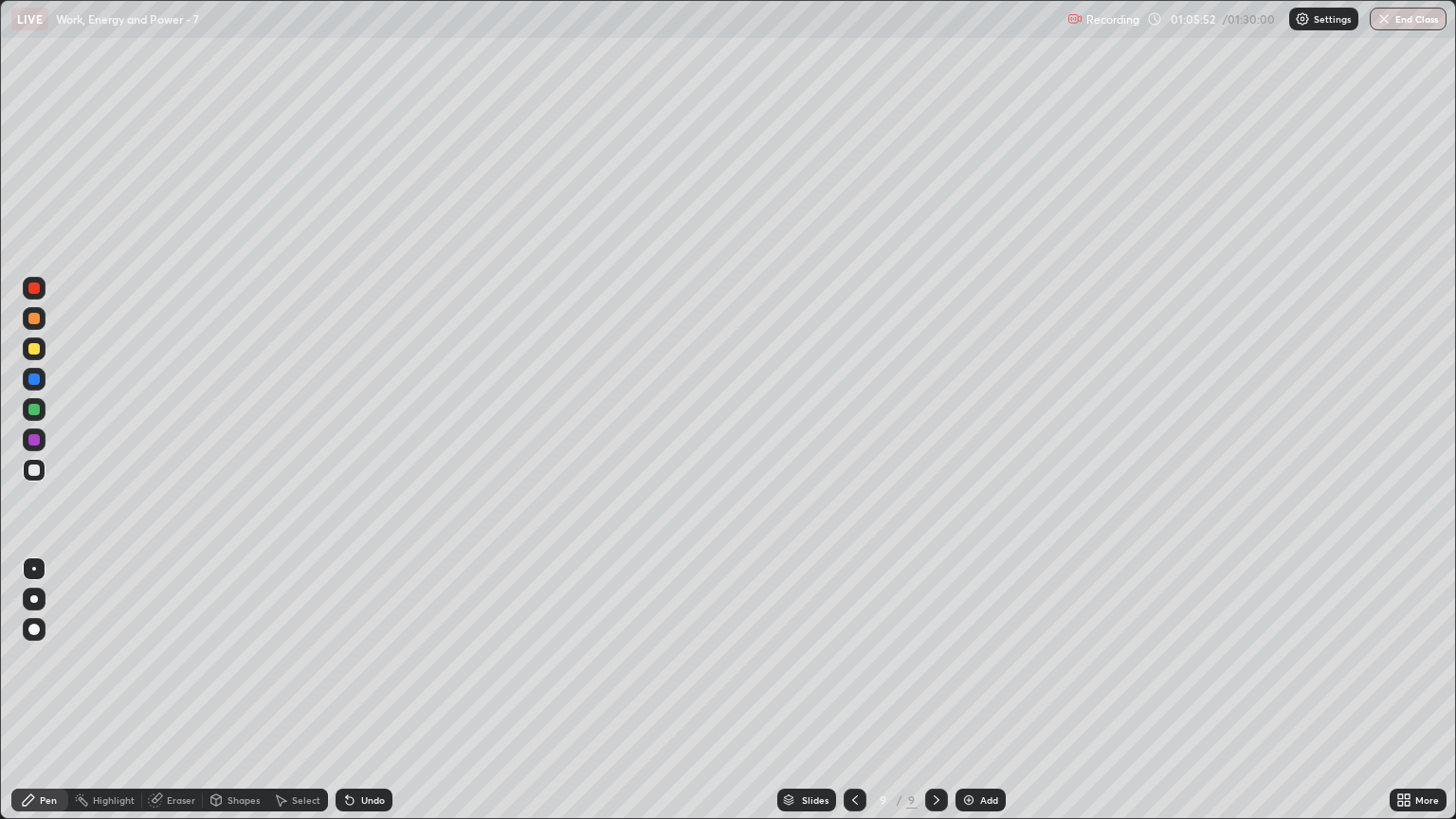 click at bounding box center [34, 349] 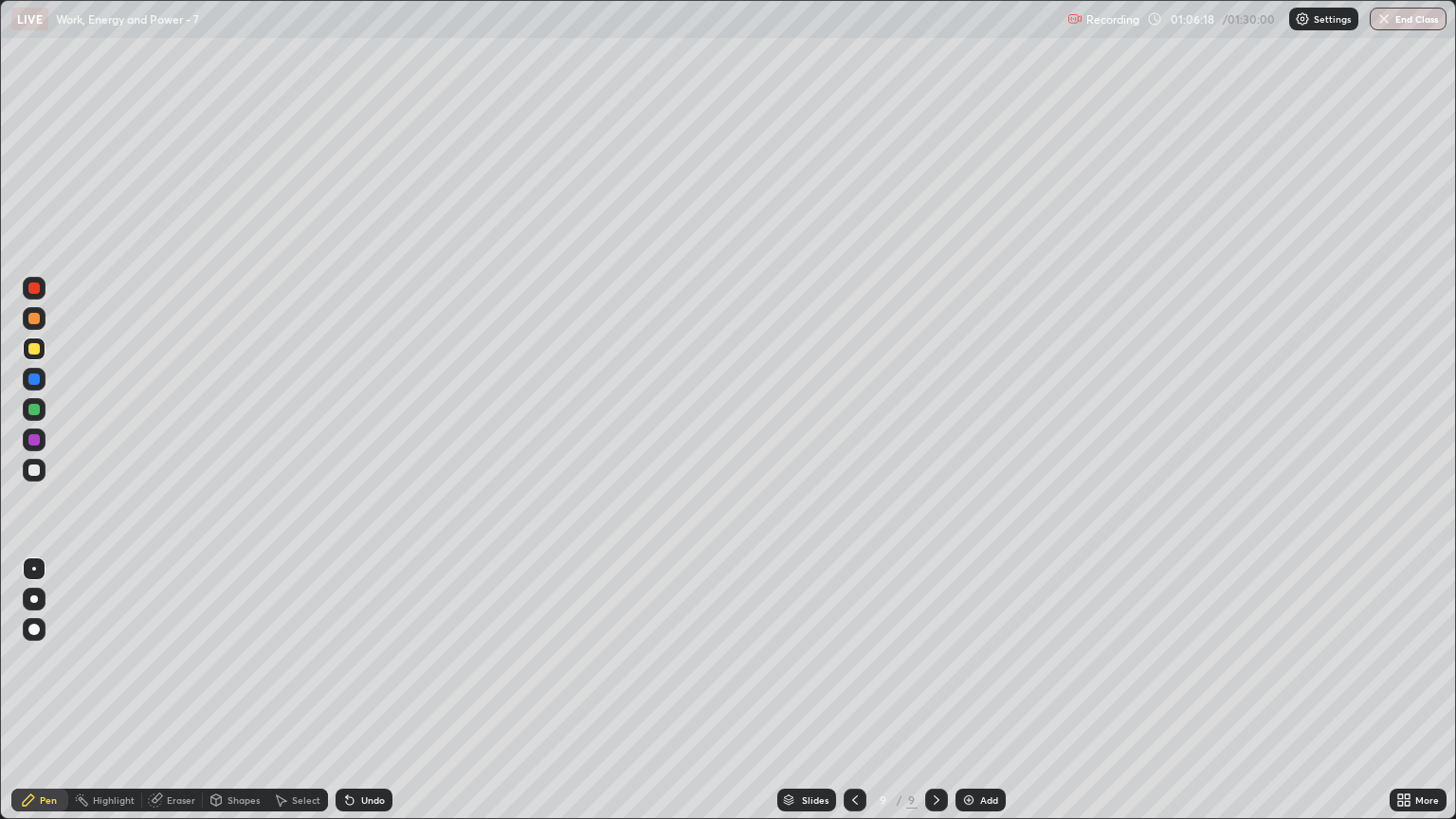 click on "Undo" at bounding box center [373, 800] 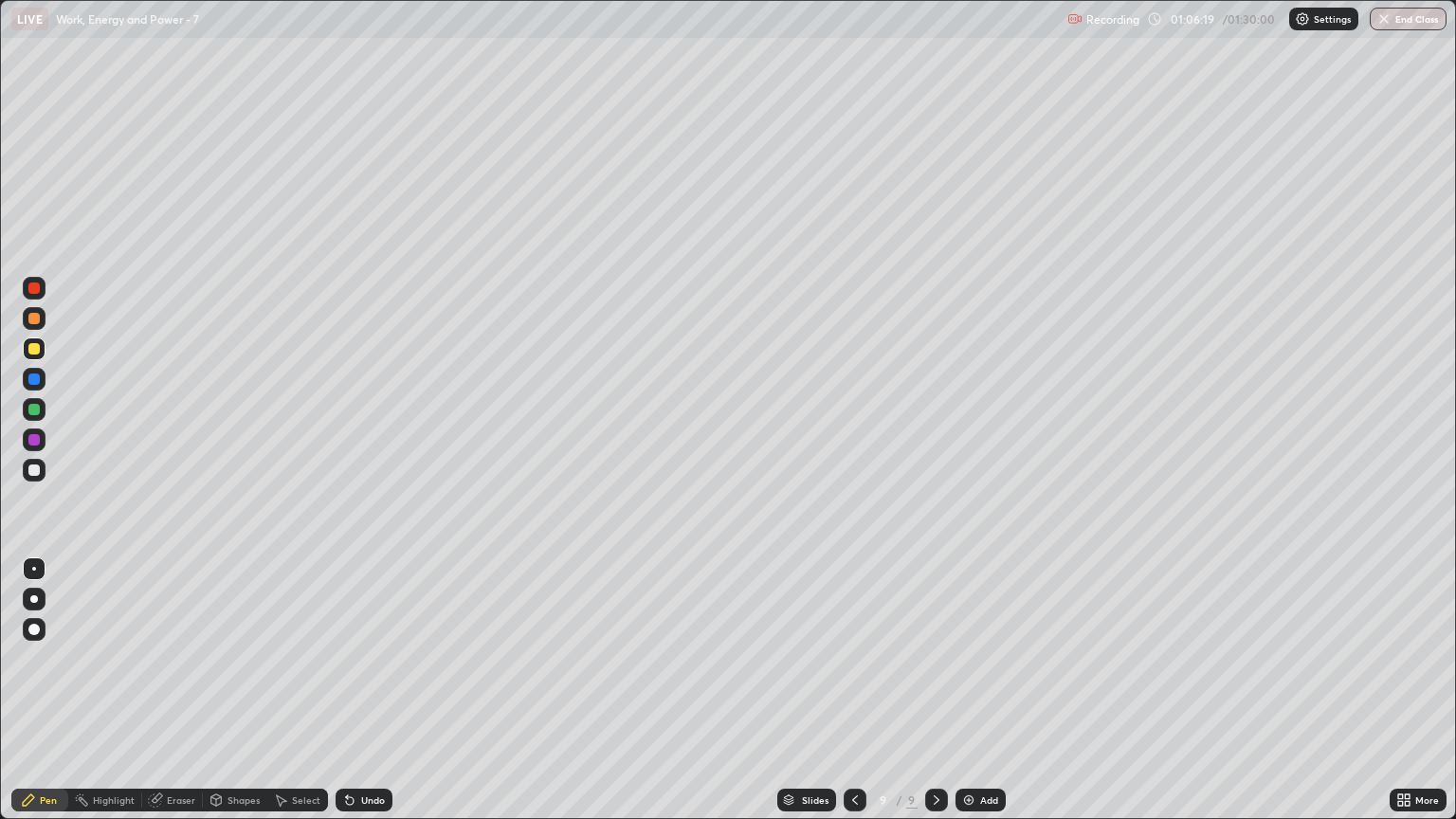 click on "Undo" at bounding box center [373, 800] 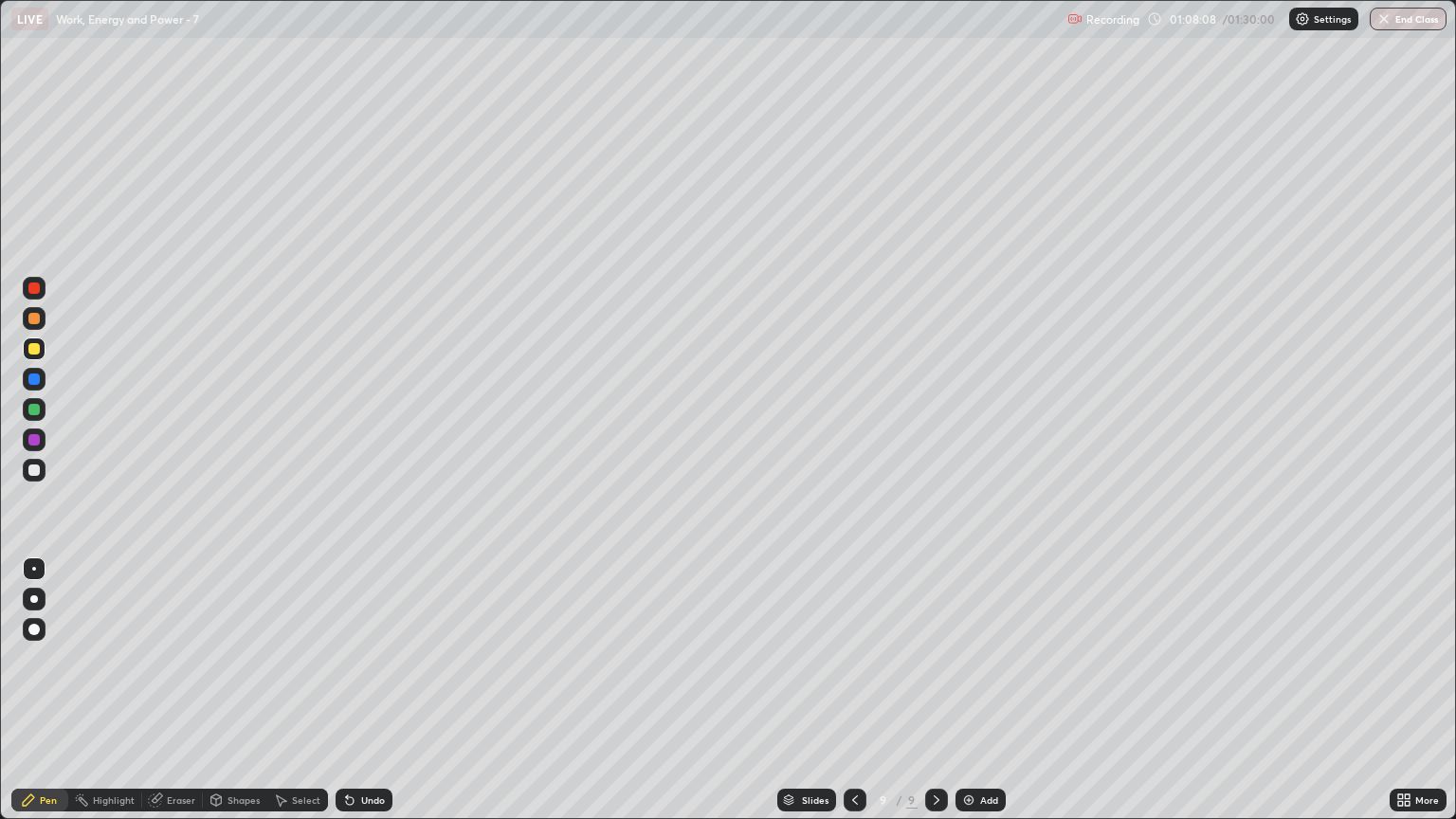 click at bounding box center (34, 410) 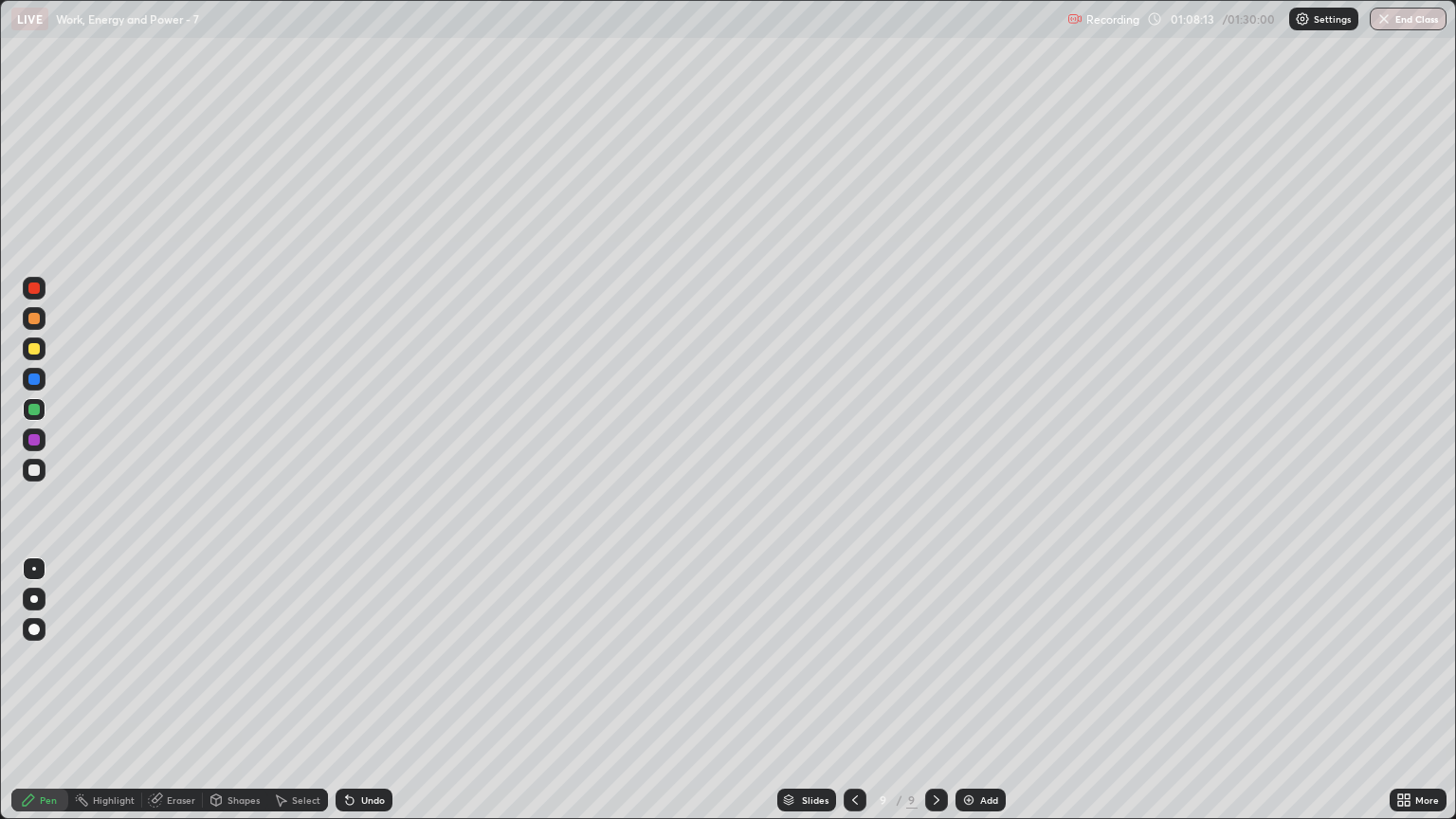 click on "Select" at bounding box center (306, 800) 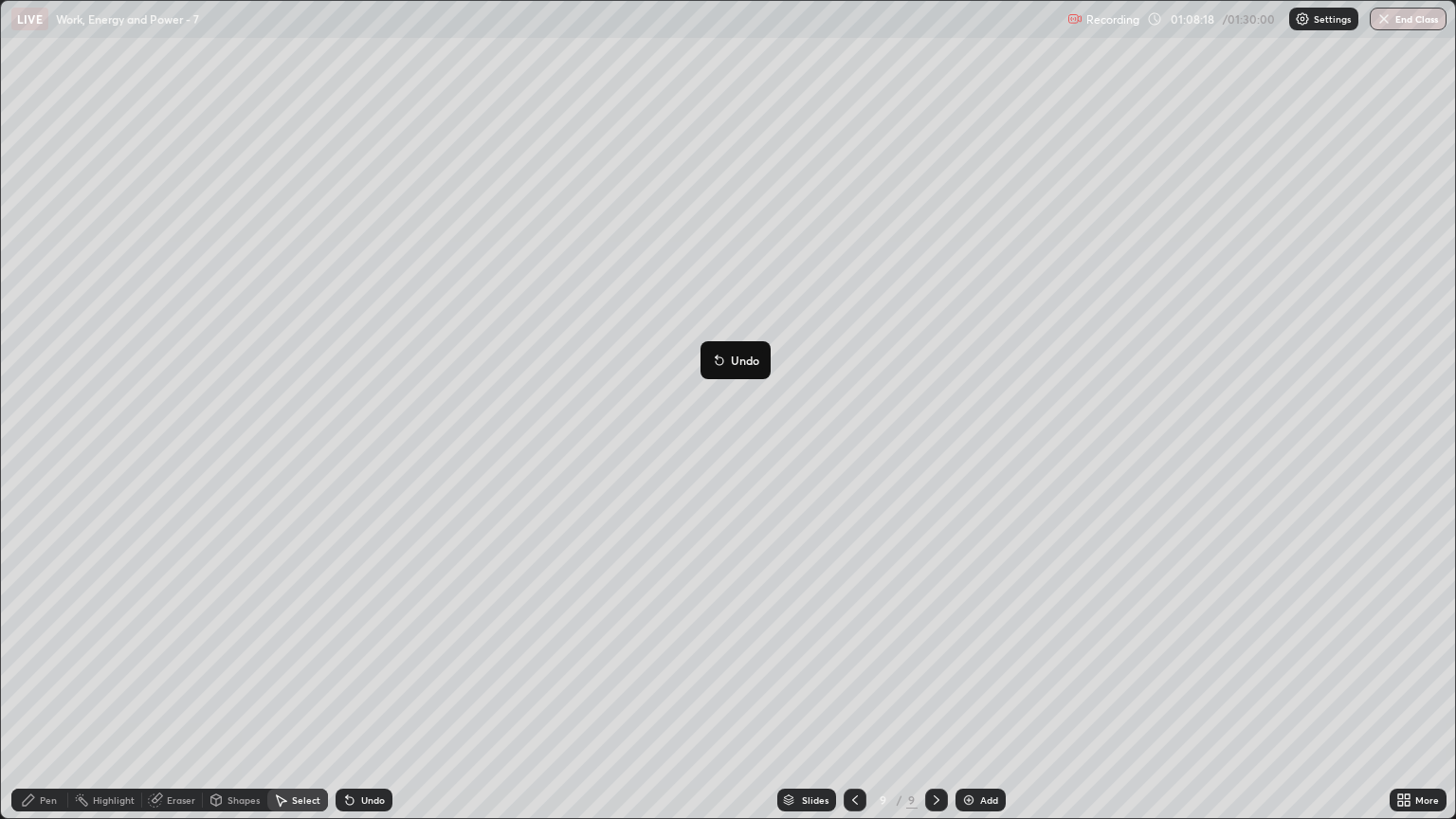 click on "0 ° Undo Copy Duplicate Duplicate to new slide Delete" at bounding box center [728, 410] 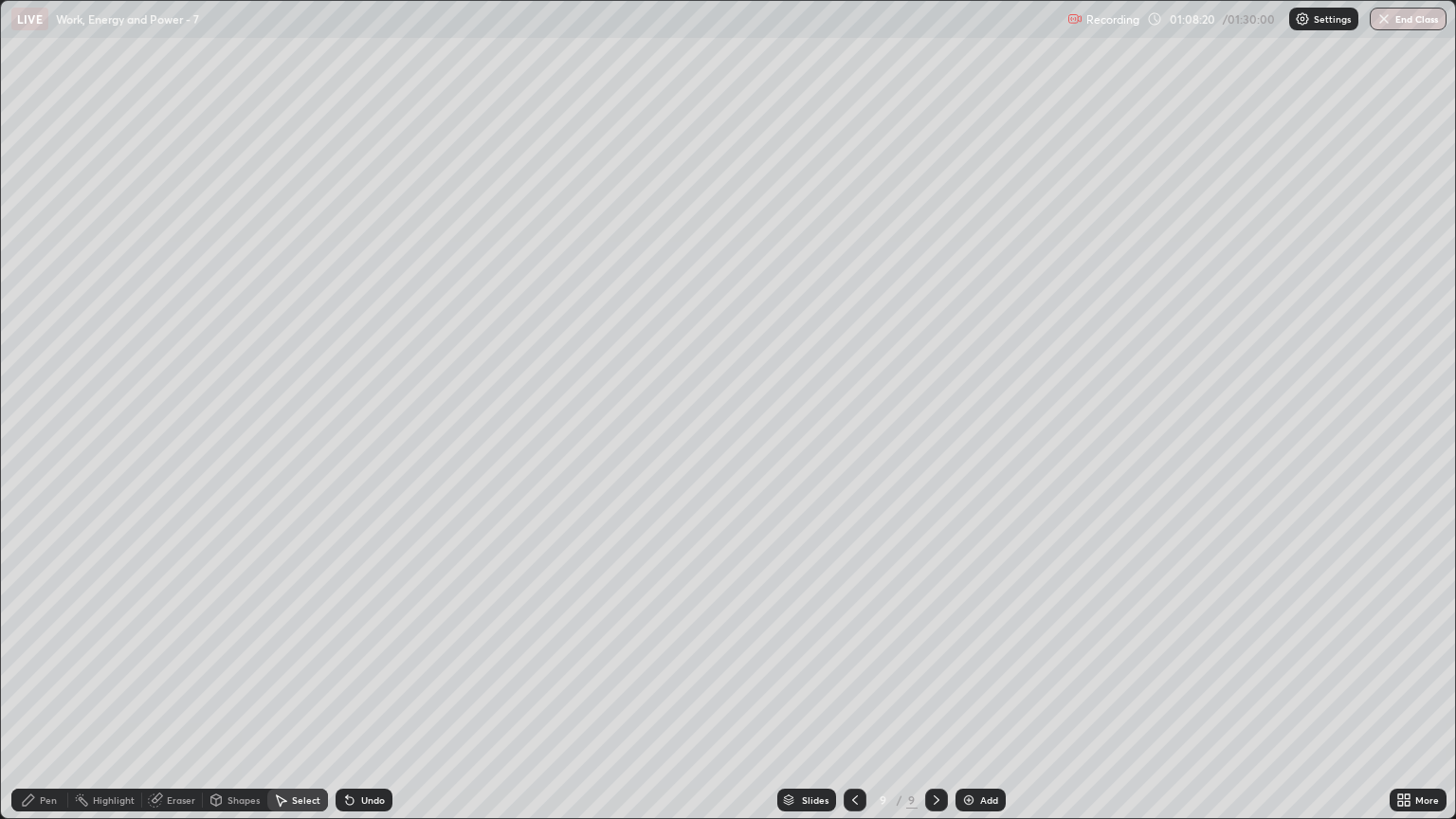 click on "Undo" at bounding box center [364, 800] 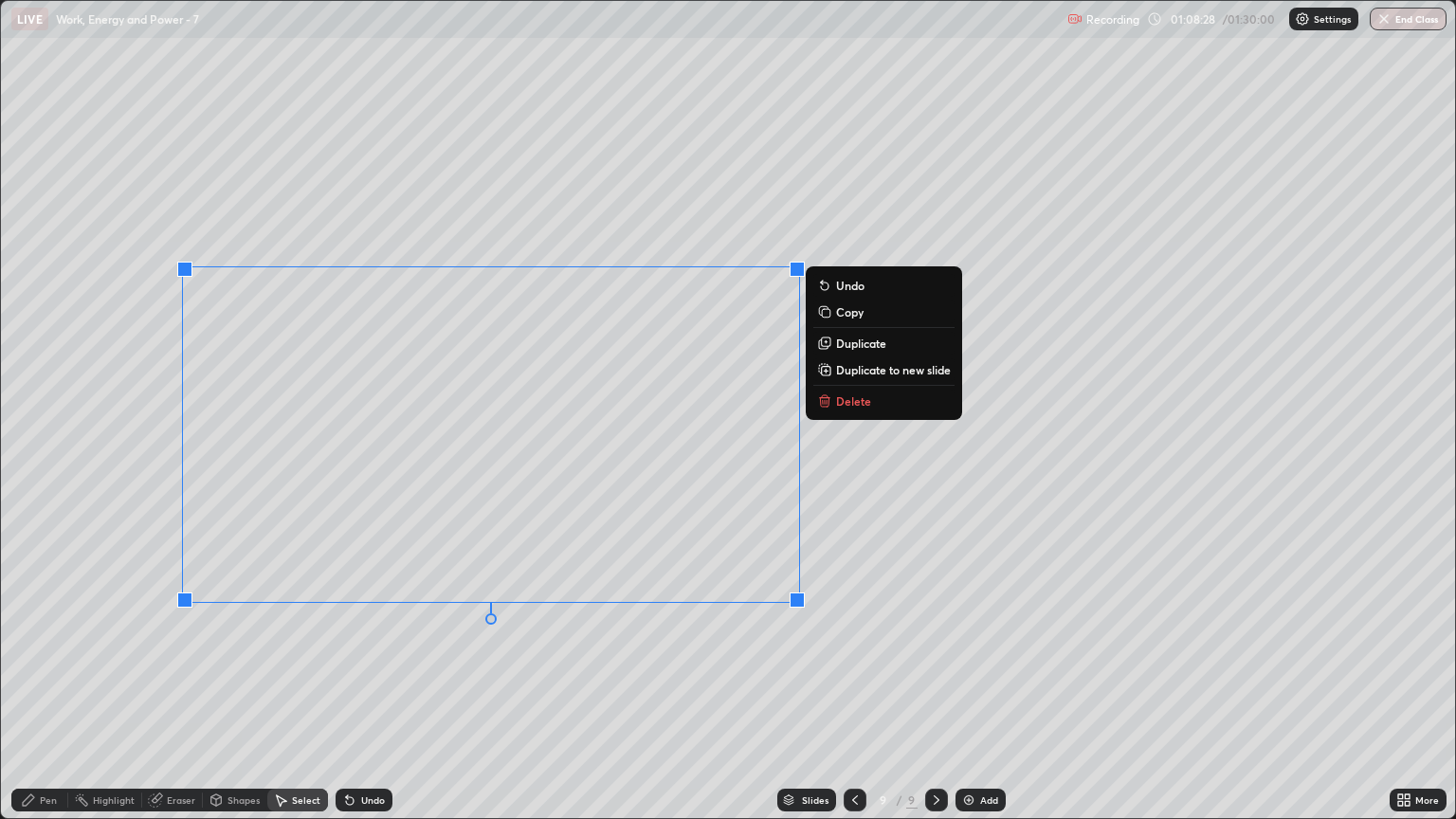 click on "Undo" at bounding box center [364, 800] 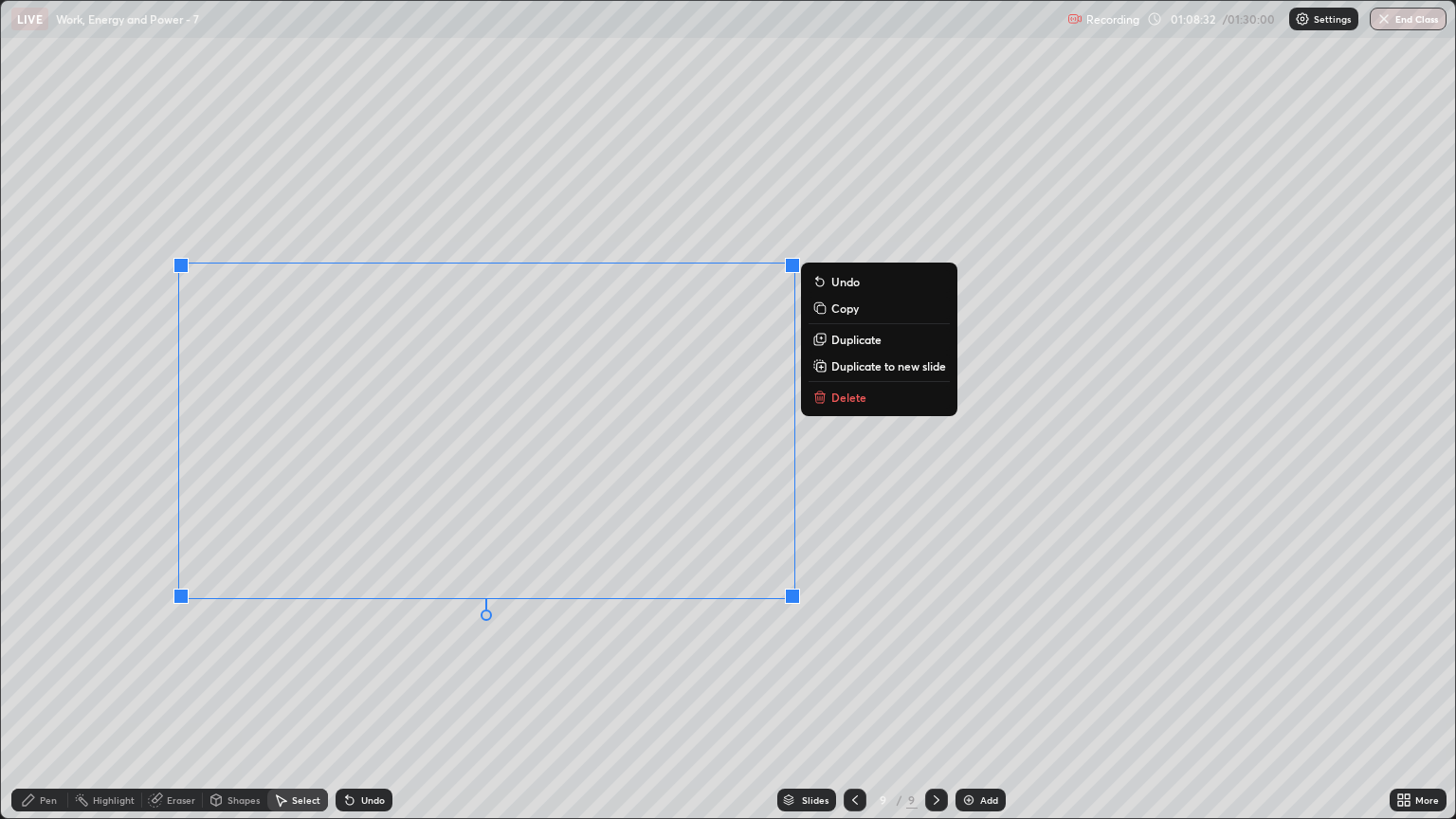 click on "0 ° Undo Copy Duplicate Duplicate to new slide Delete" at bounding box center (728, 410) 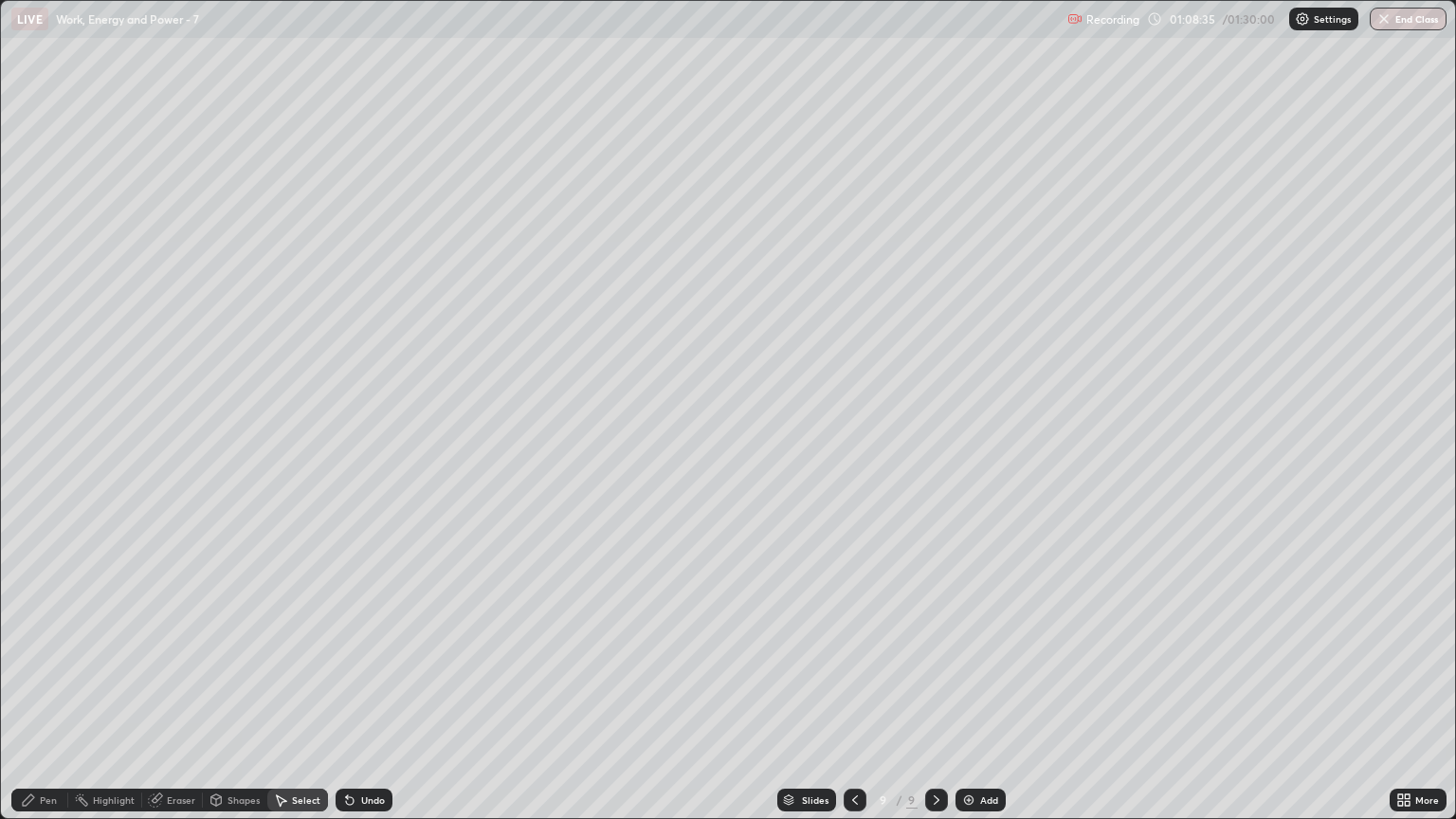 click on "Pen" at bounding box center (48, 800) 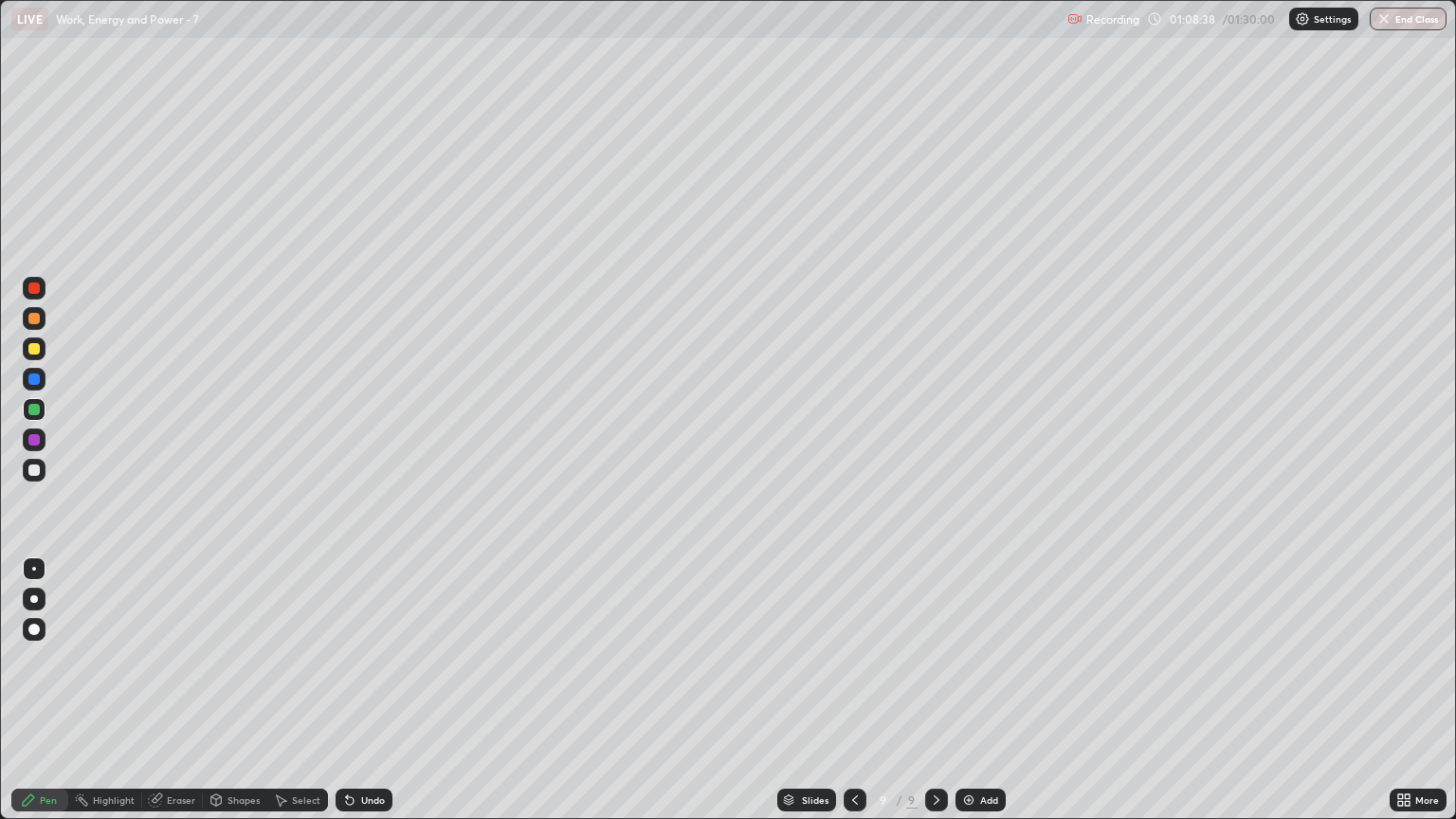 click at bounding box center (34, 349) 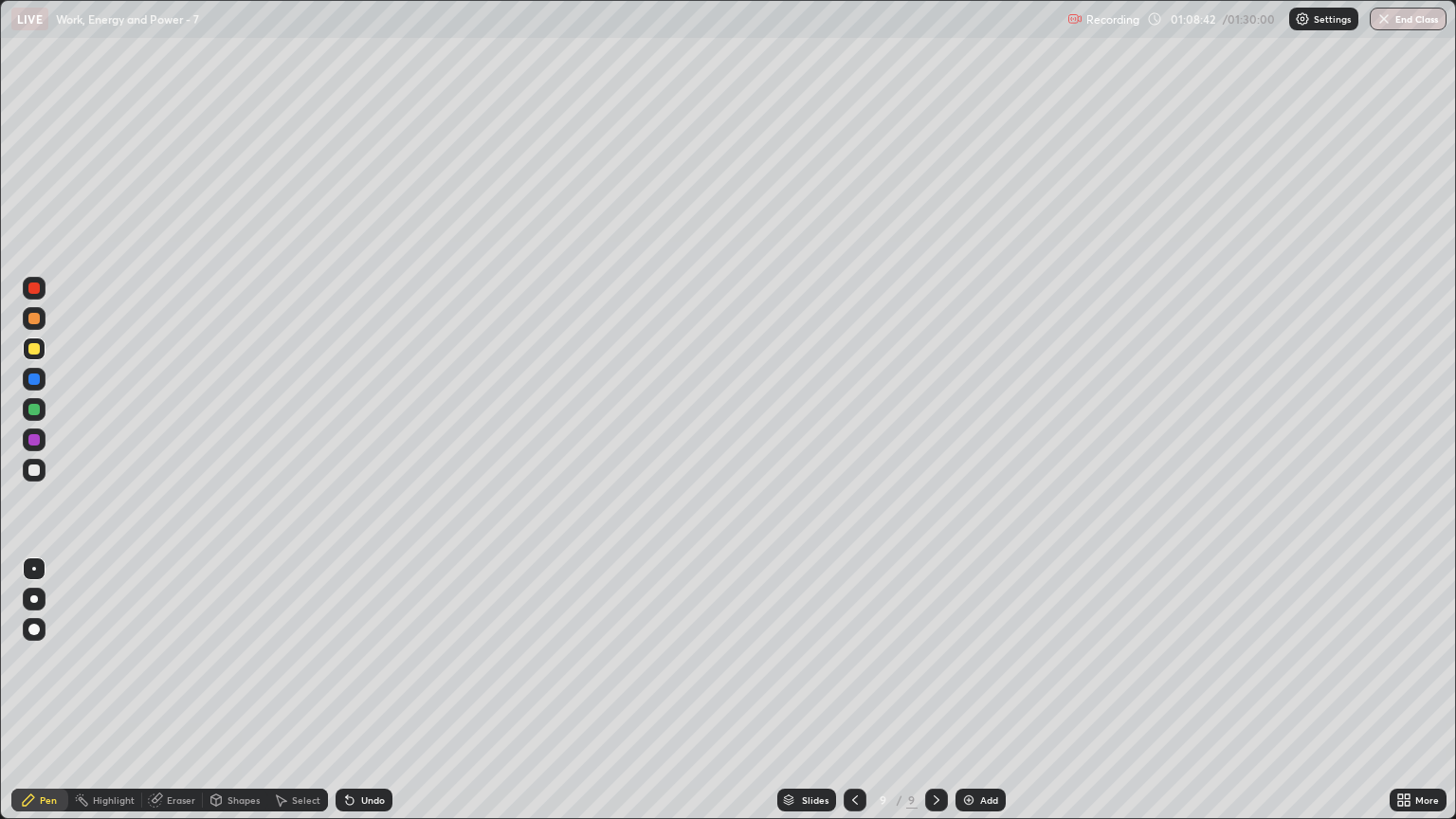 click at bounding box center [34, 470] 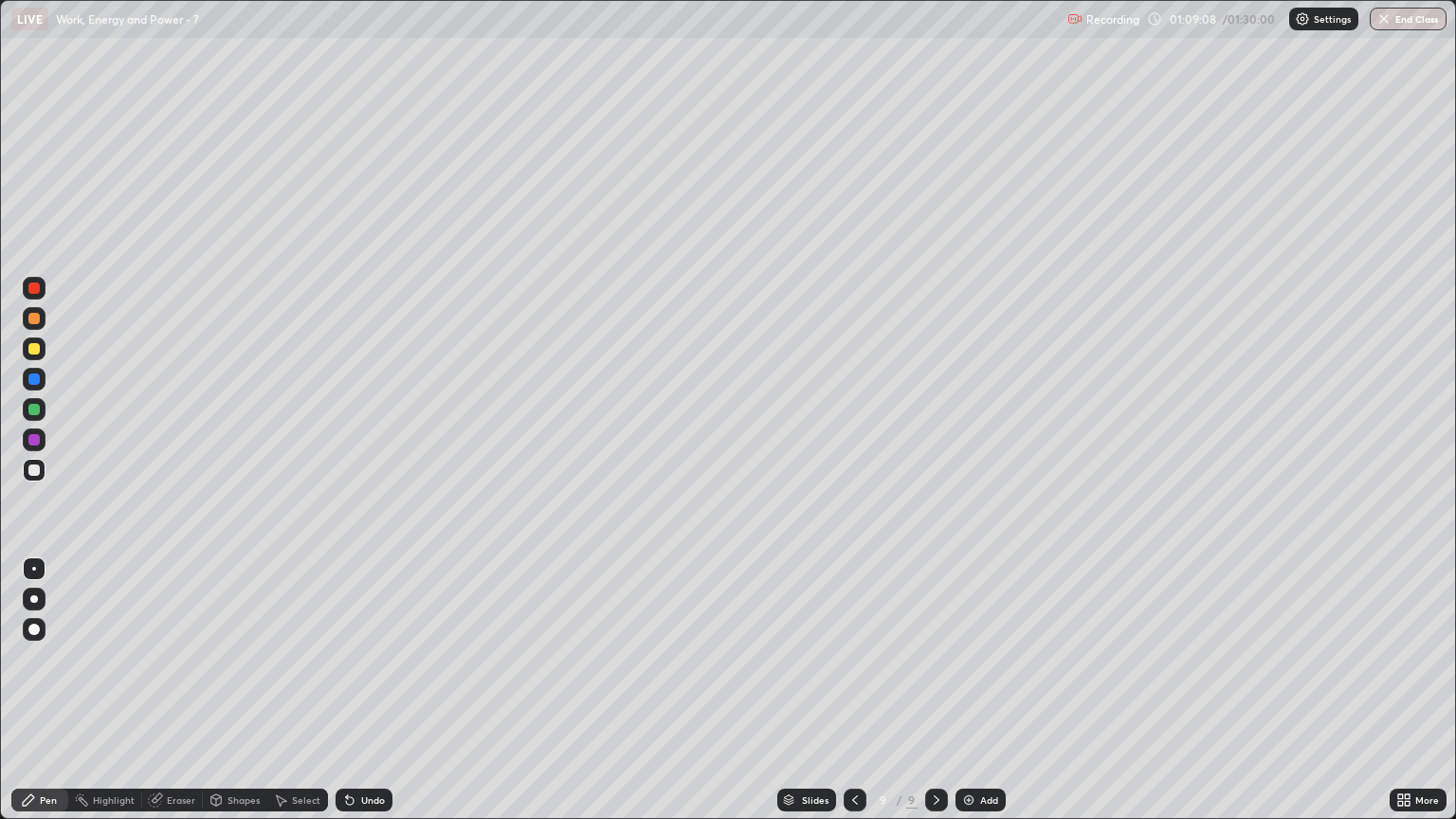 click on "Eraser" at bounding box center [181, 800] 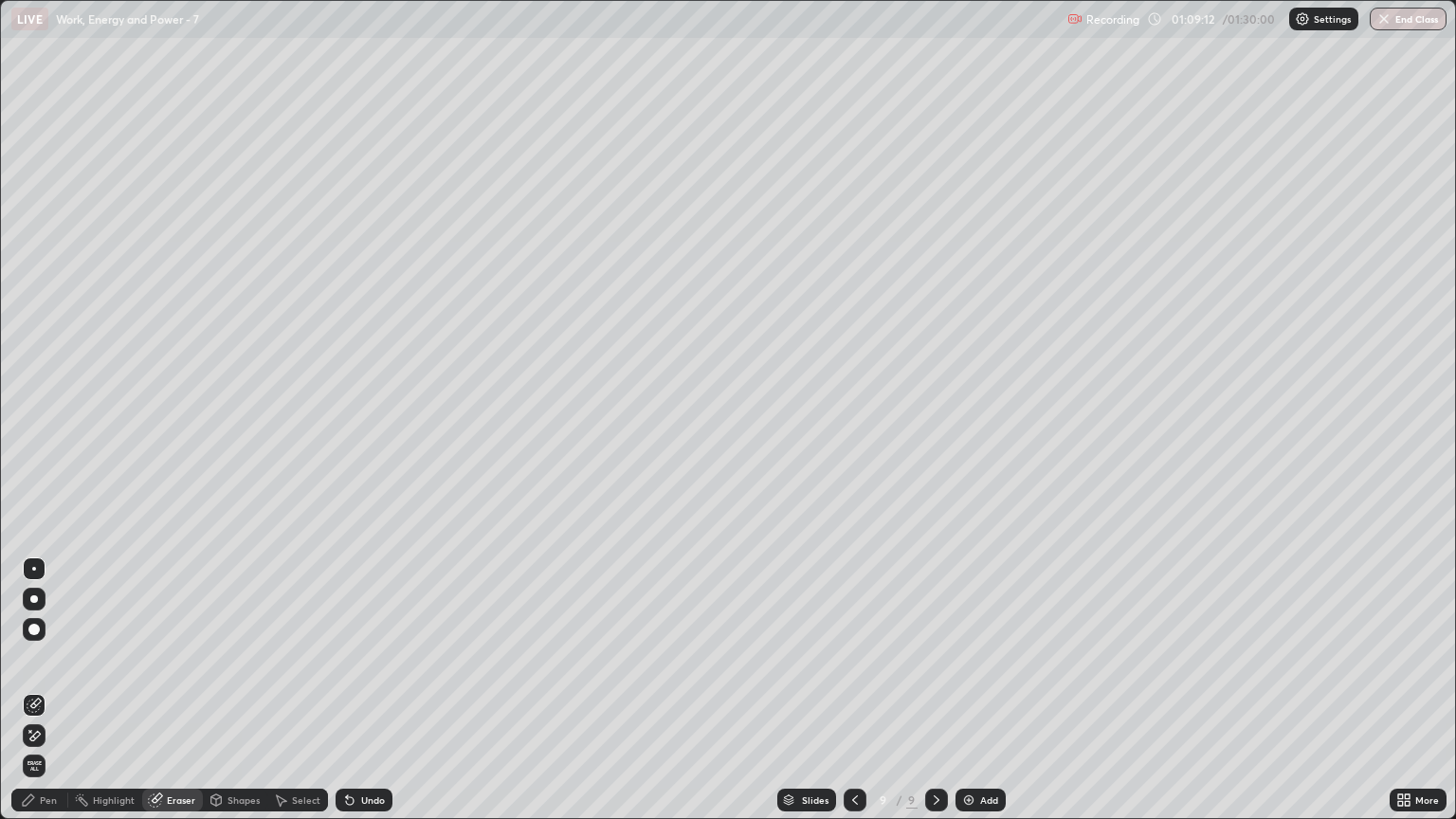 click on "Pen" at bounding box center [48, 800] 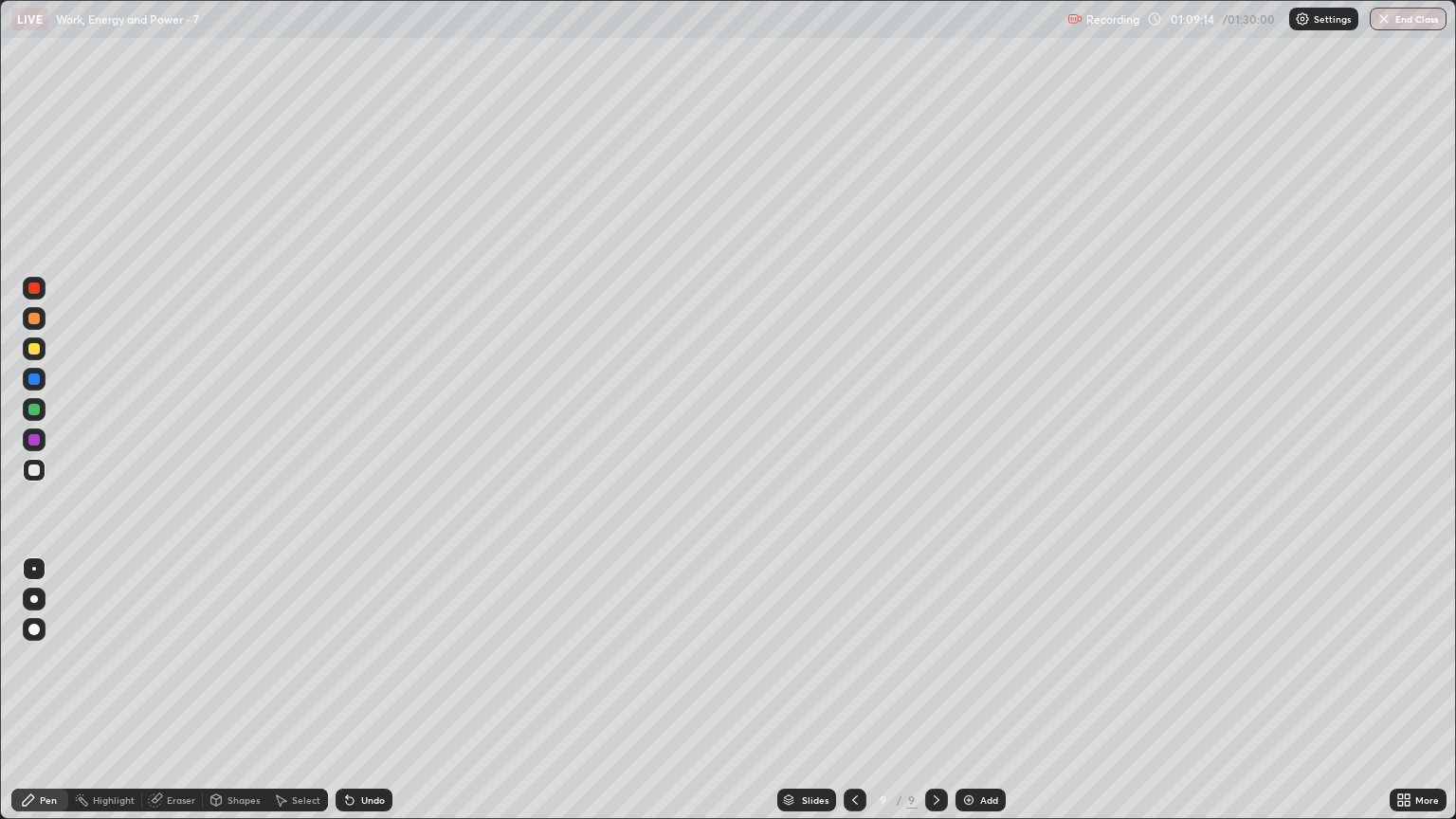 click on "Pen" at bounding box center [40, 800] 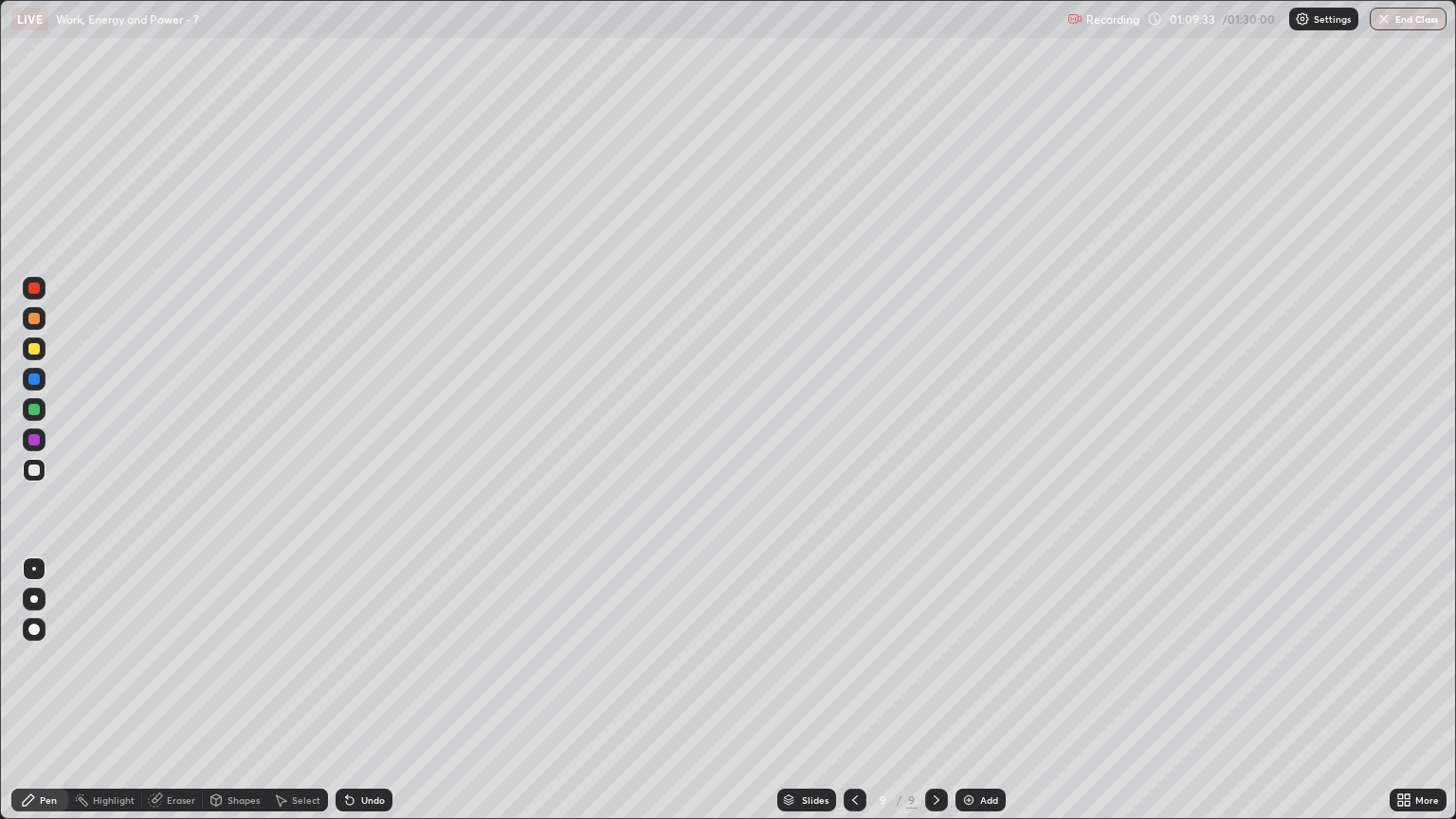 click on "Undo" at bounding box center (373, 800) 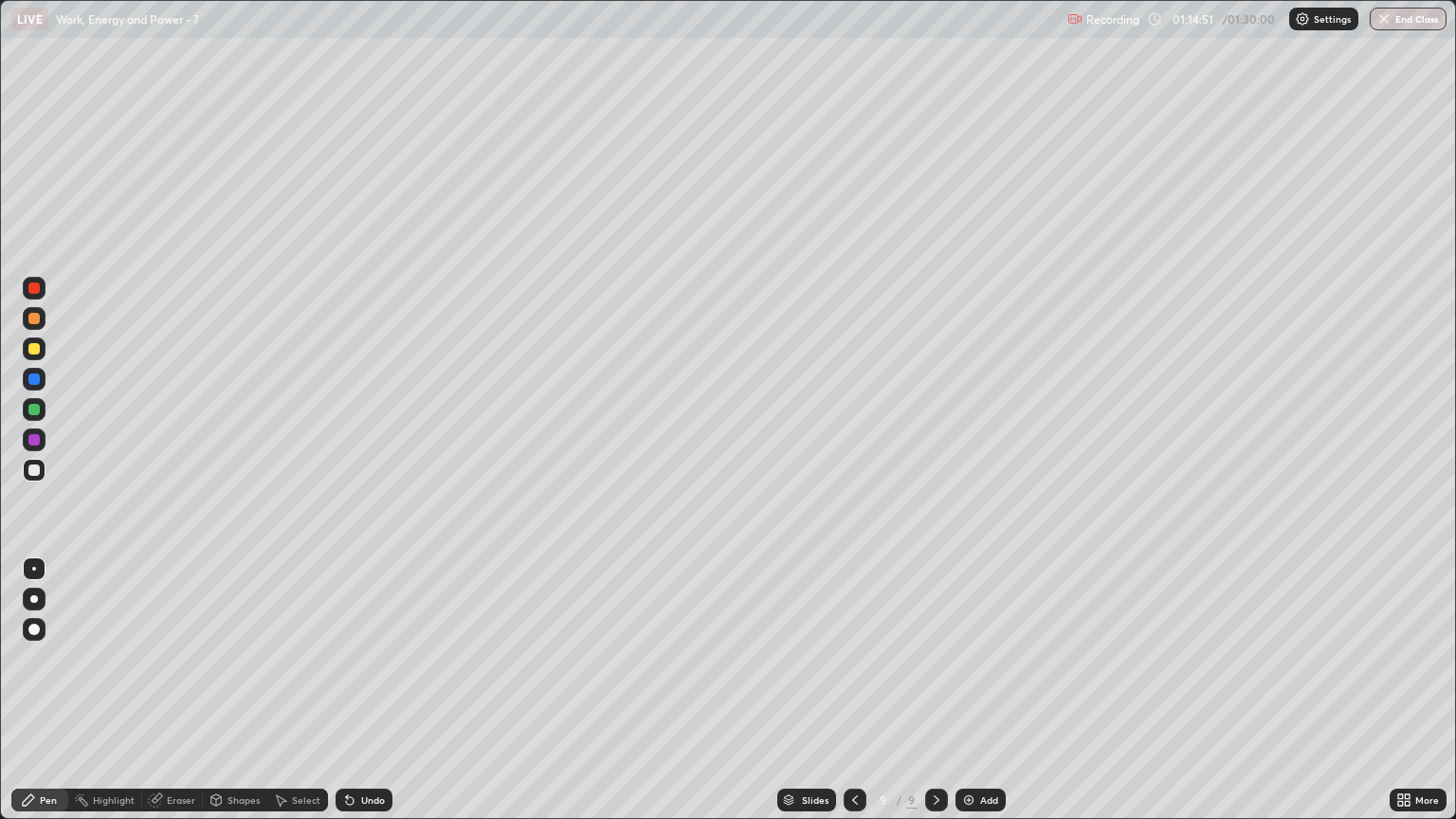 click at bounding box center [34, 349] 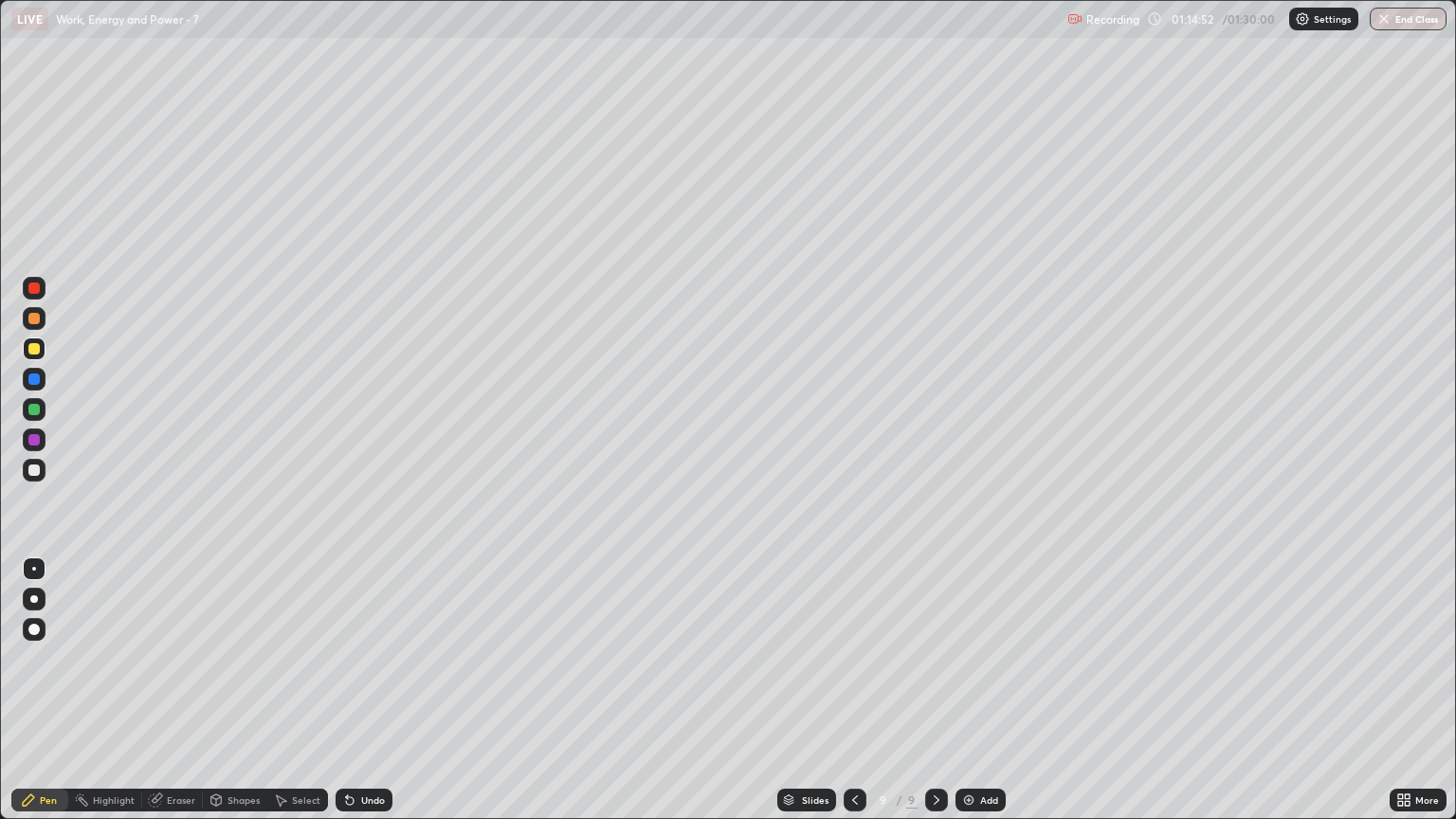 click at bounding box center [34, 470] 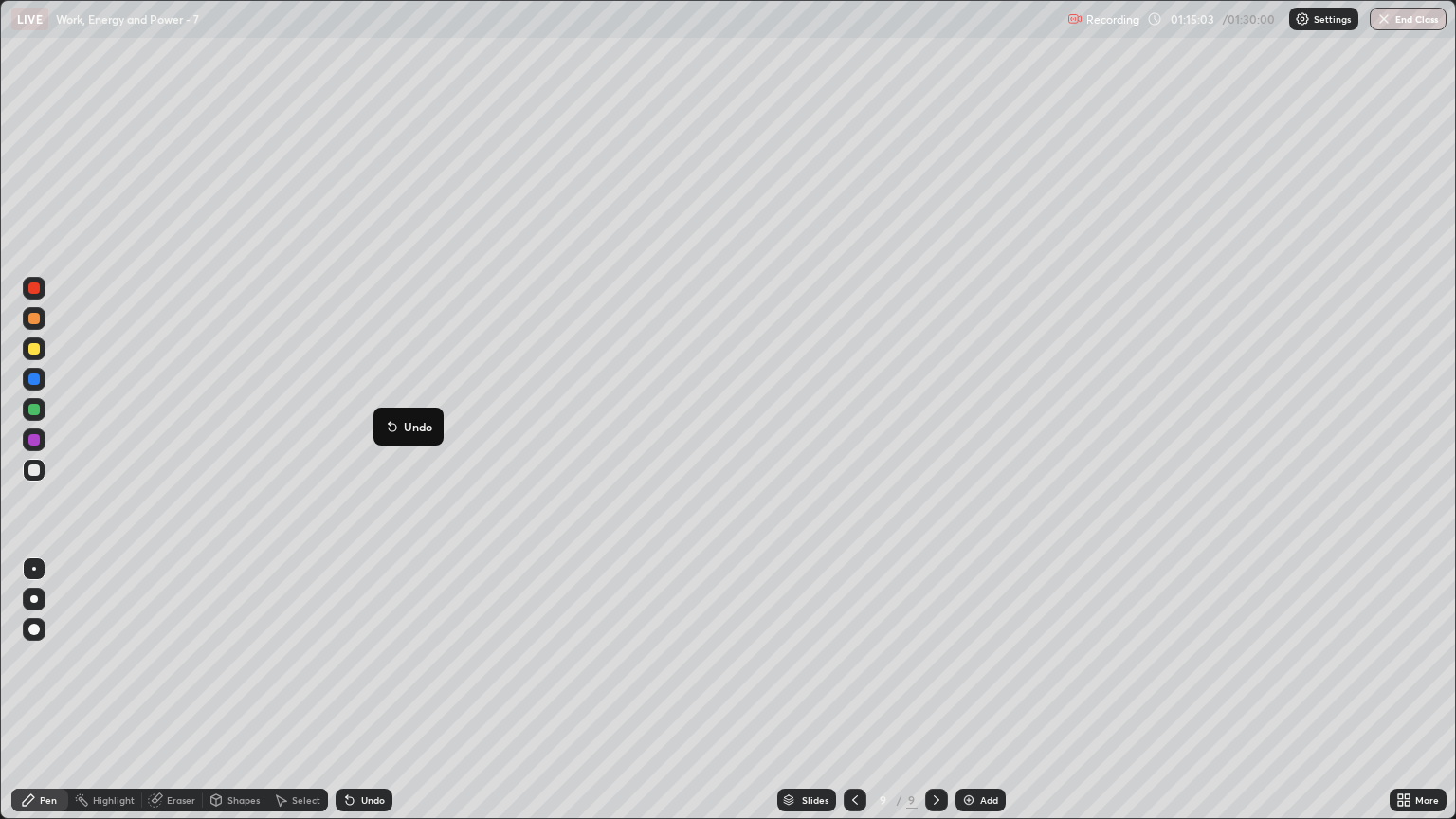 click on "Undo" at bounding box center [364, 800] 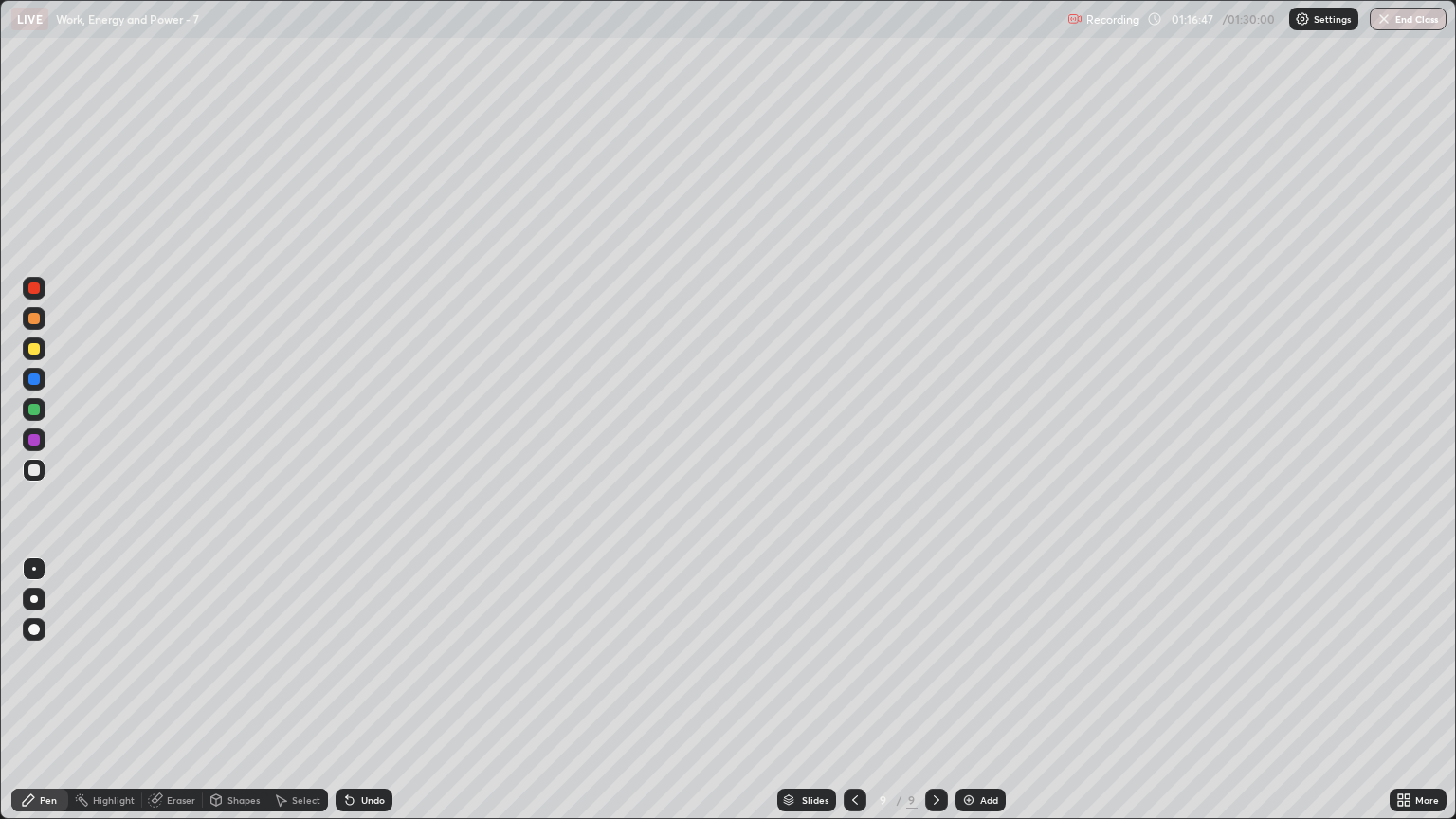 click on "Add" at bounding box center [980, 800] 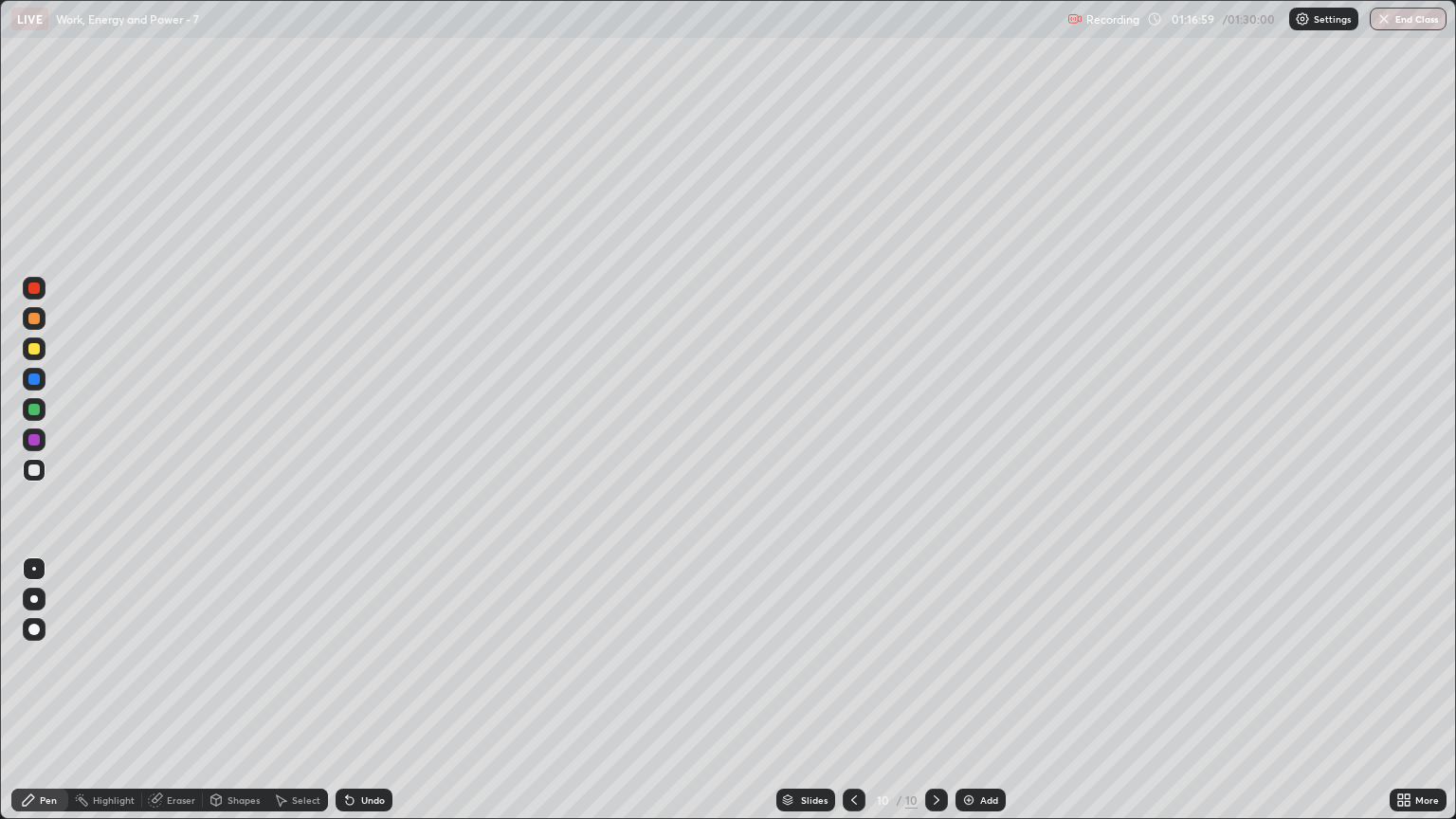 click at bounding box center (34, 349) 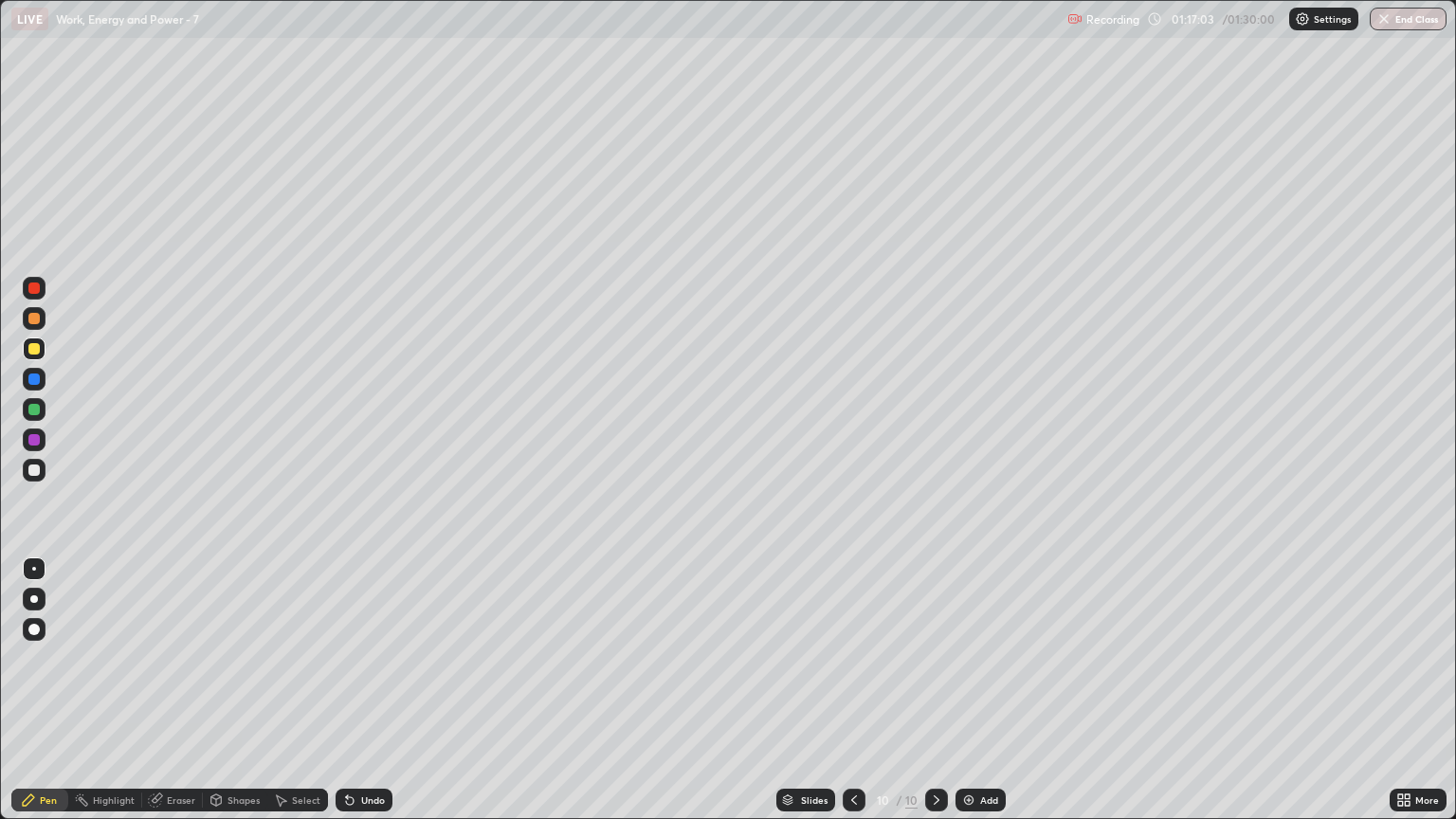 click on "Undo" at bounding box center [373, 800] 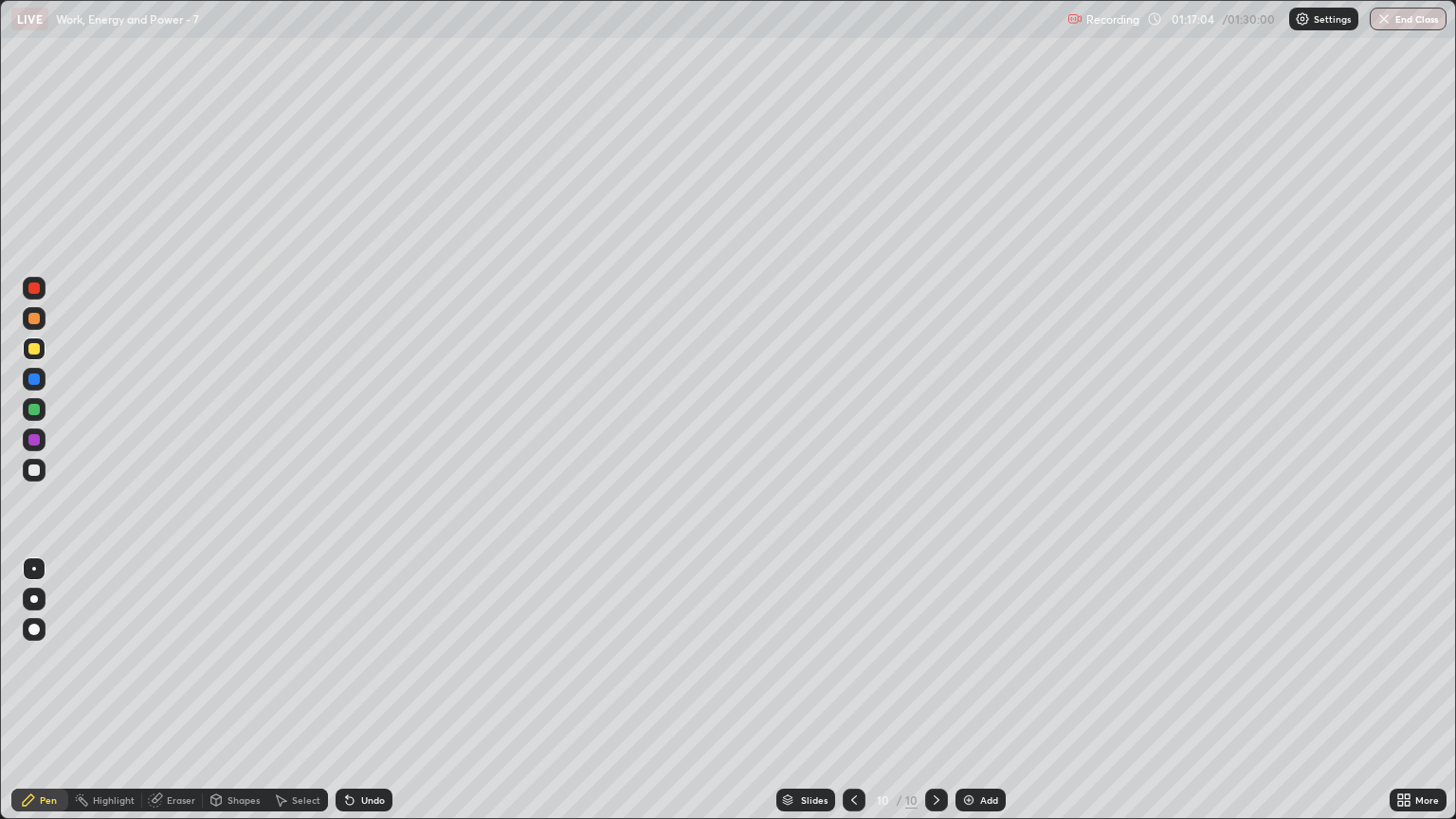 click on "Undo" at bounding box center [373, 800] 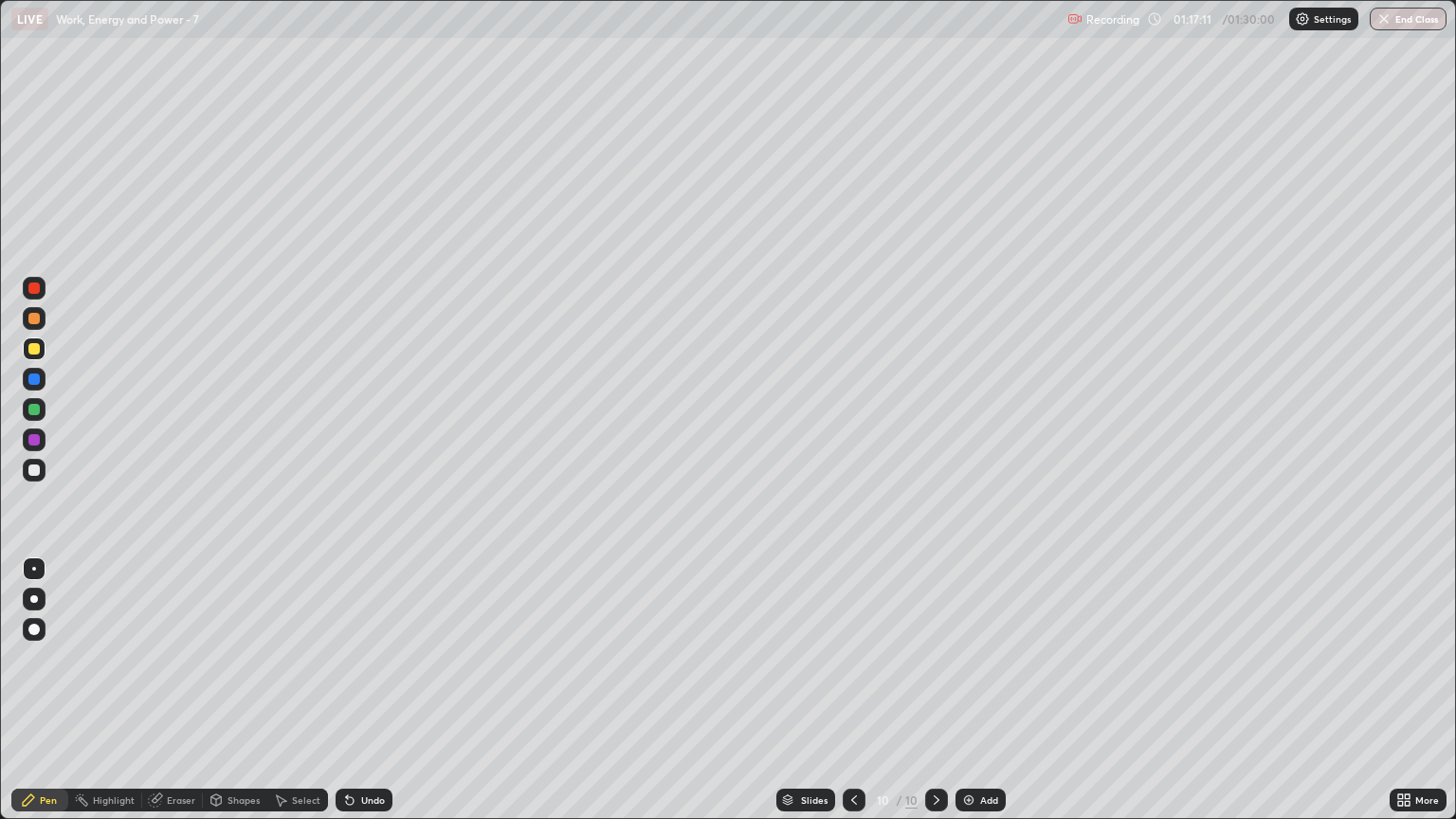 click on "Undo" at bounding box center [364, 800] 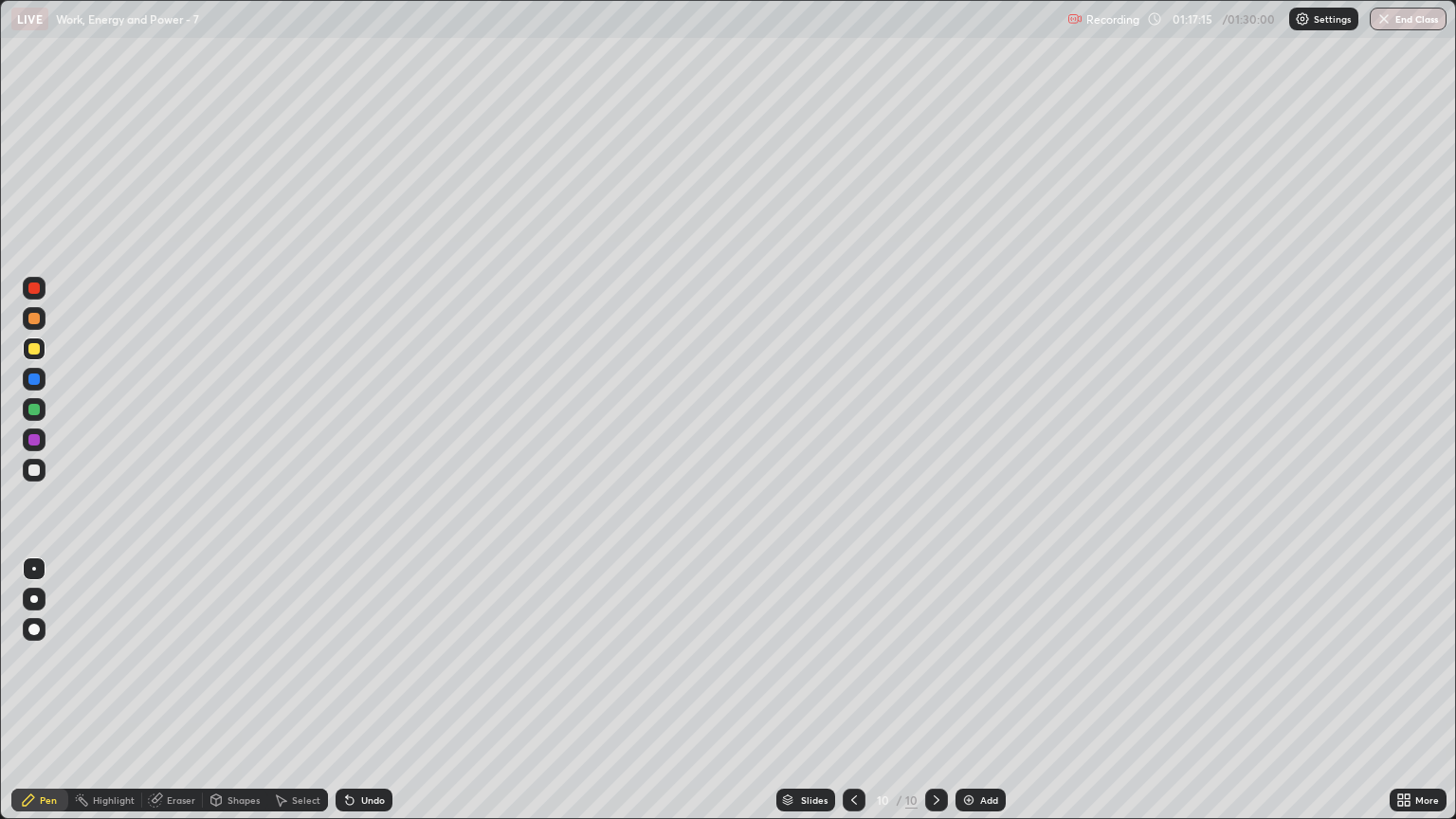 click at bounding box center [34, 470] 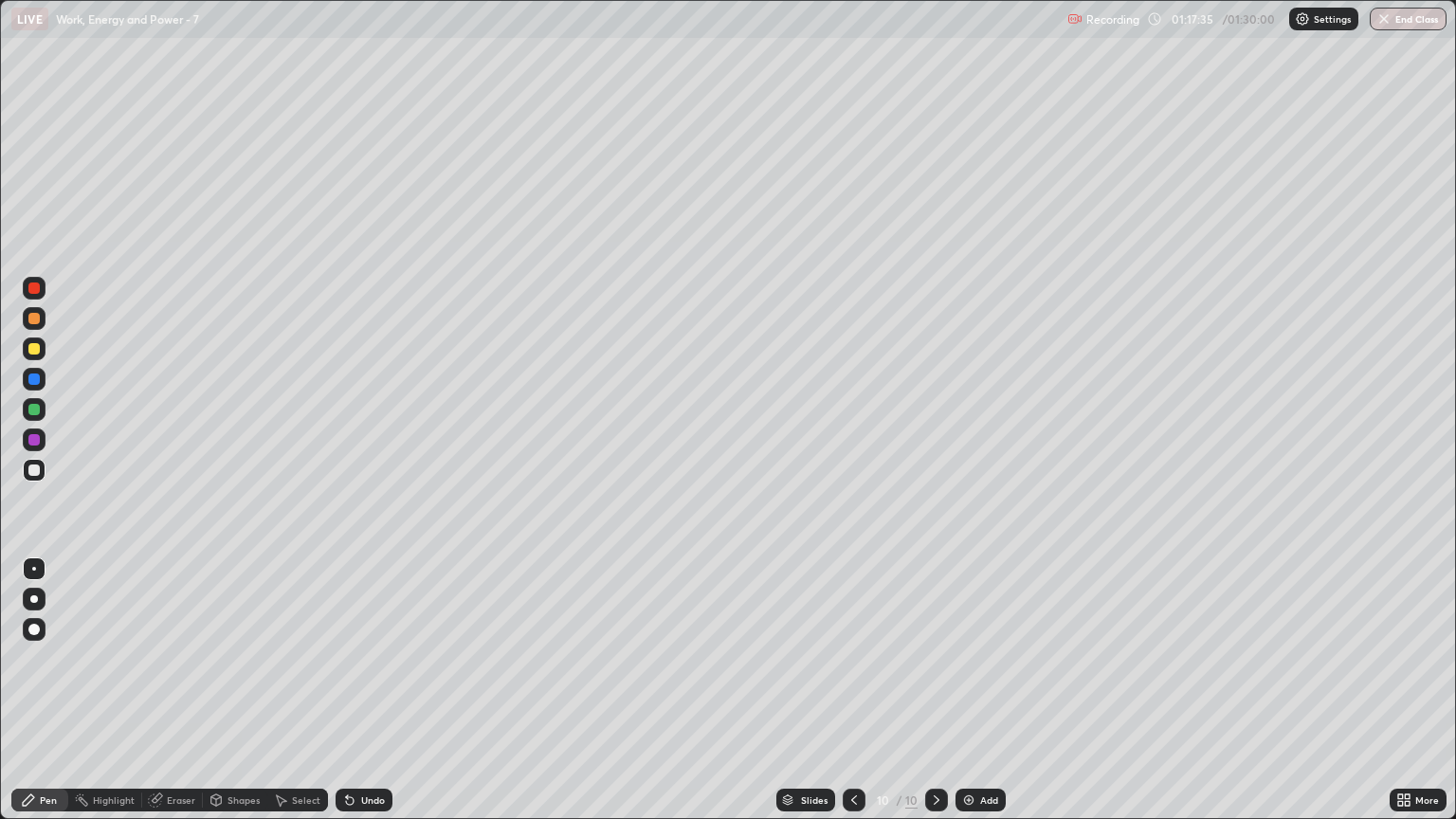 click at bounding box center (34, 288) 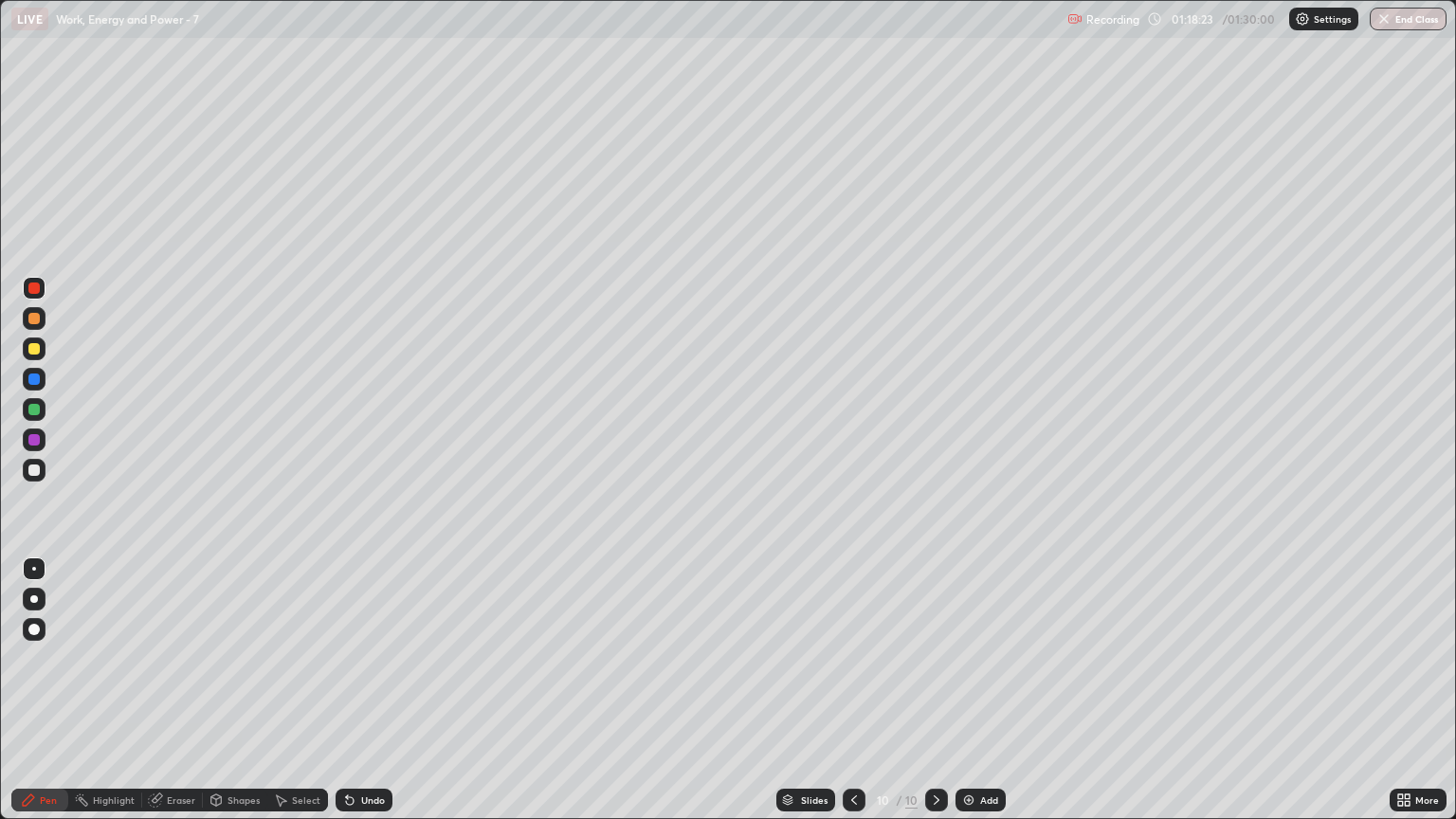 click on "Undo" at bounding box center (373, 800) 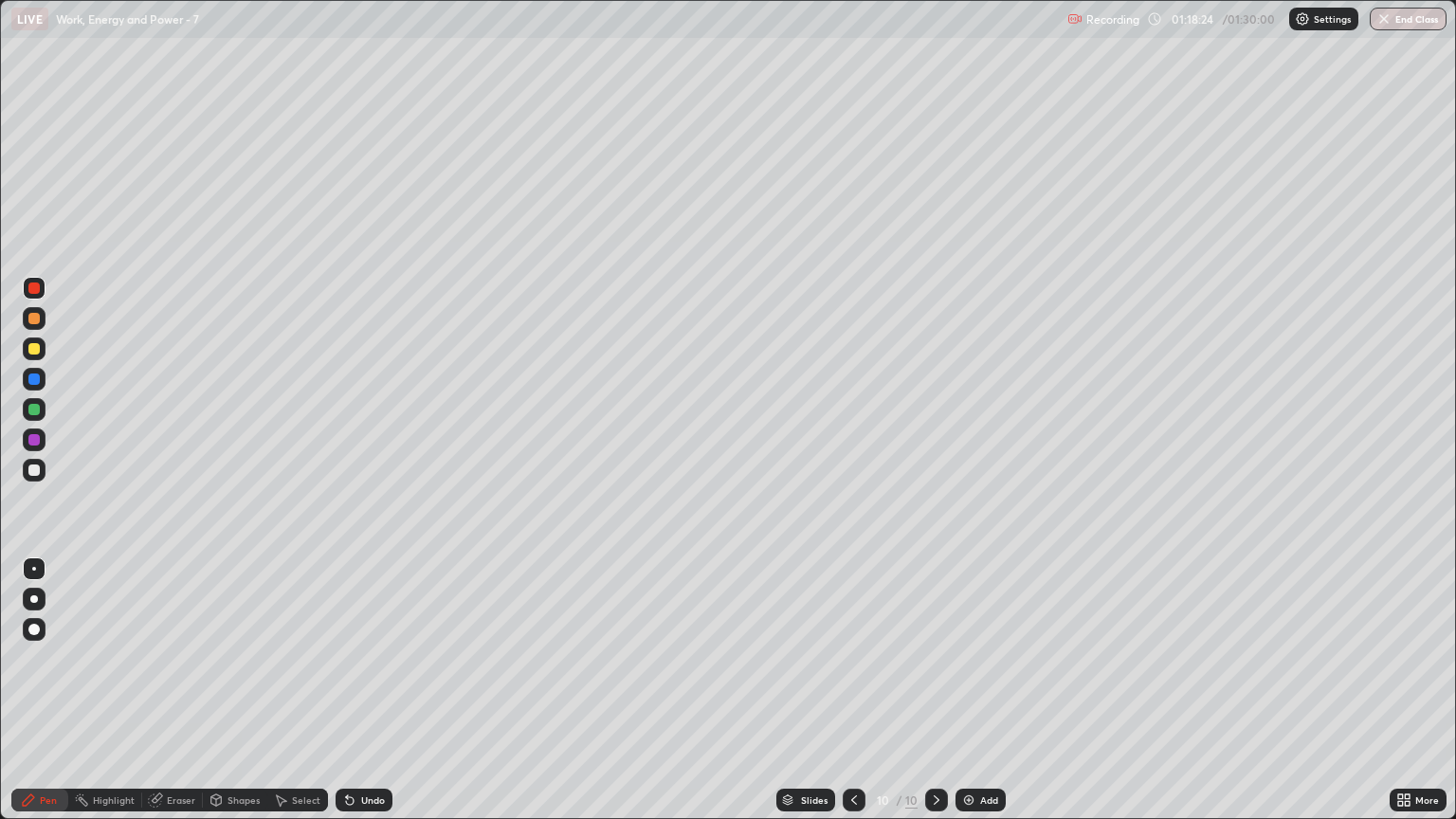 click 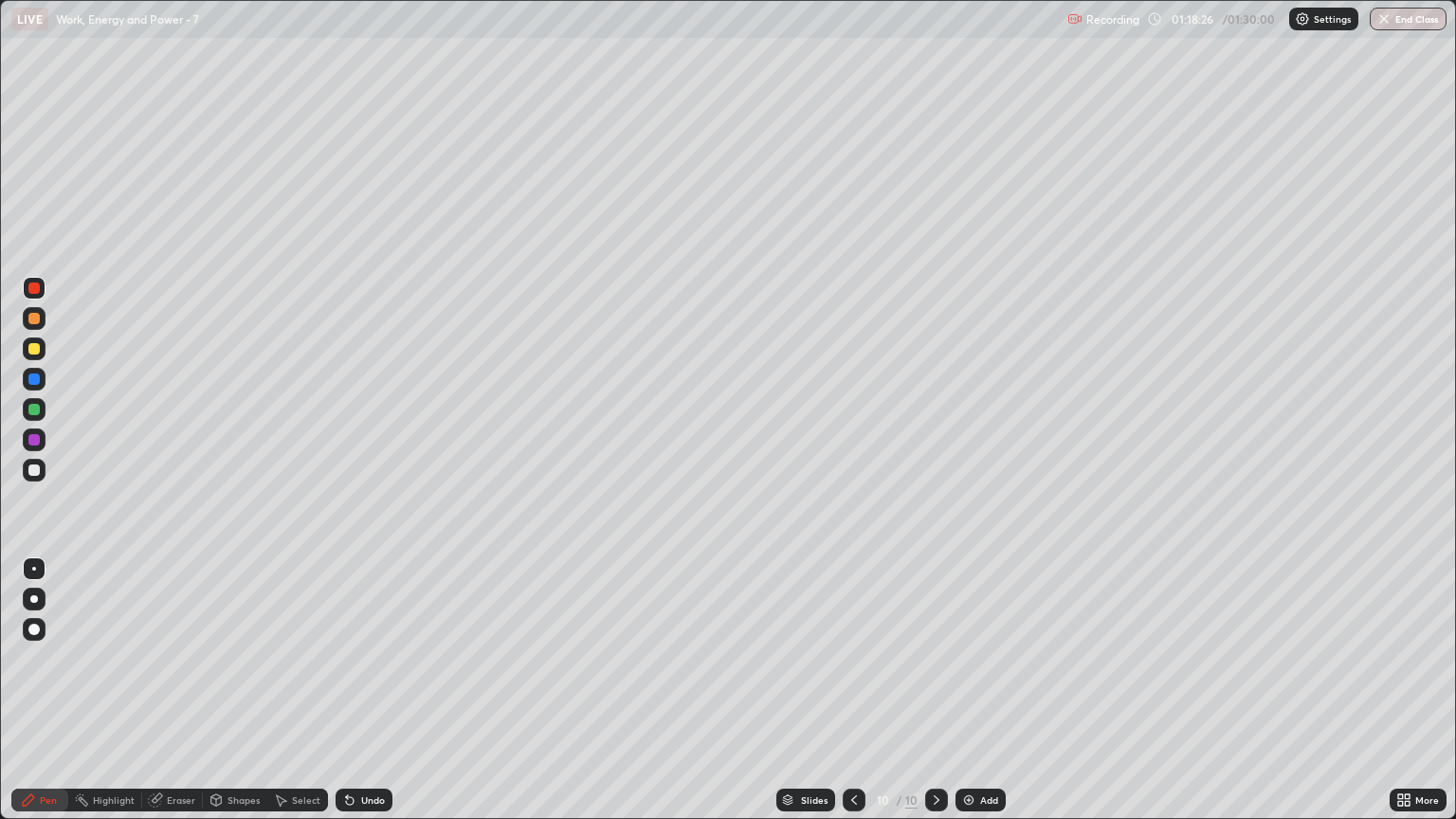click on "Undo" at bounding box center [373, 800] 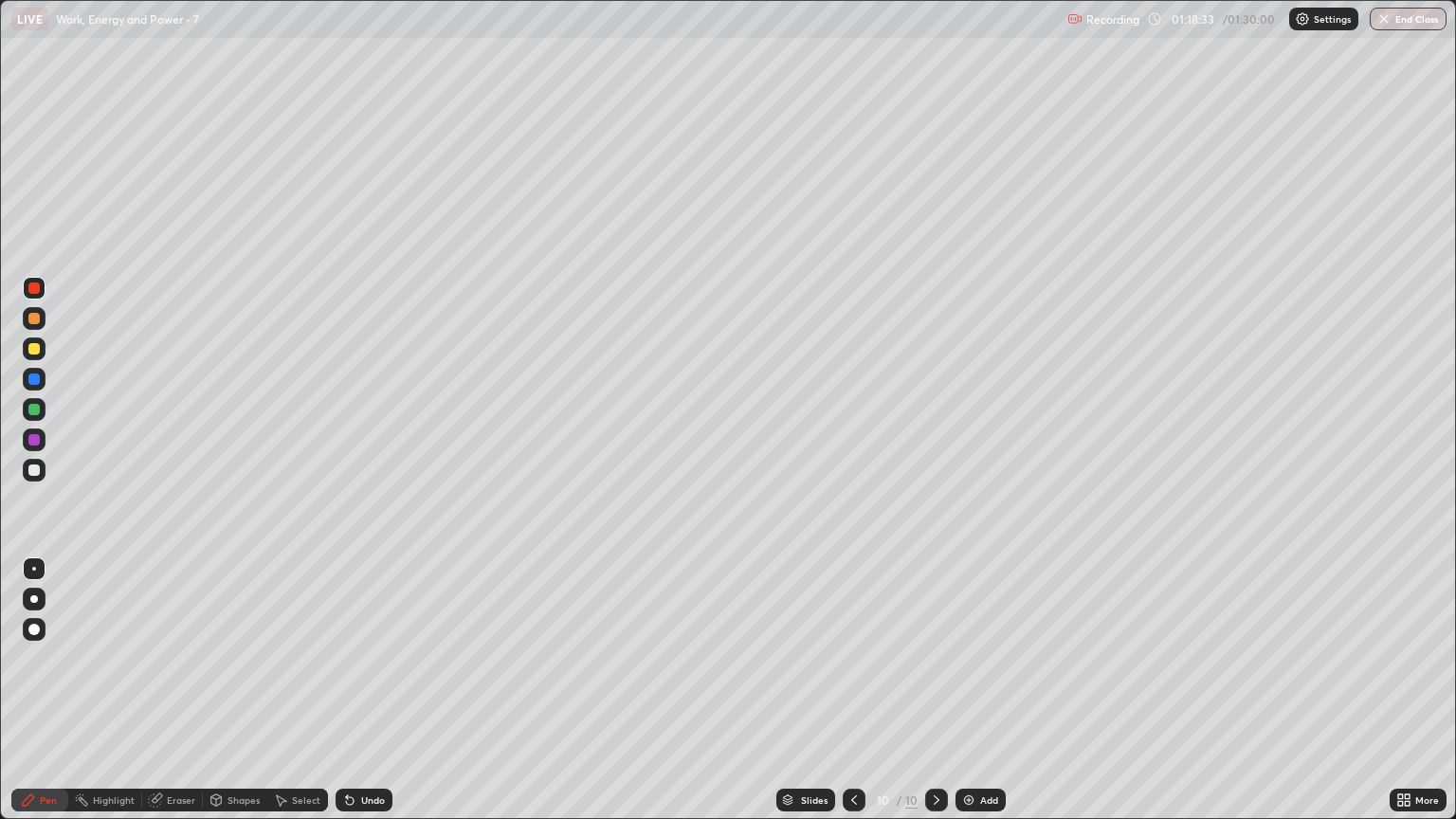 click at bounding box center (34, 470) 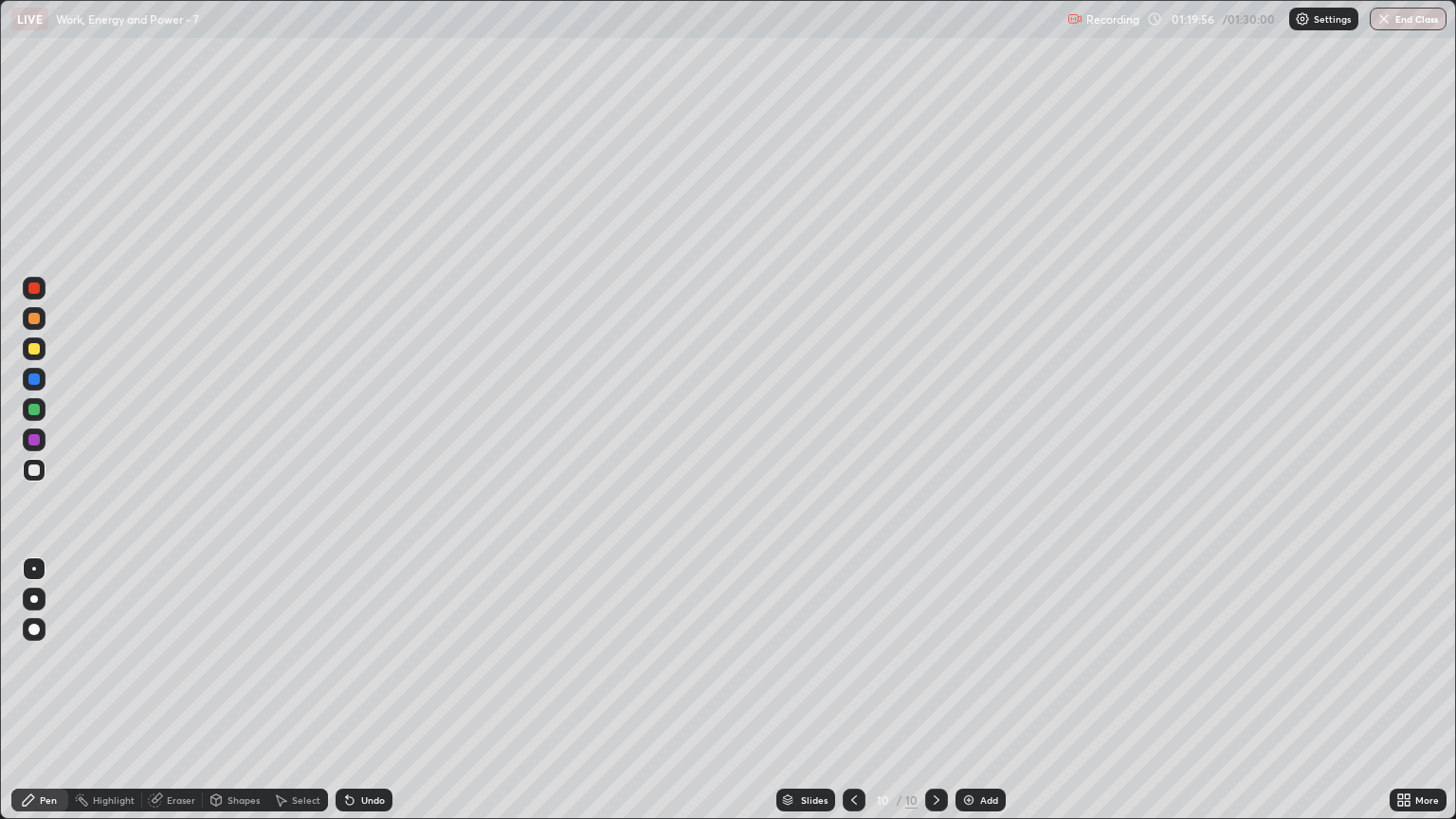 click 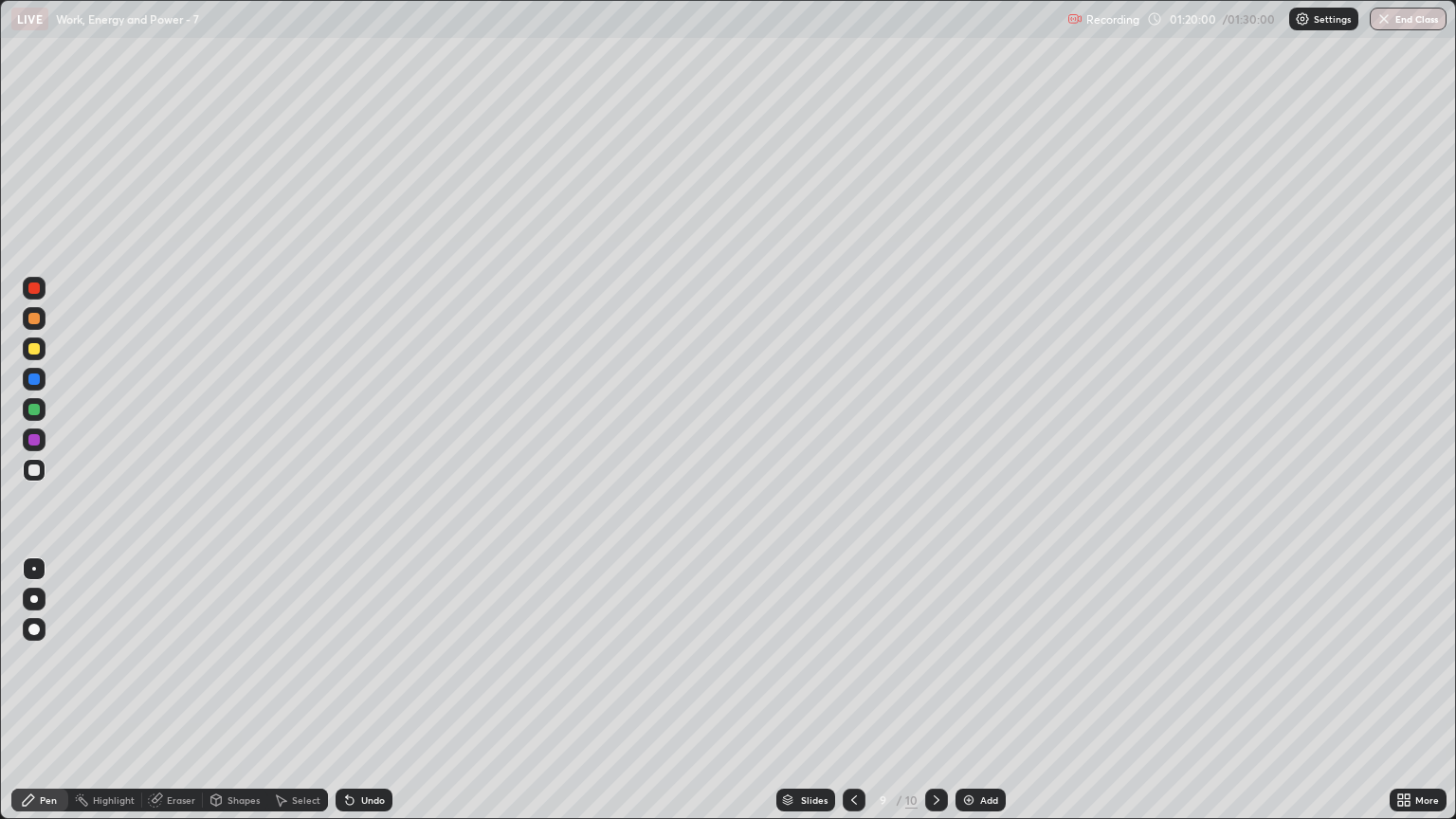 click 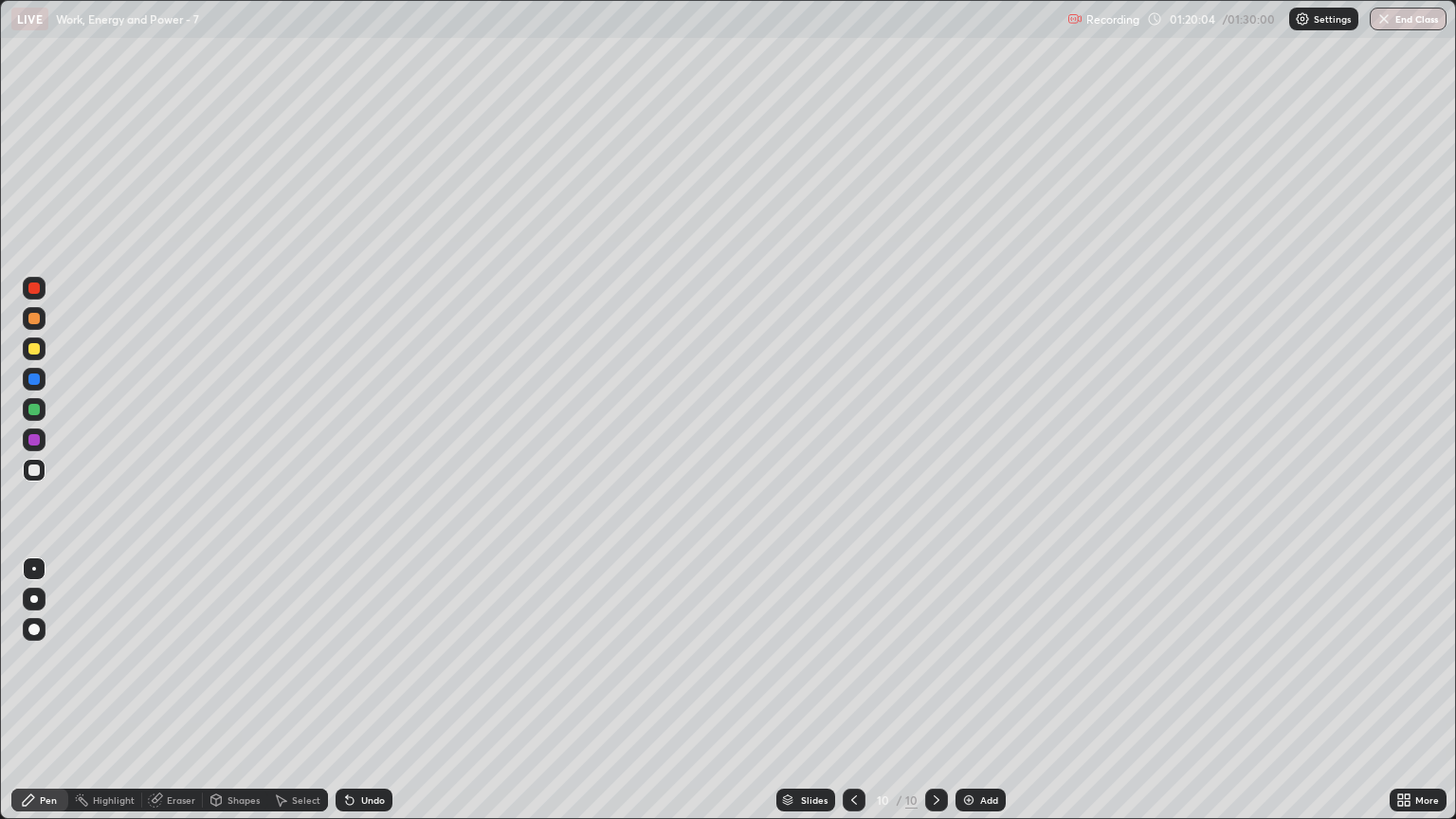 click at bounding box center [34, 349] 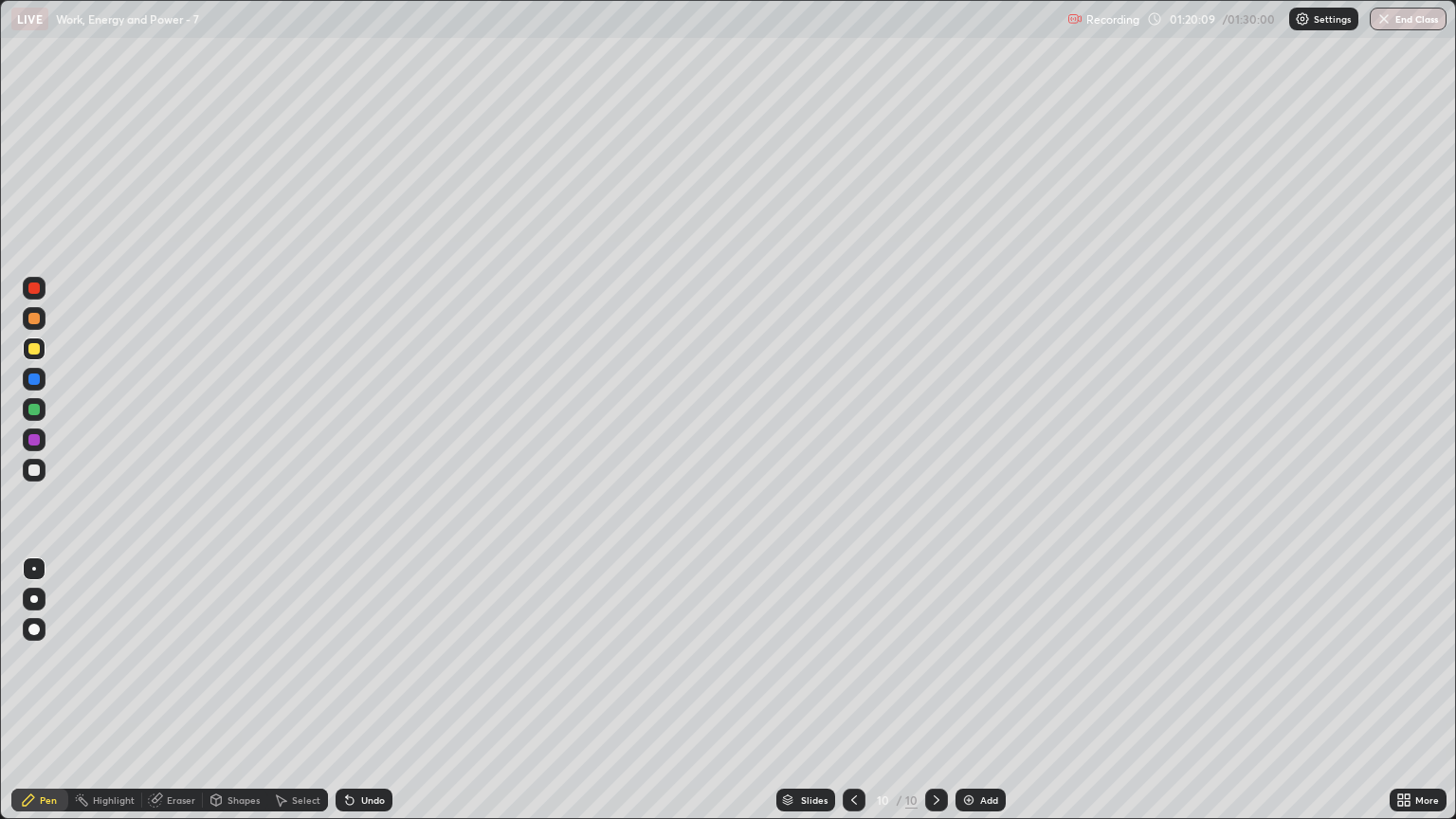 click at bounding box center [34, 318] 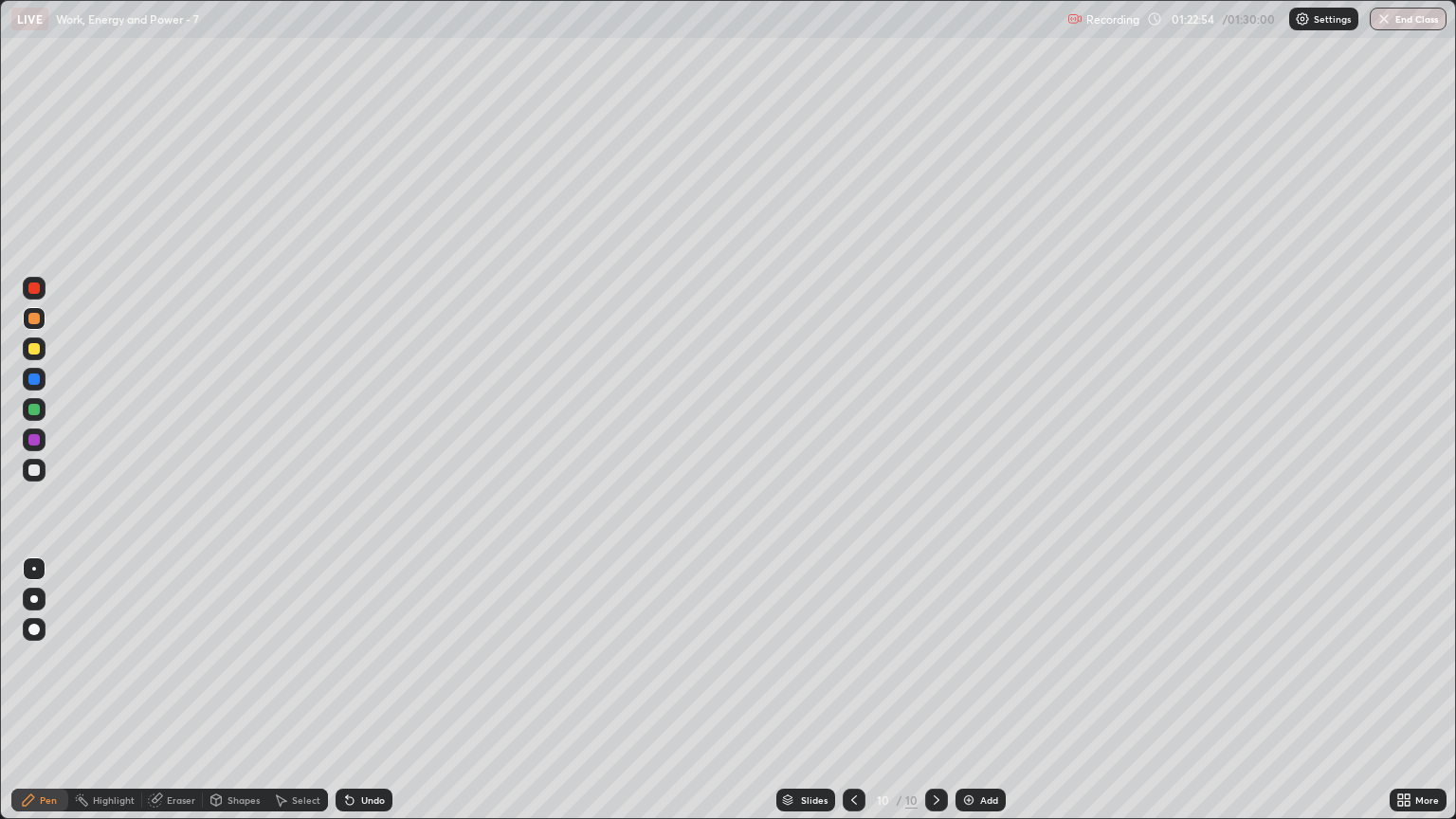 click on "Undo" at bounding box center [373, 800] 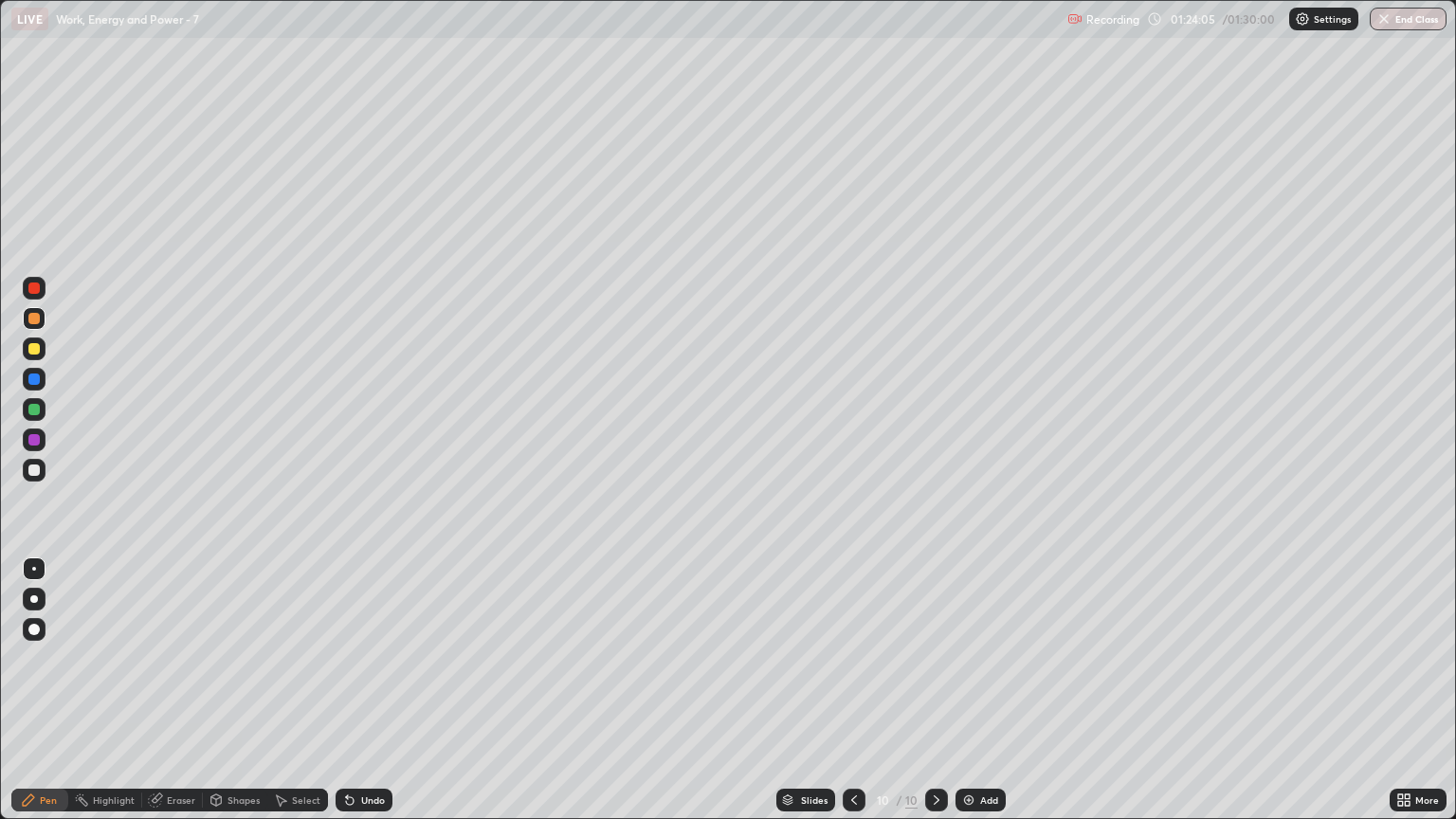 click on "End Class" at bounding box center [1408, 19] 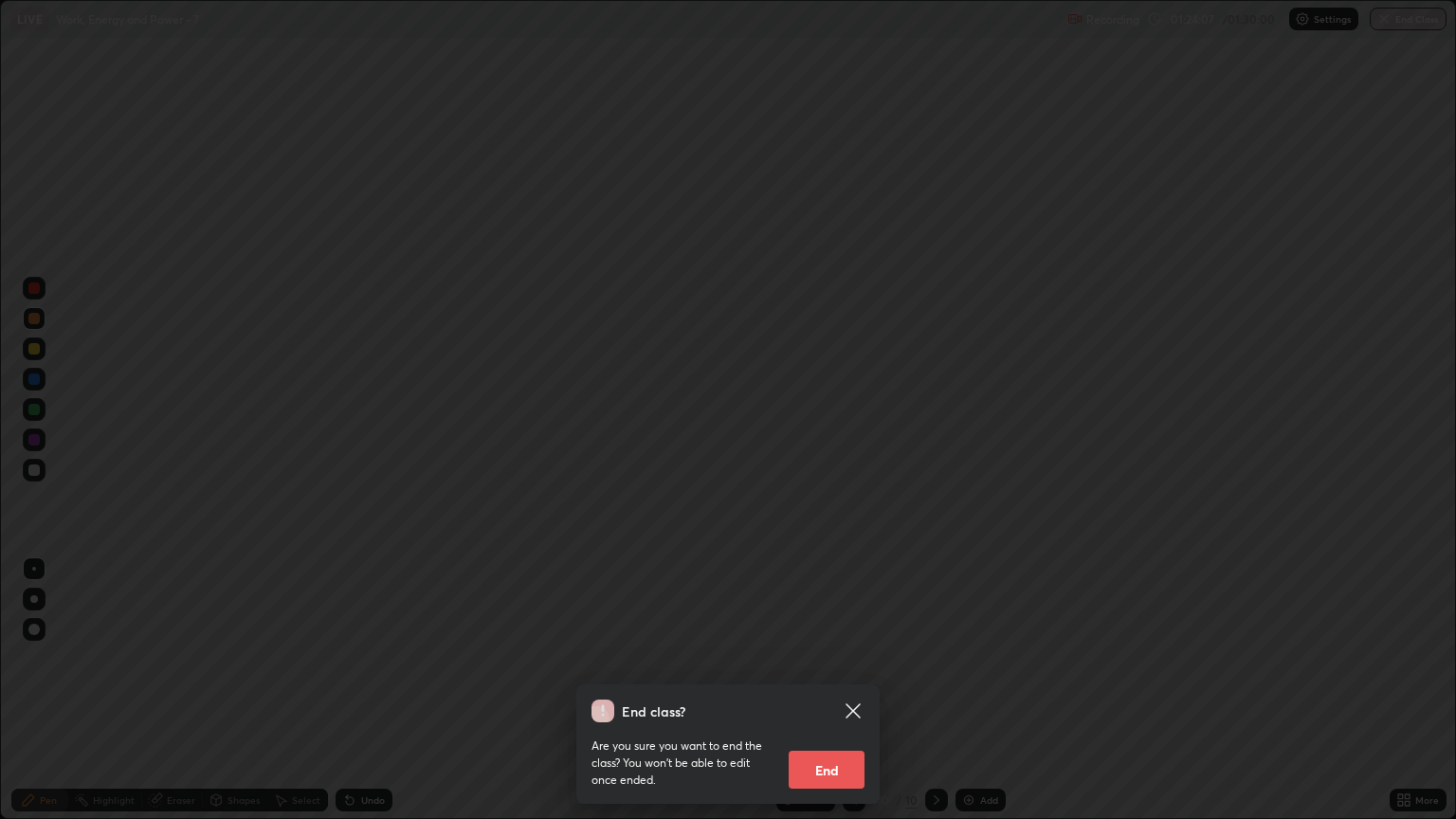 click on "End" at bounding box center [827, 770] 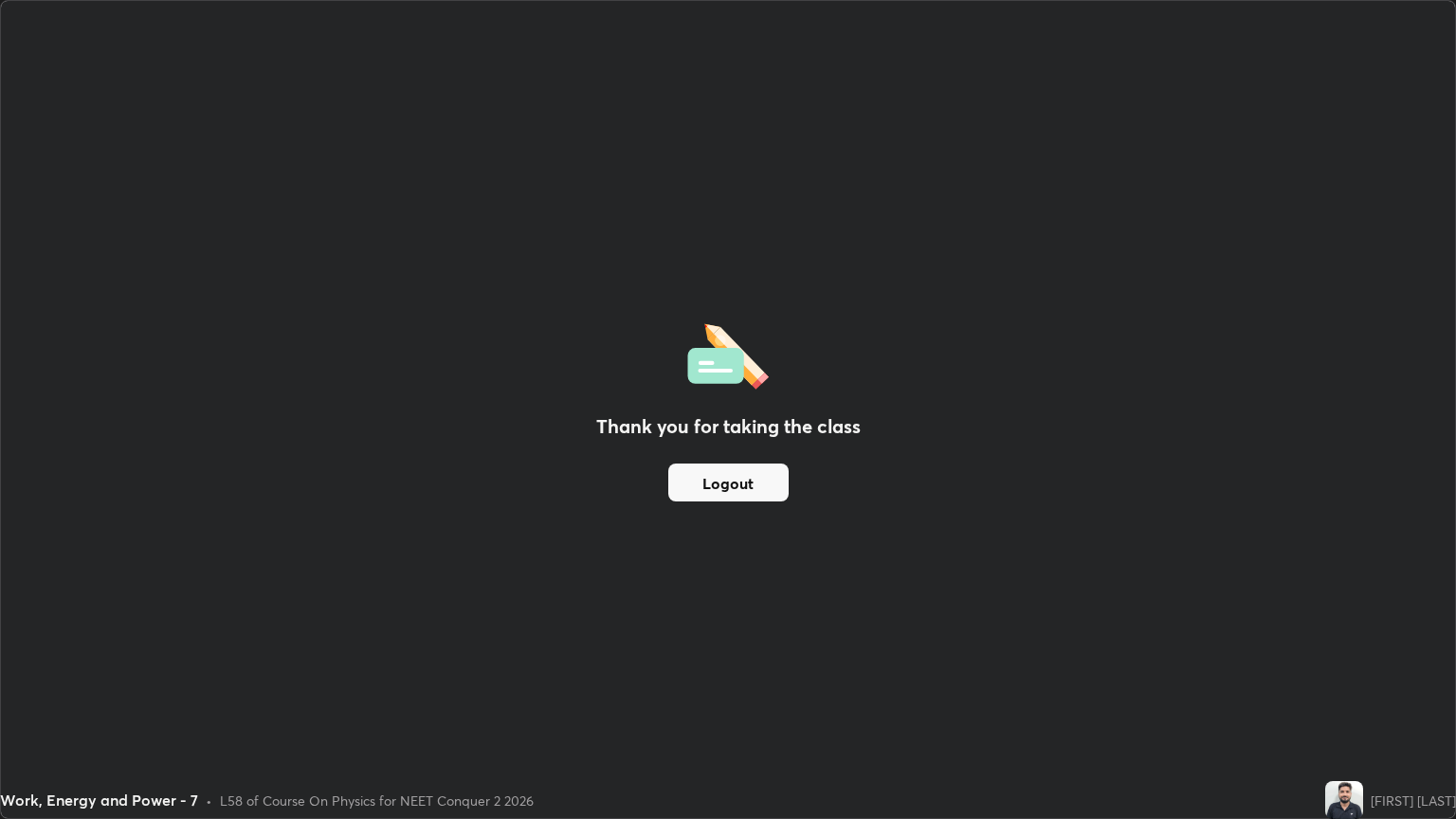 click on "Logout" at bounding box center (728, 482) 